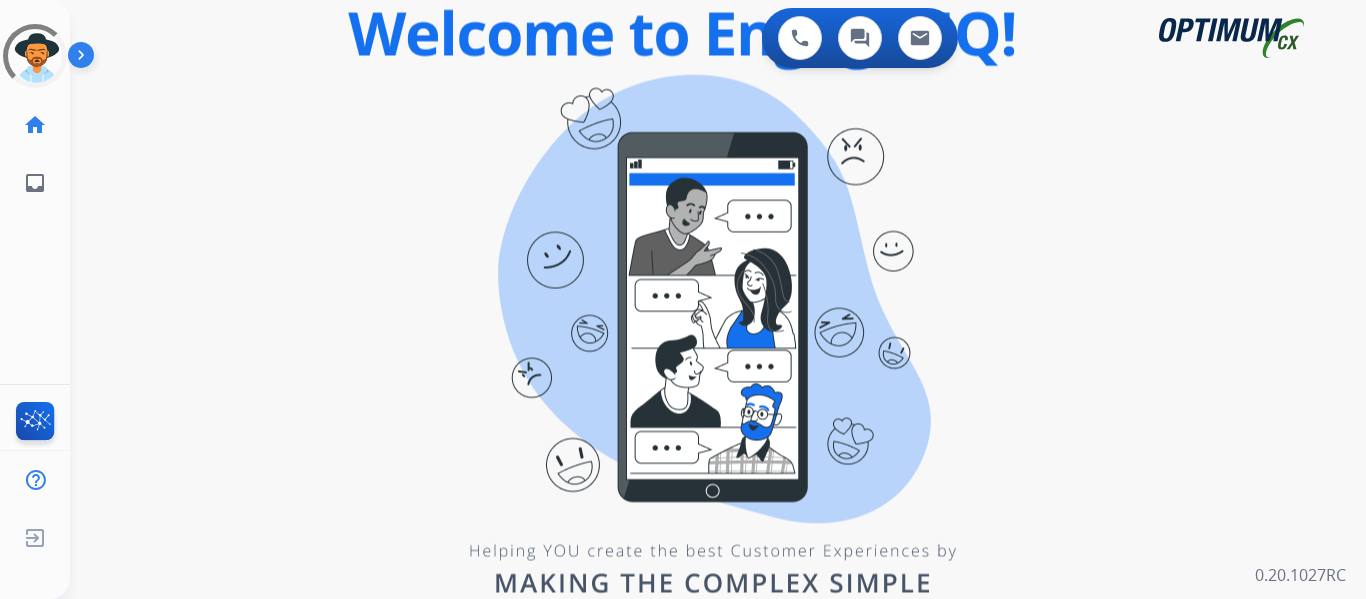 scroll, scrollTop: 0, scrollLeft: 0, axis: both 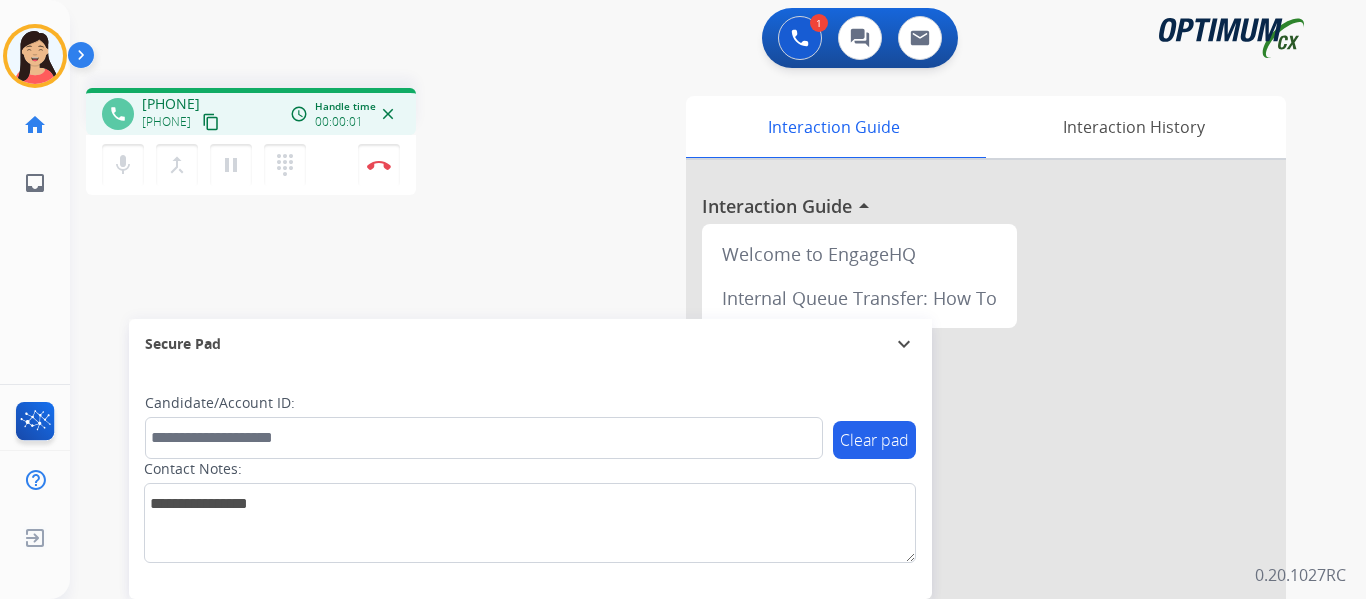 click on "content_copy" at bounding box center (211, 122) 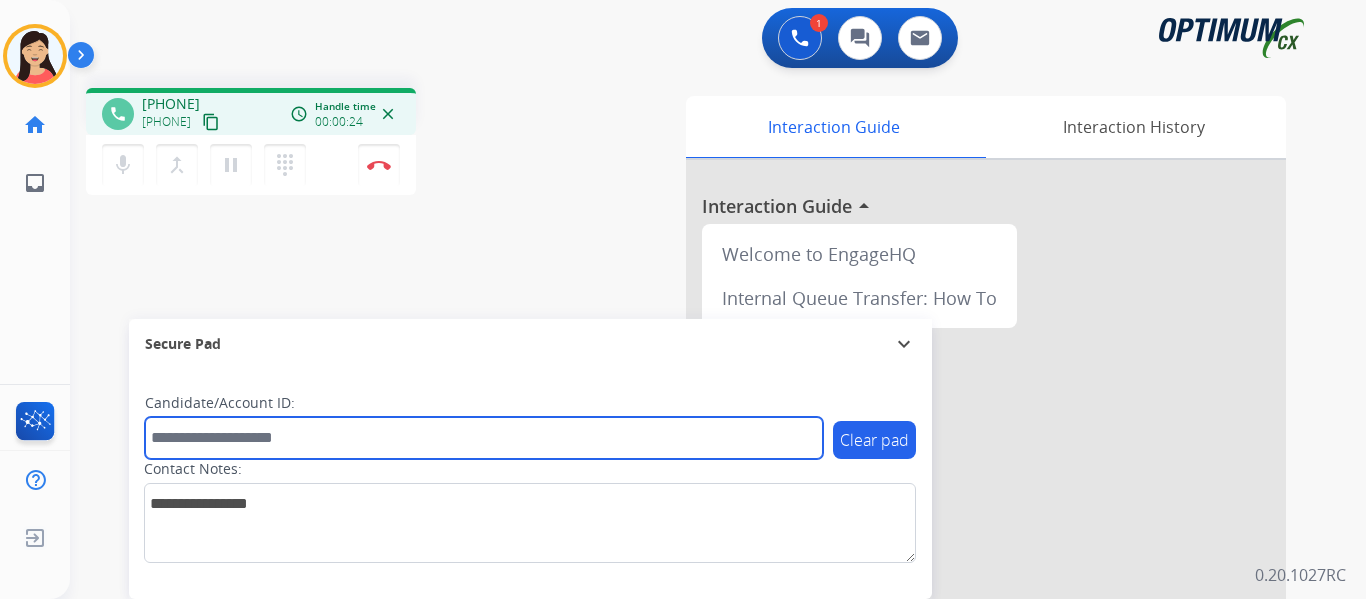 click at bounding box center [484, 438] 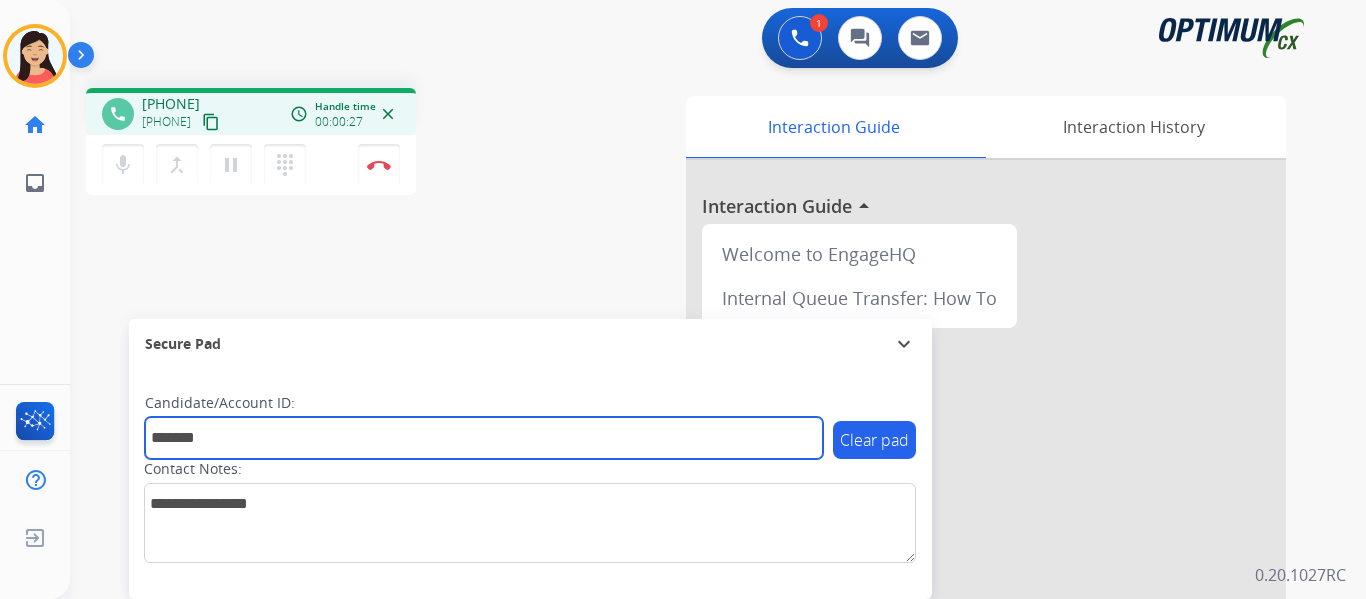 type on "*******" 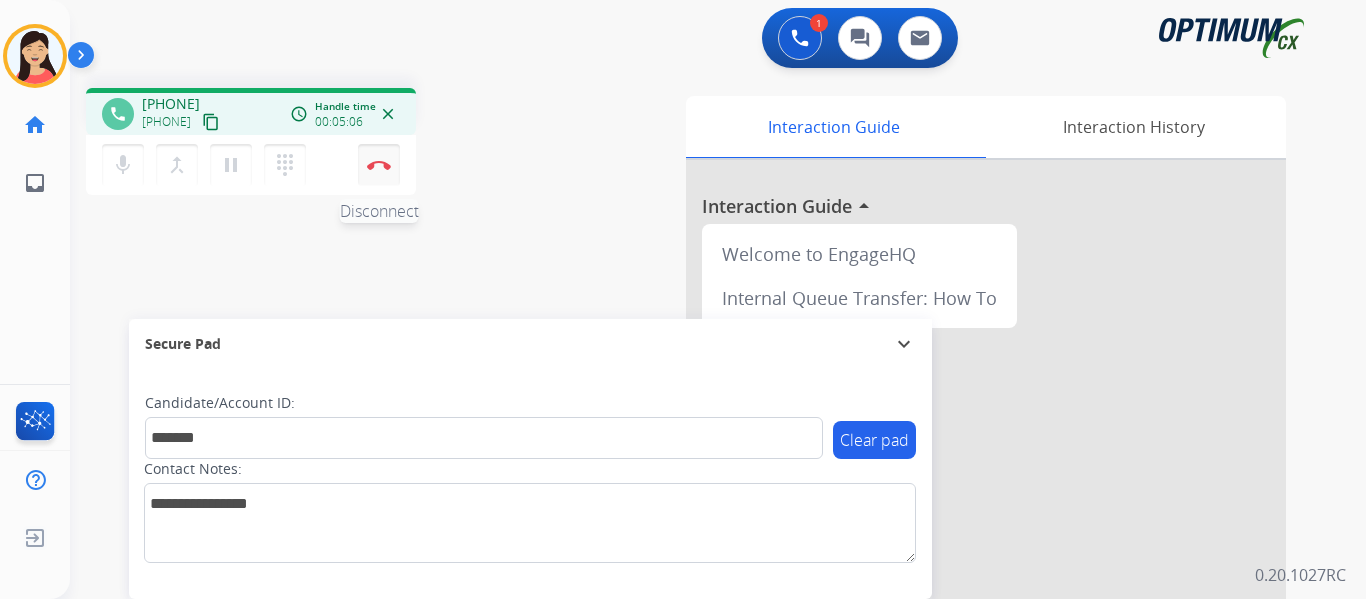 click at bounding box center [379, 165] 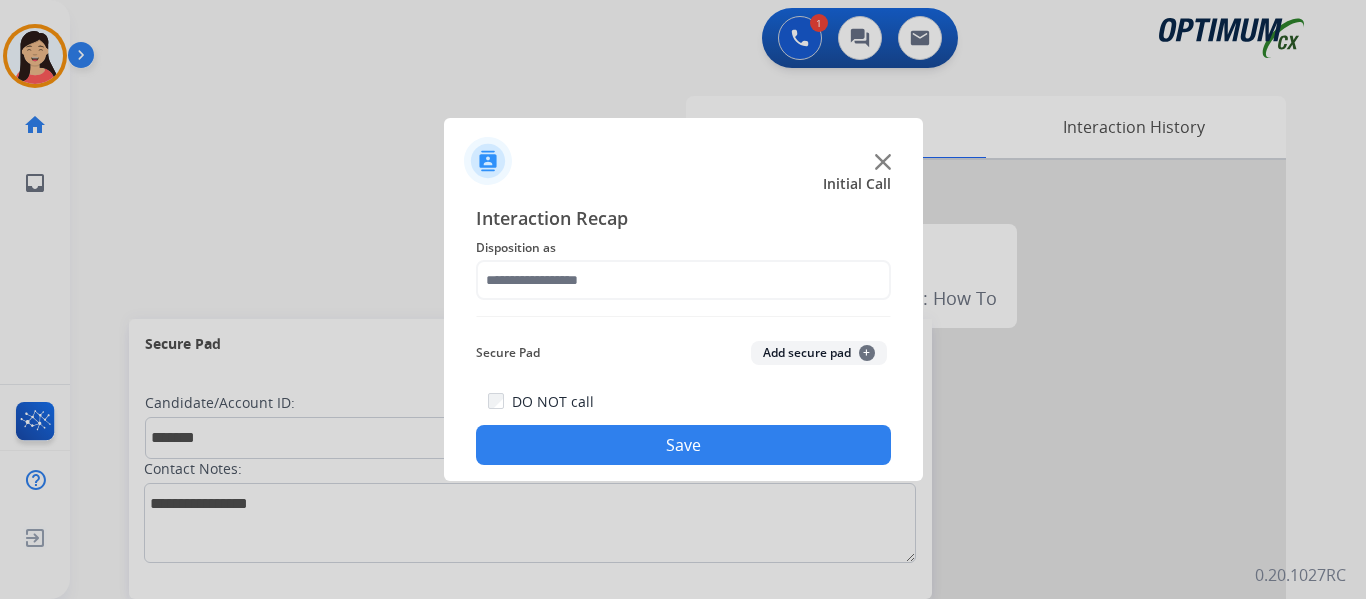 click on "[TEXT] +" 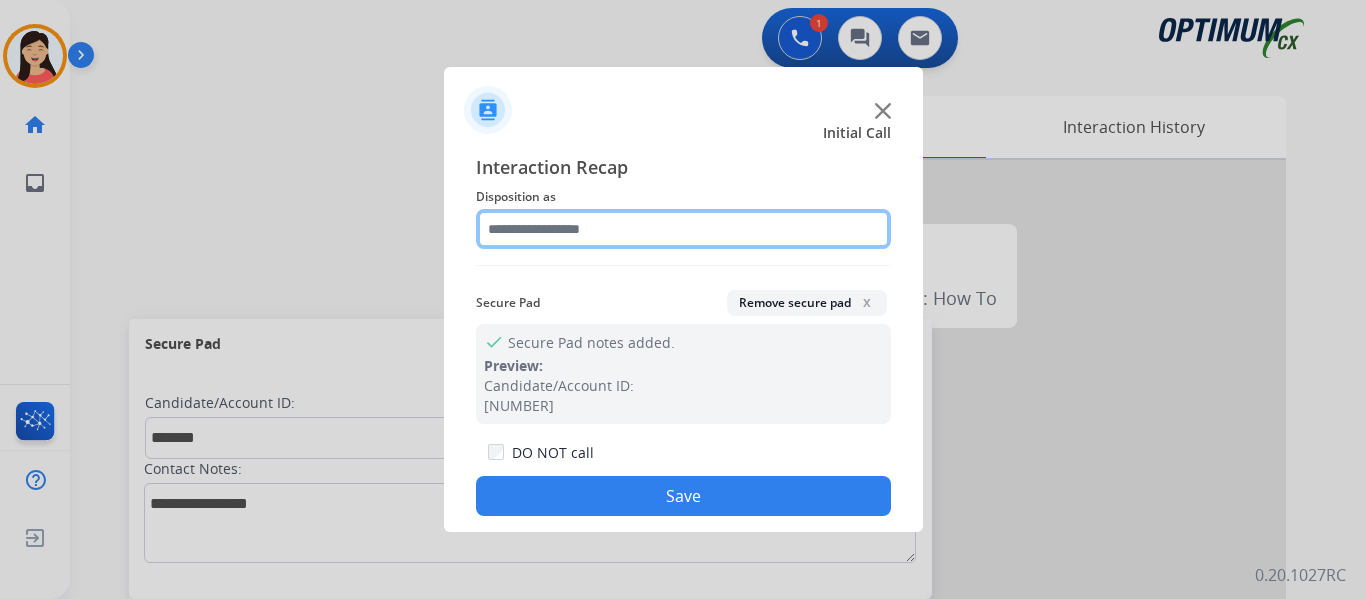 click 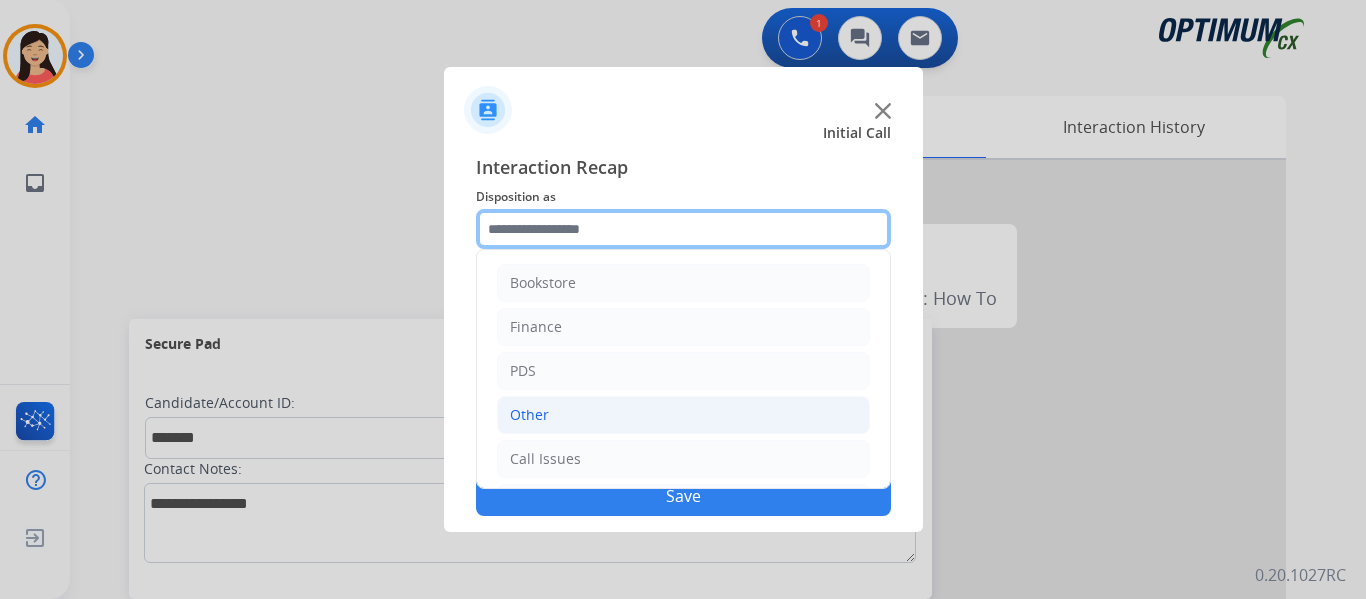 scroll, scrollTop: 136, scrollLeft: 0, axis: vertical 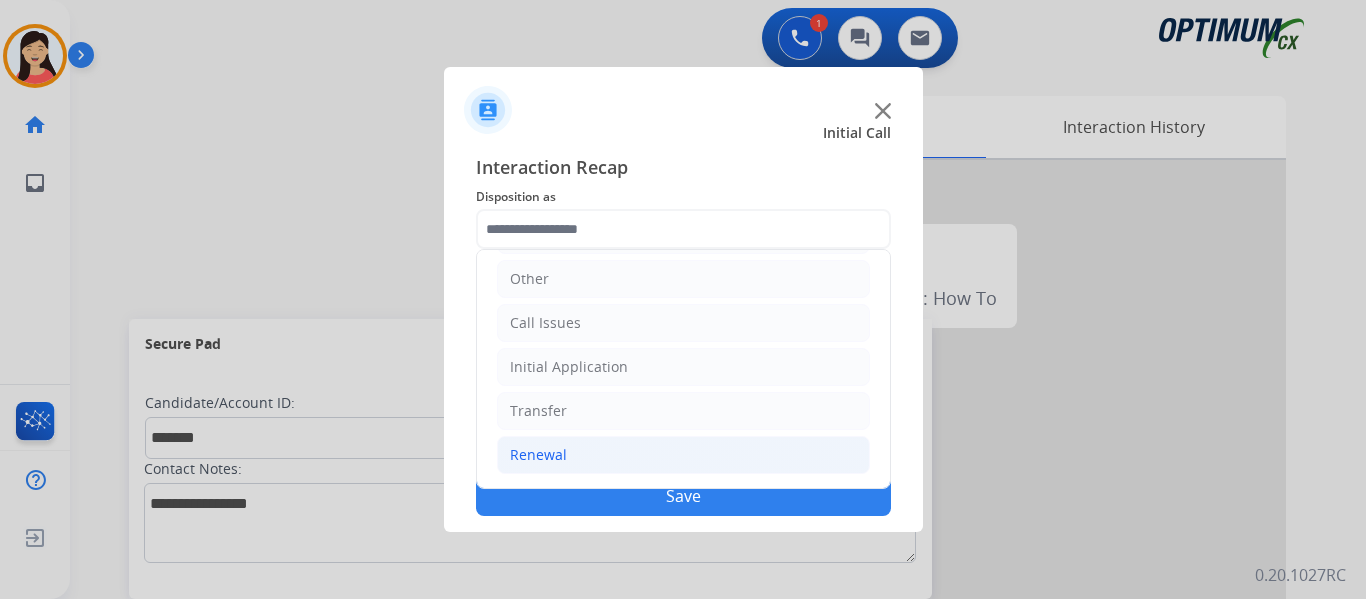 click on "[TEXT]" 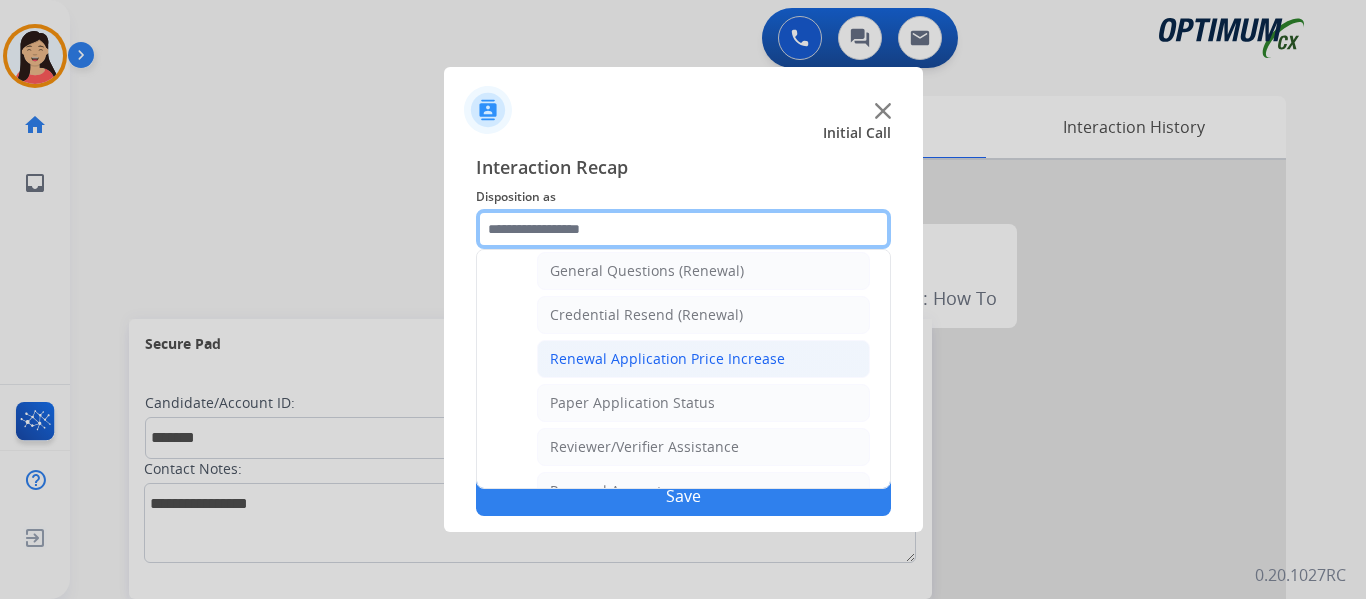 scroll, scrollTop: 572, scrollLeft: 0, axis: vertical 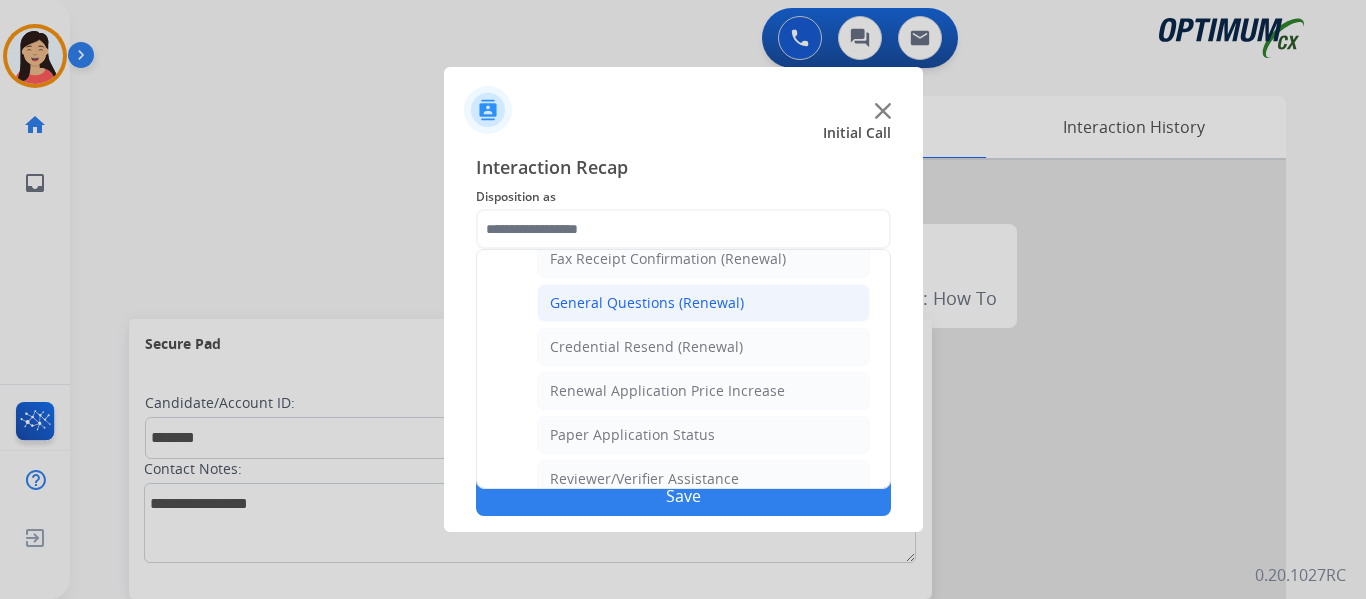 click on "General Questions (Renewal)" 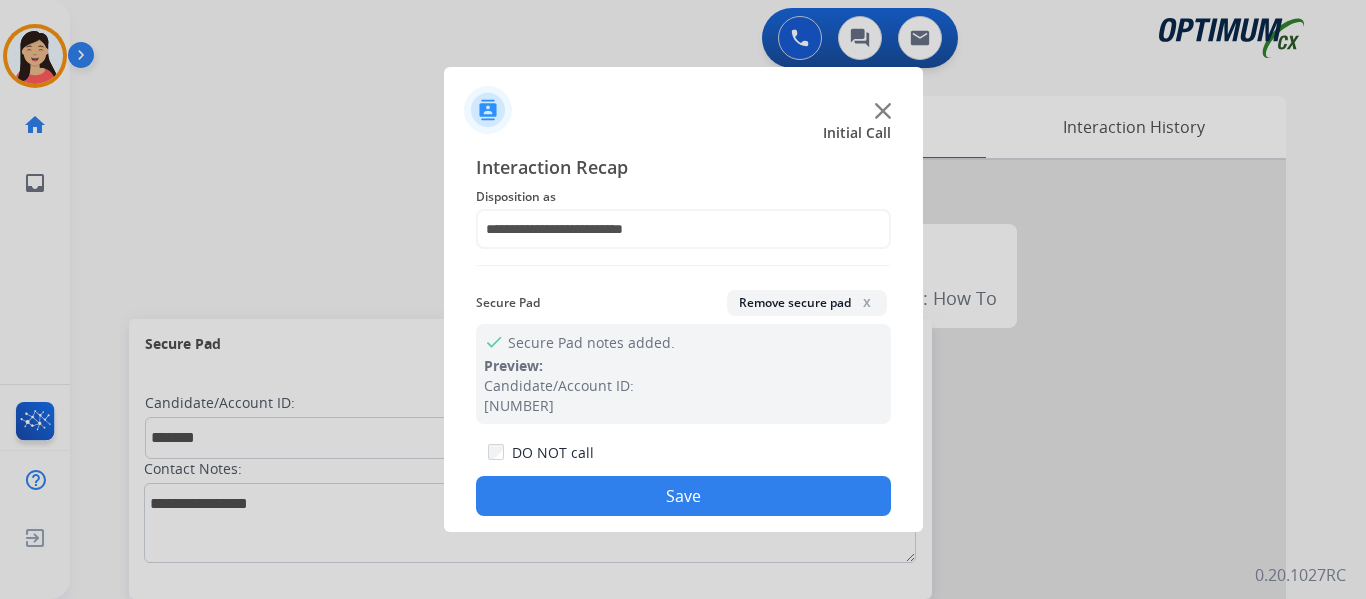 drag, startPoint x: 710, startPoint y: 483, endPoint x: 722, endPoint y: 508, distance: 27.730848 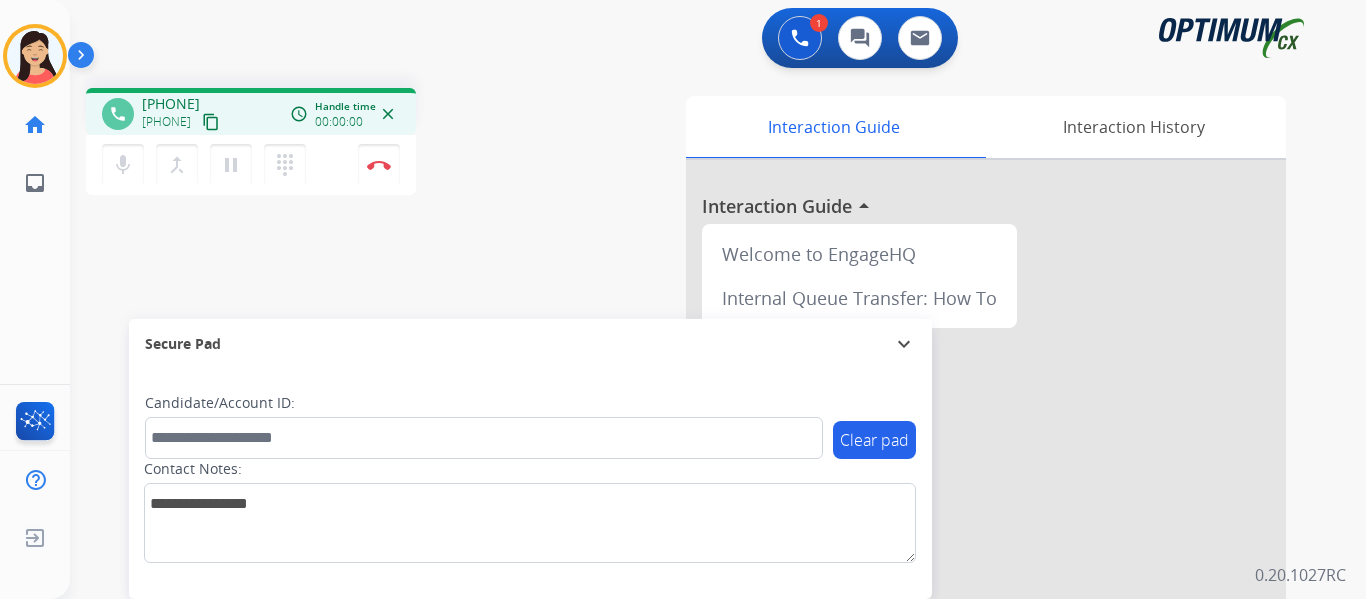 click on "content_copy" at bounding box center [211, 122] 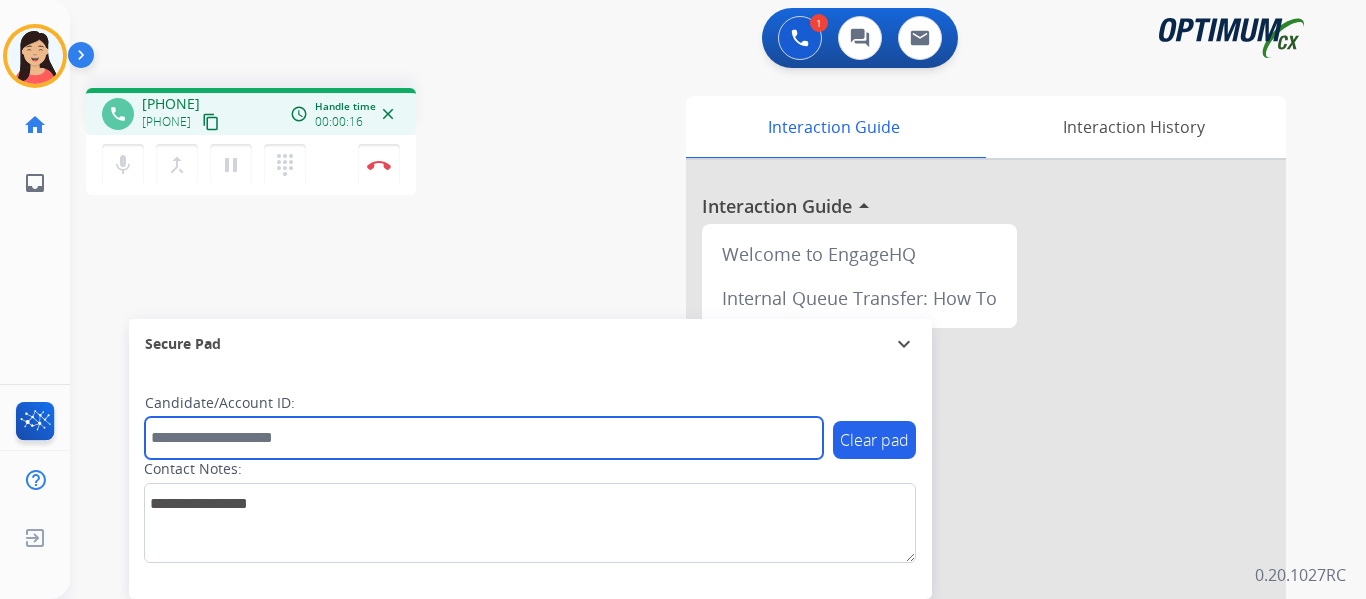click at bounding box center [484, 438] 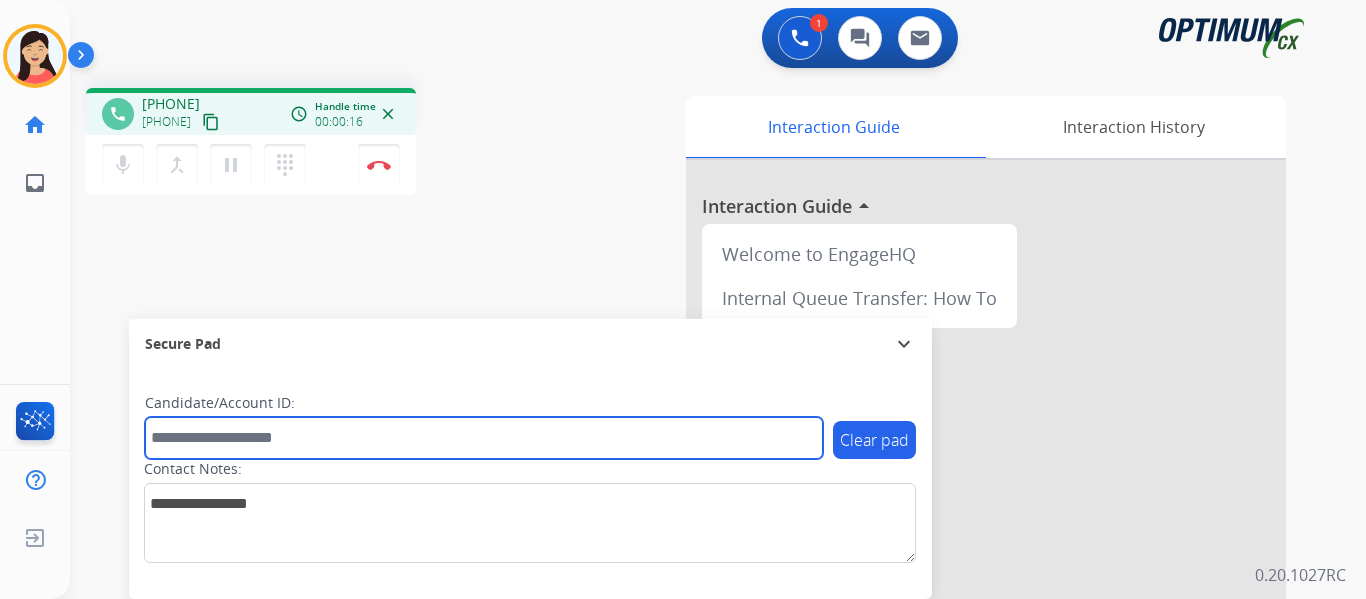 paste on "*******" 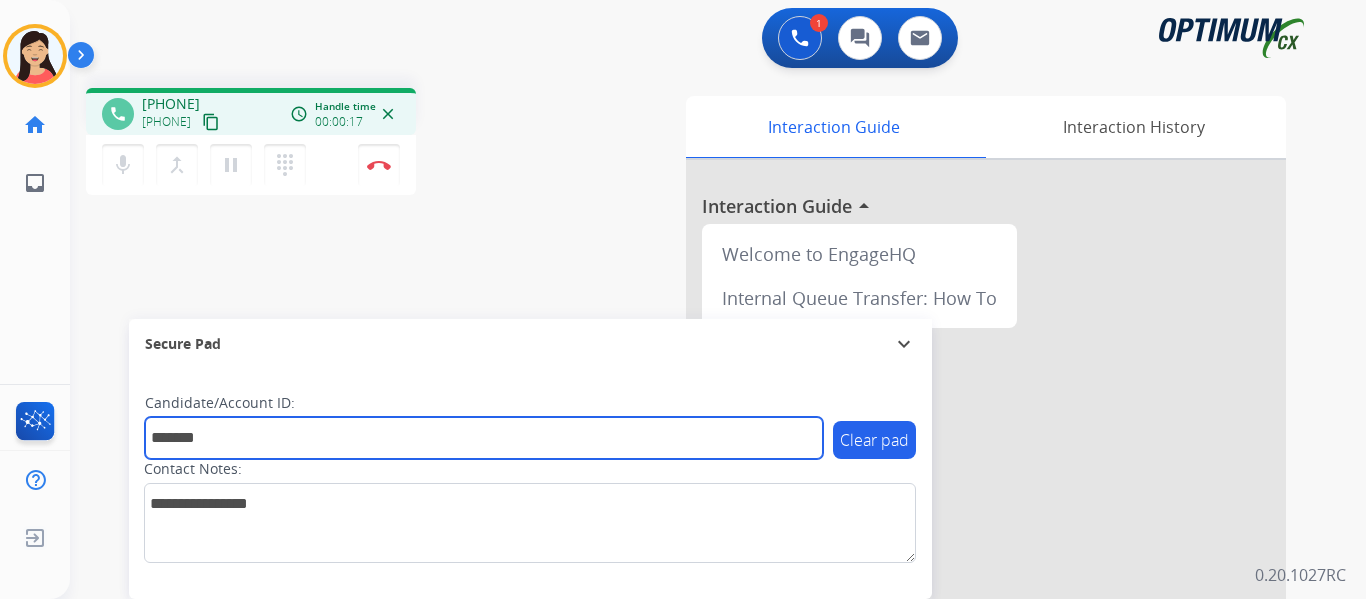 type on "*******" 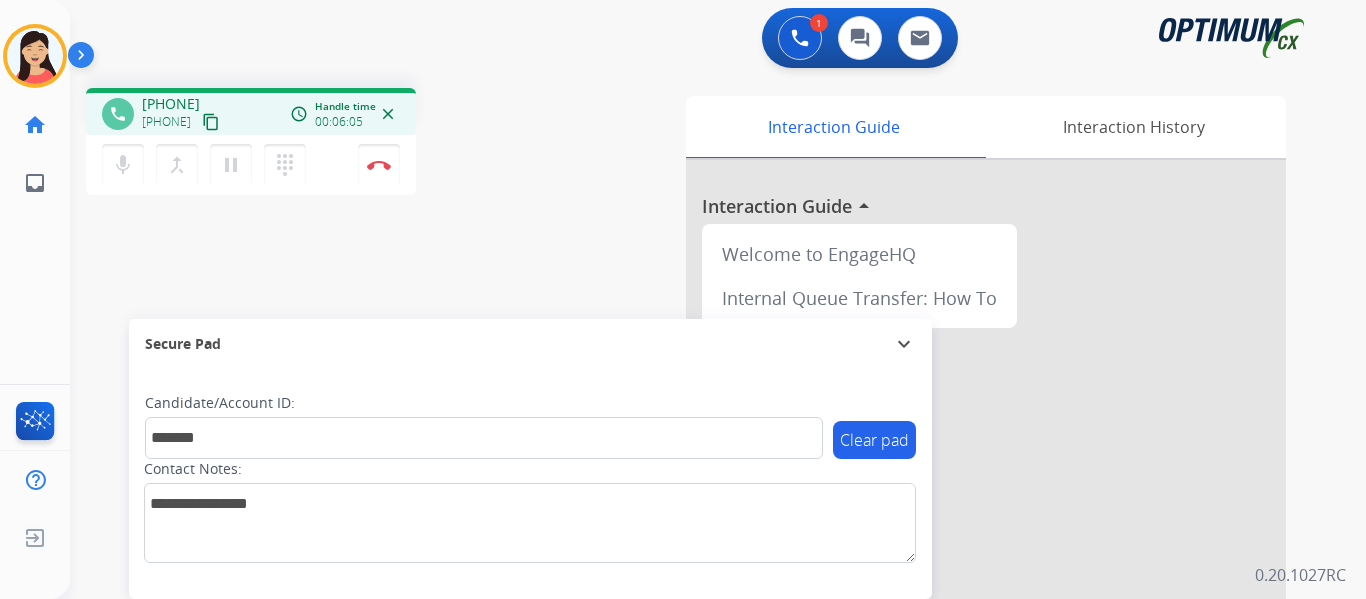 drag, startPoint x: 382, startPoint y: 167, endPoint x: 402, endPoint y: 177, distance: 22.36068 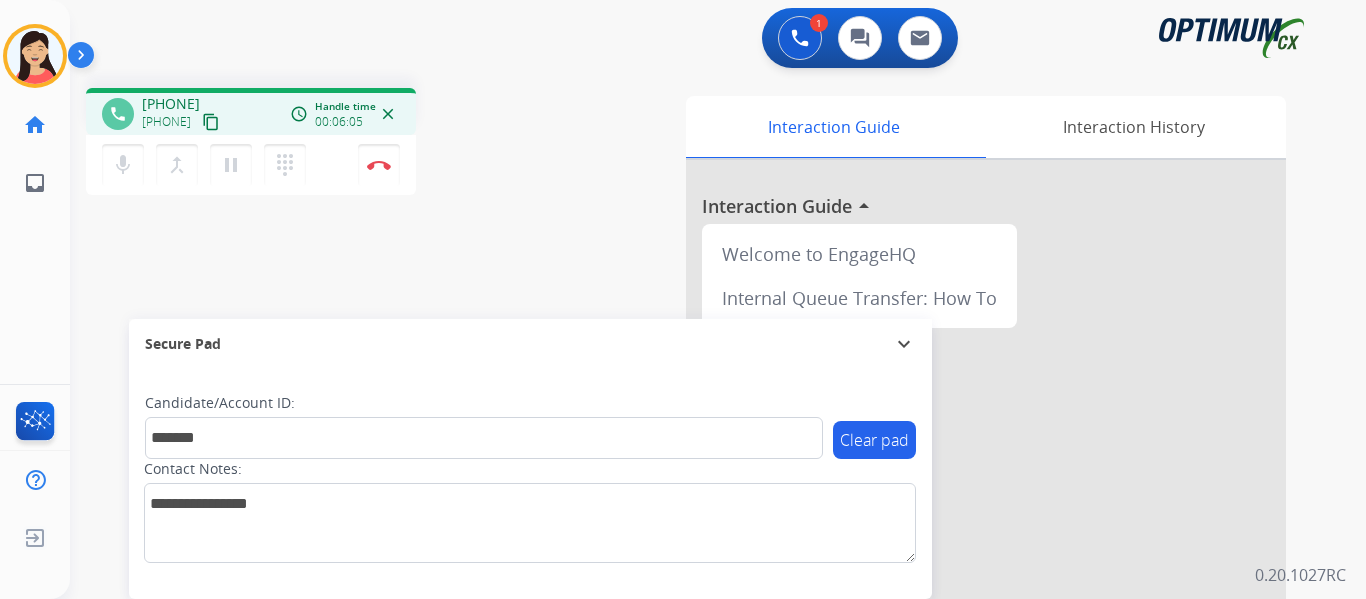 click at bounding box center (379, 165) 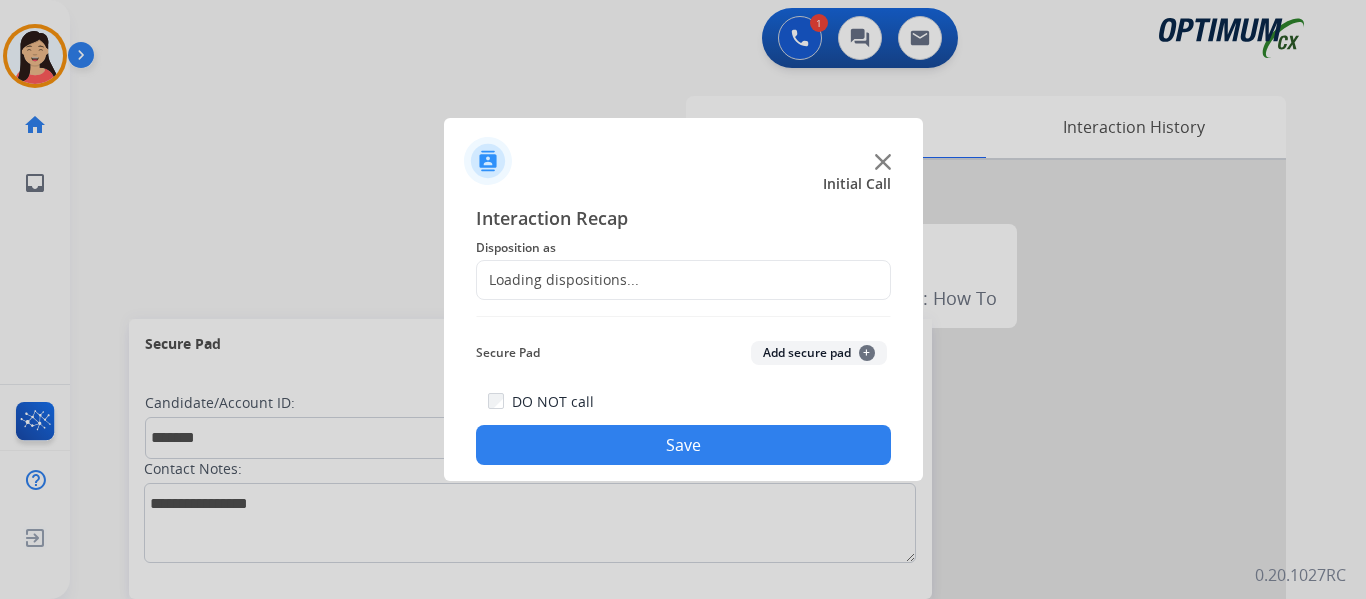 click on "[TEXT] +" 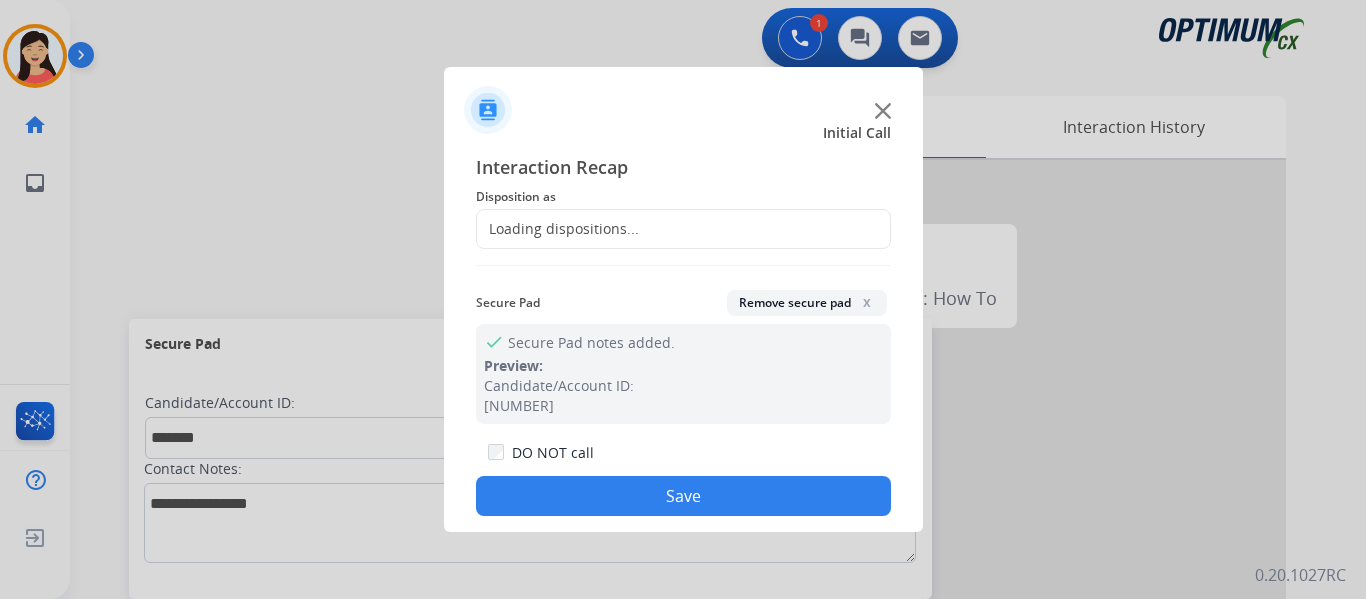click on "Loading dispositions..." 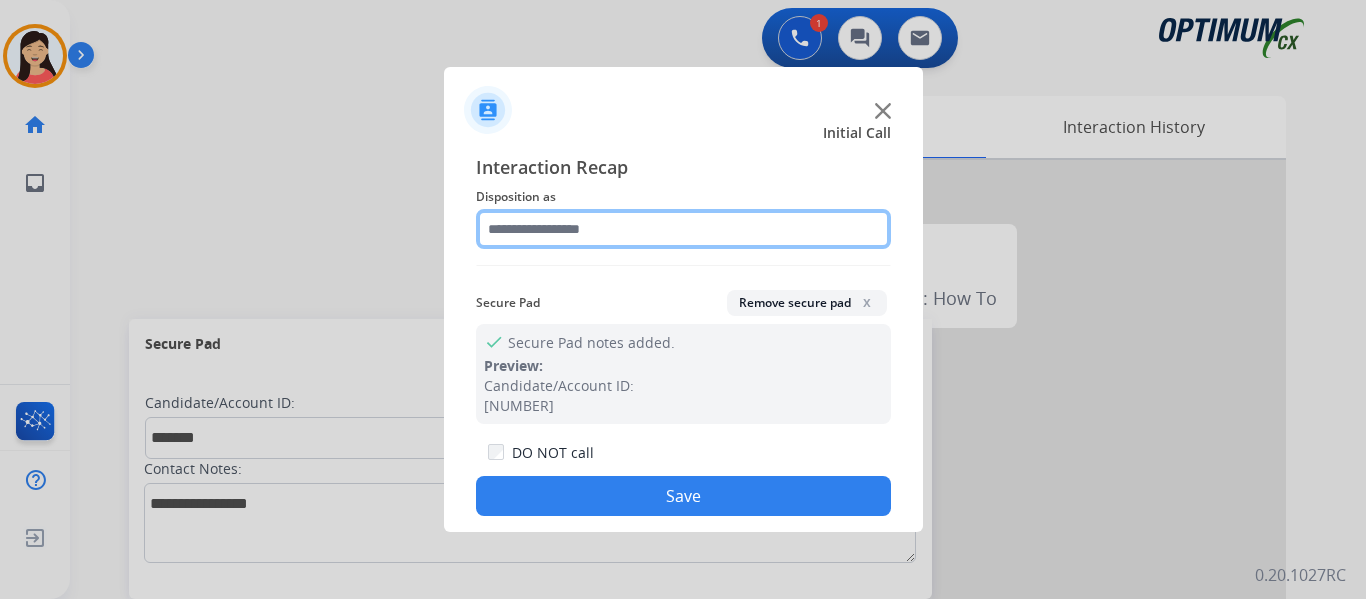 click 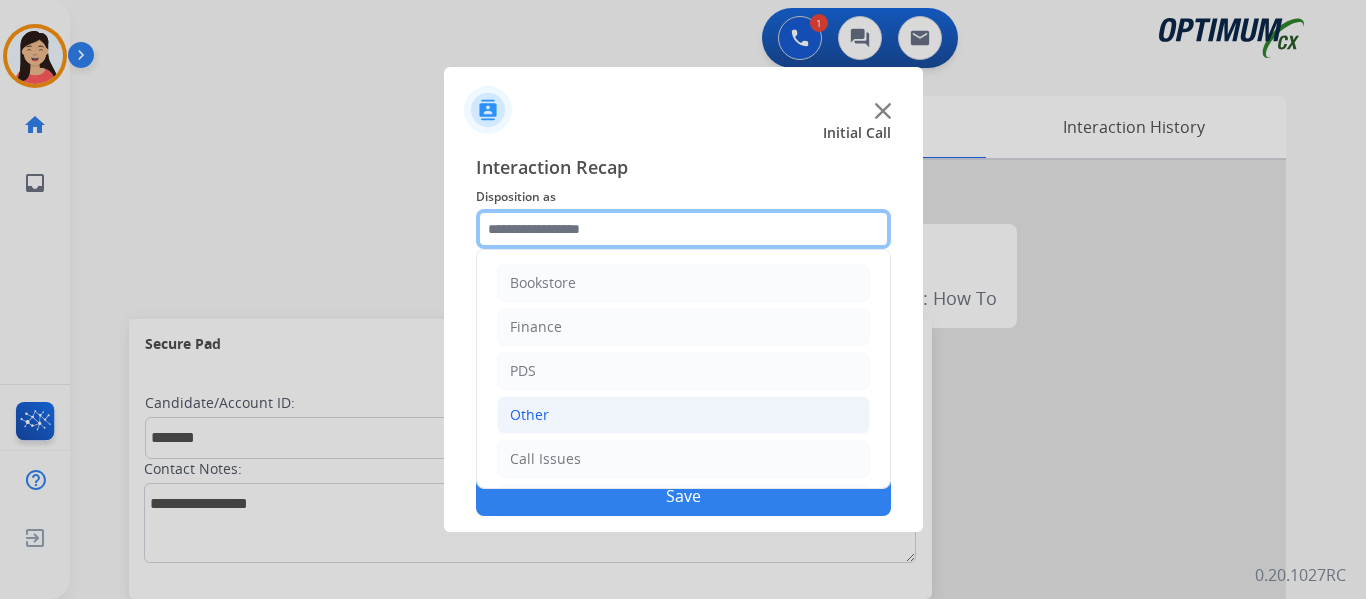 scroll, scrollTop: 136, scrollLeft: 0, axis: vertical 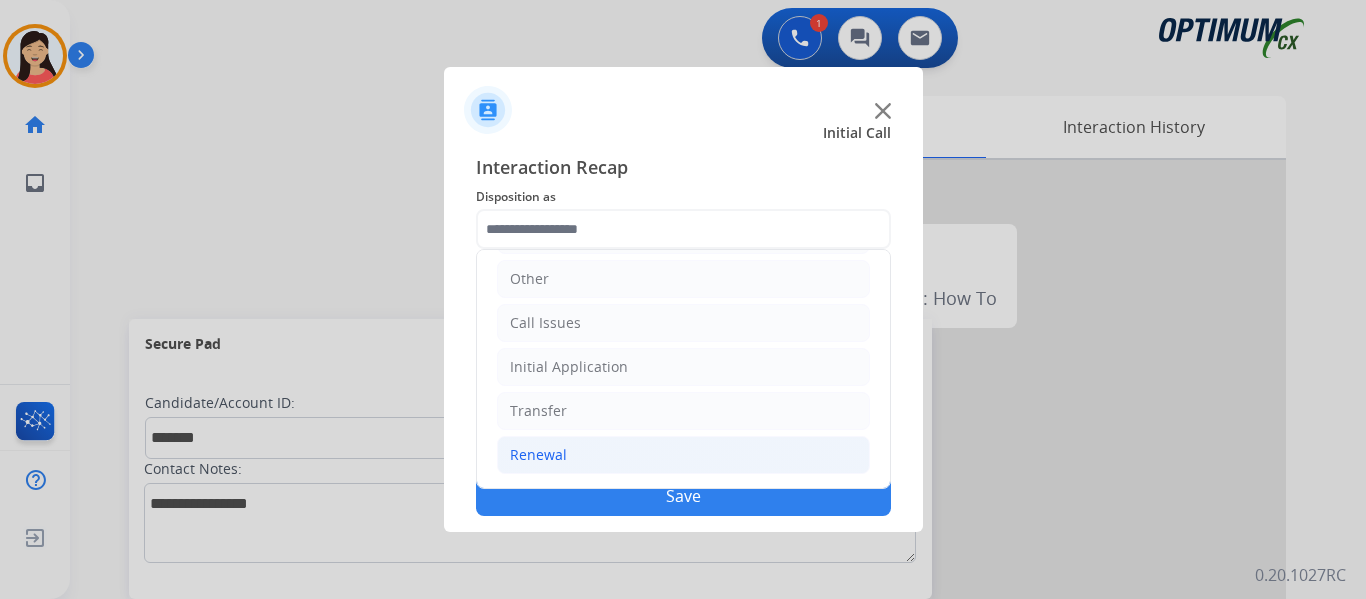 click on "[TEXT]" 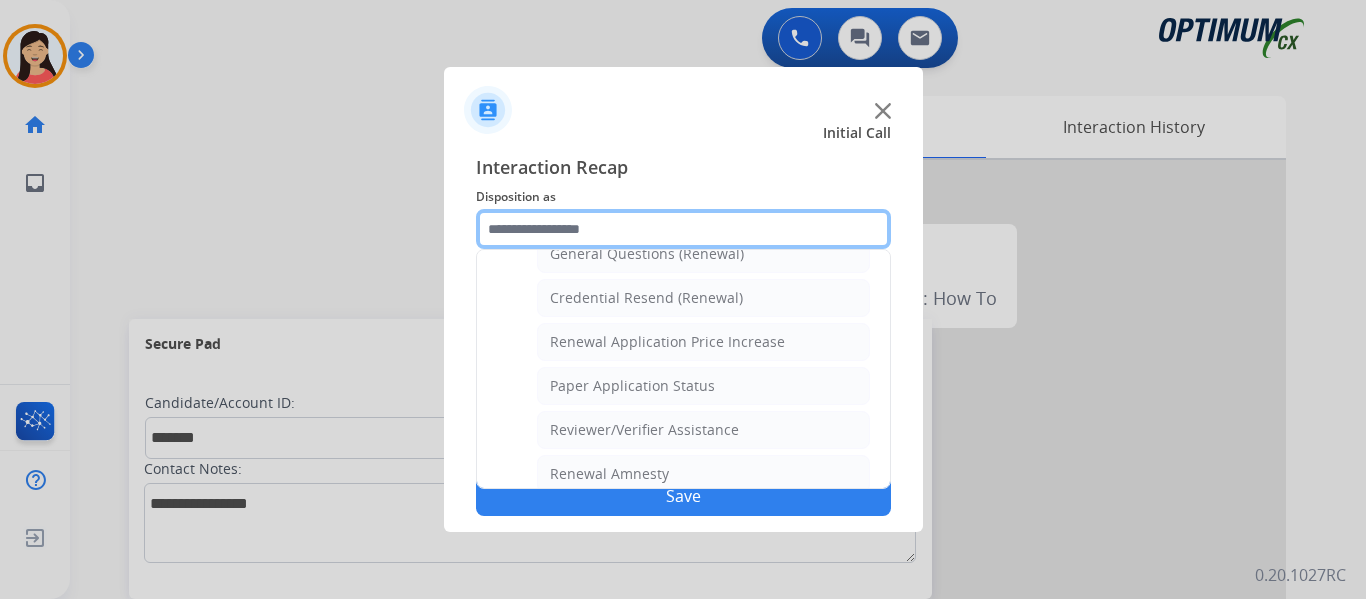 scroll, scrollTop: 572, scrollLeft: 0, axis: vertical 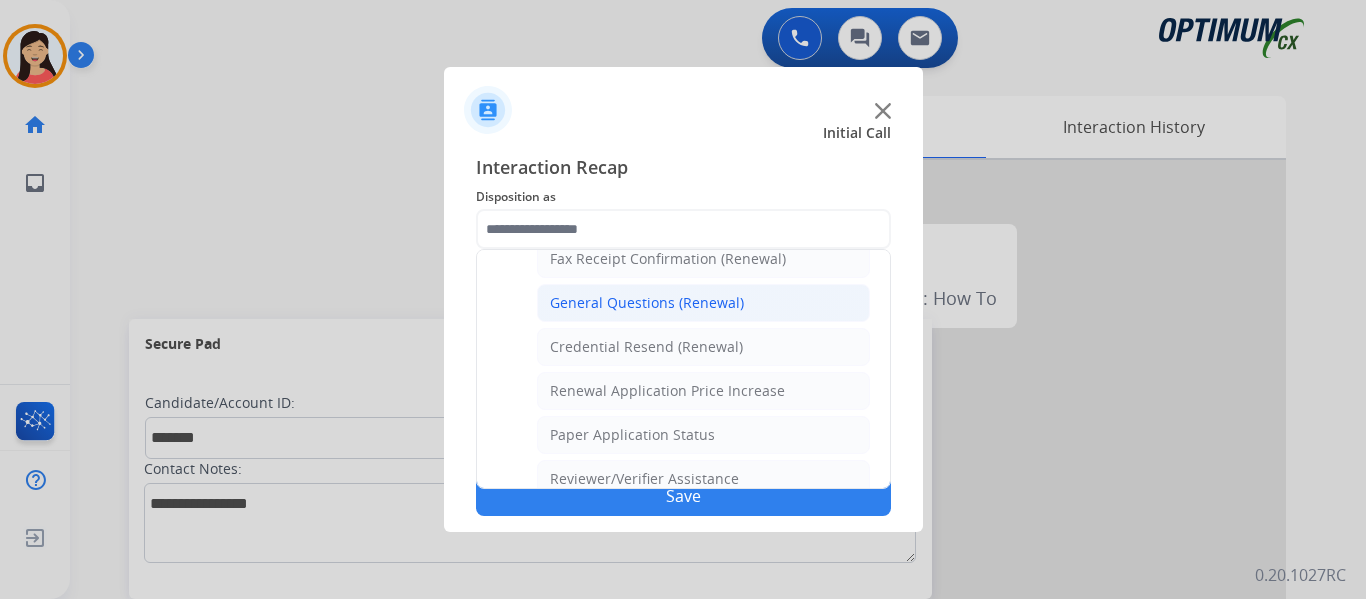 click on "General Questions (Renewal)" 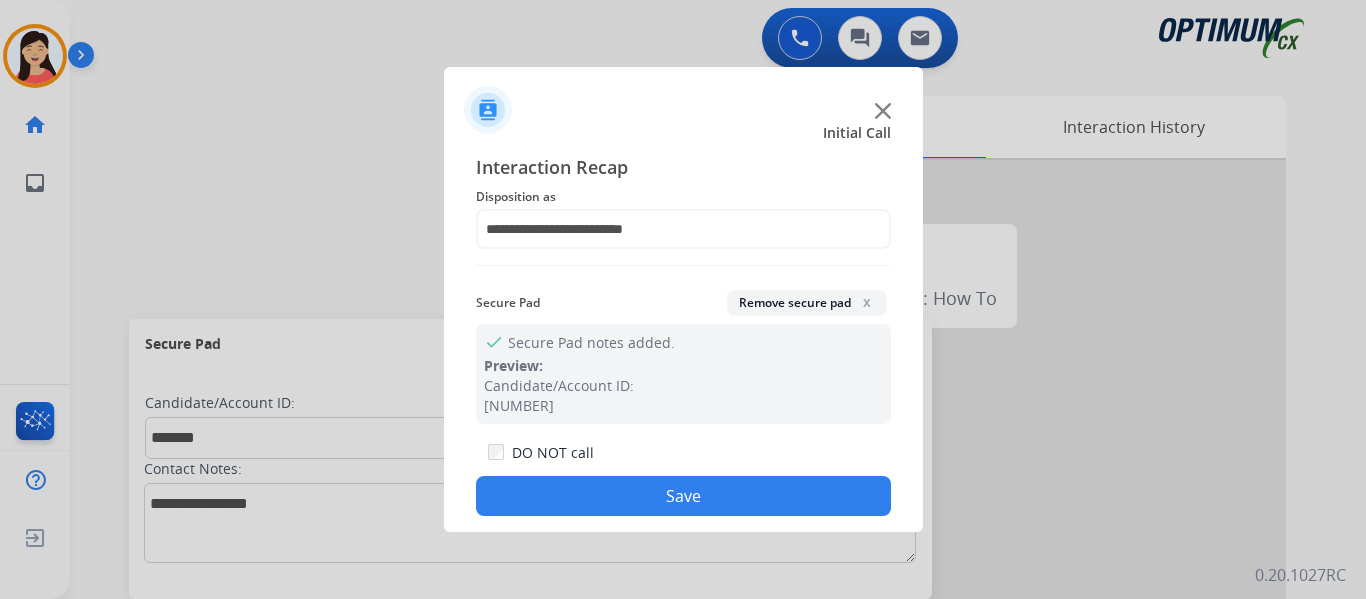 click on "Save" 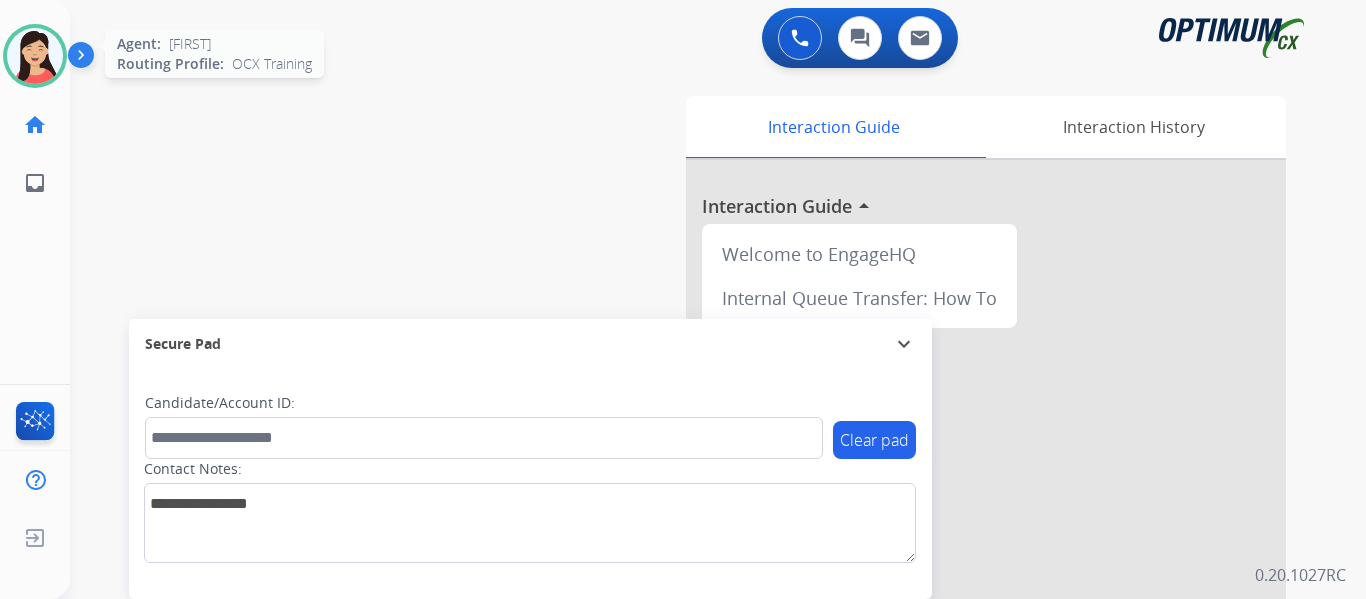 click at bounding box center (35, 56) 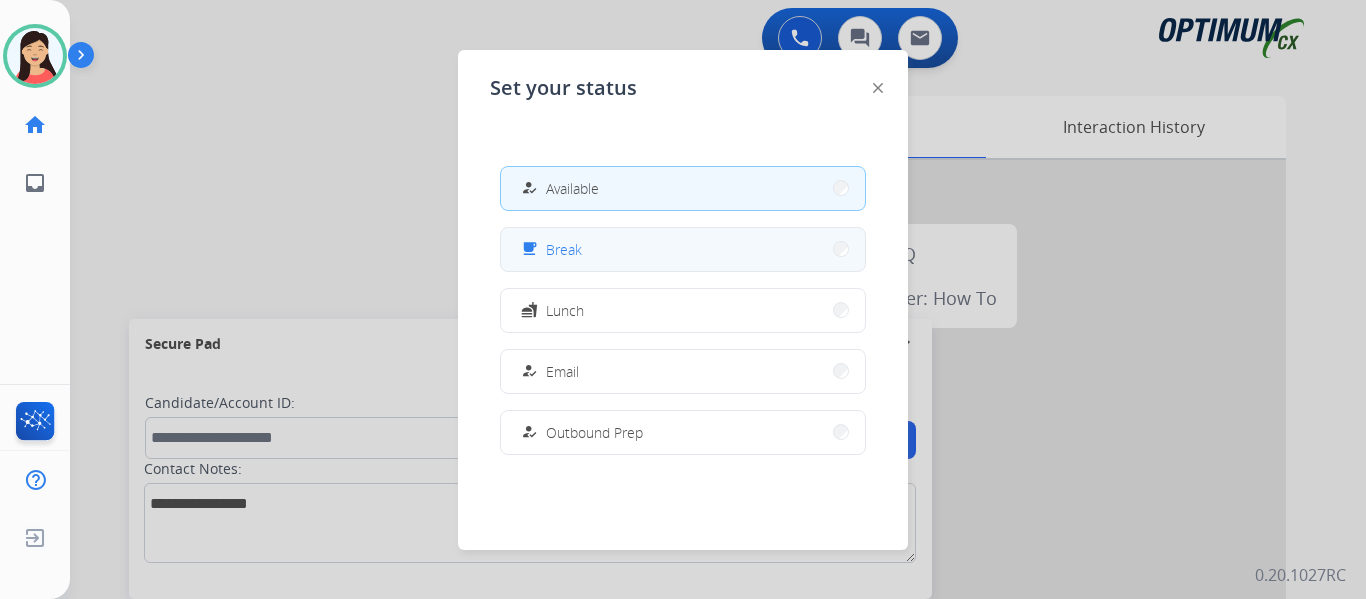 click on "Break" at bounding box center [564, 249] 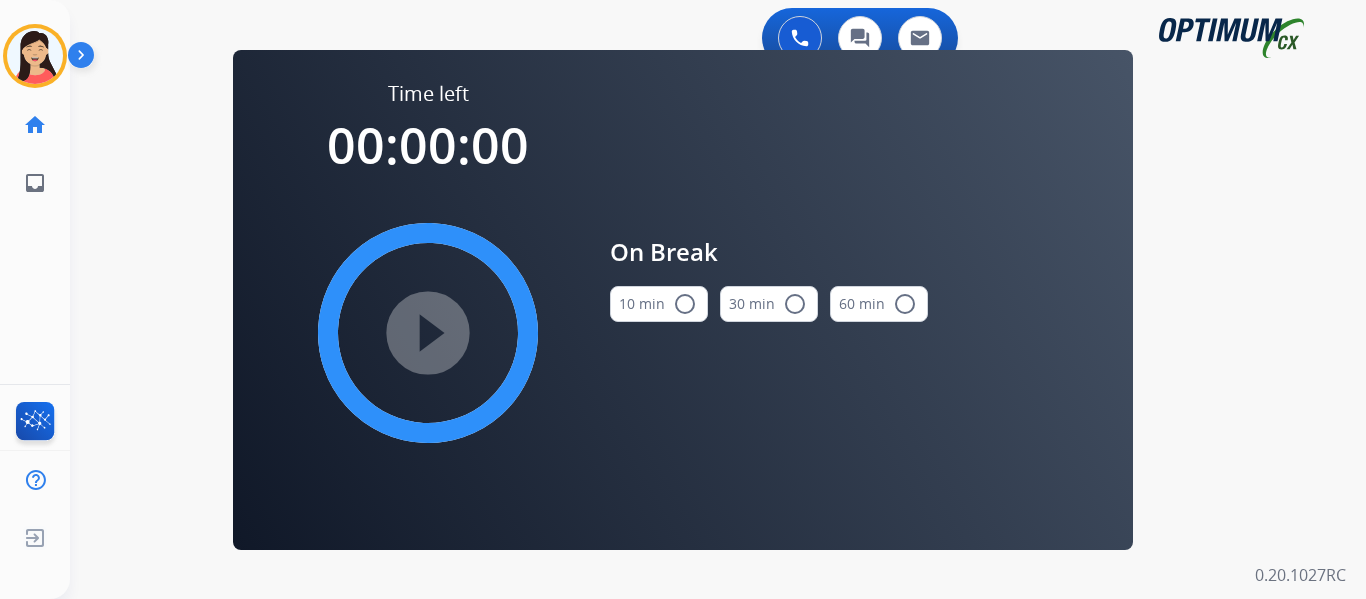 click on "10 min  radio_button_unchecked" at bounding box center (659, 304) 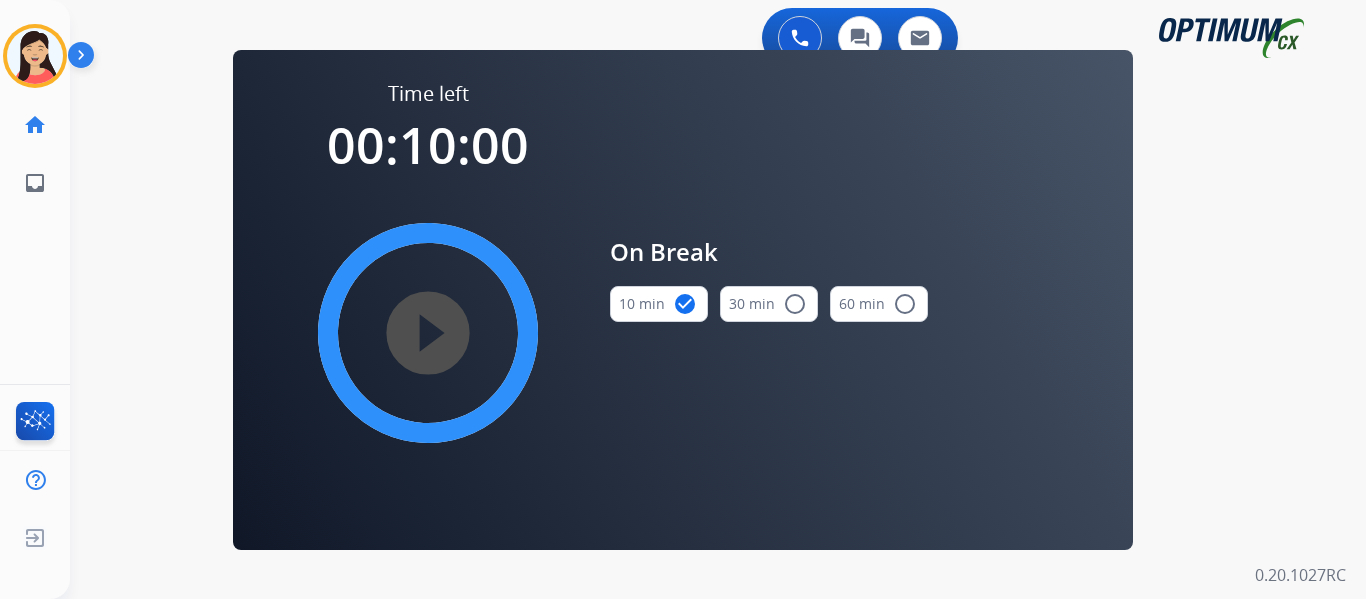 click on "play_circle_filled" at bounding box center [428, 333] 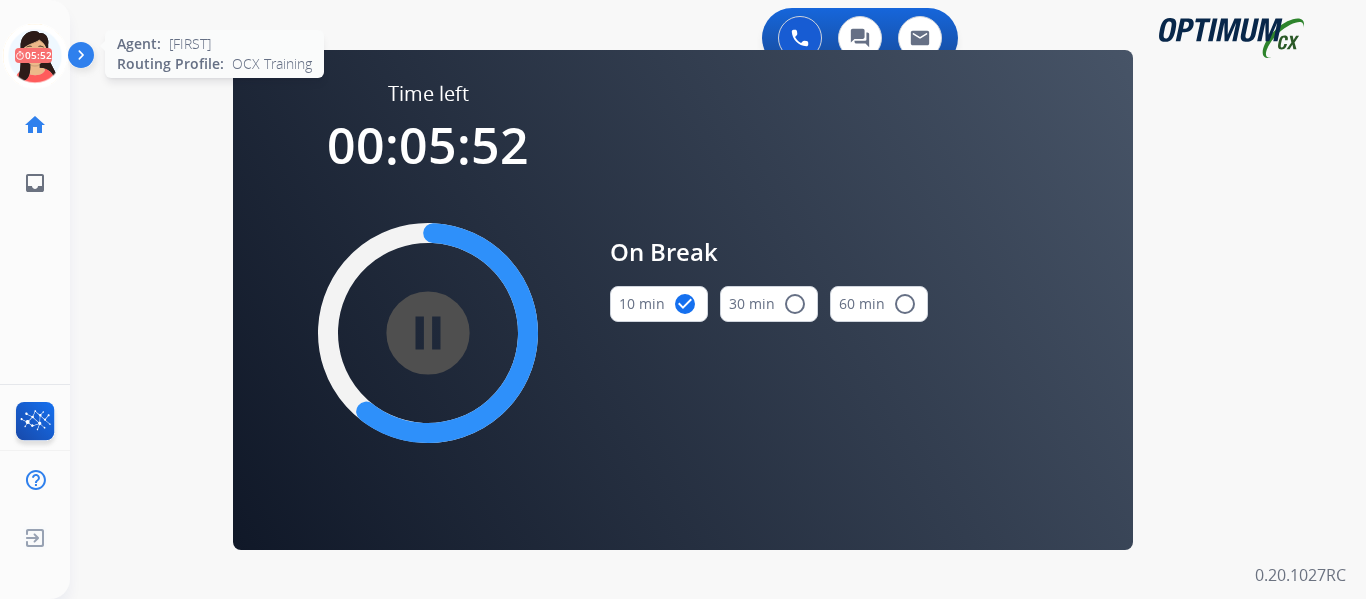 click 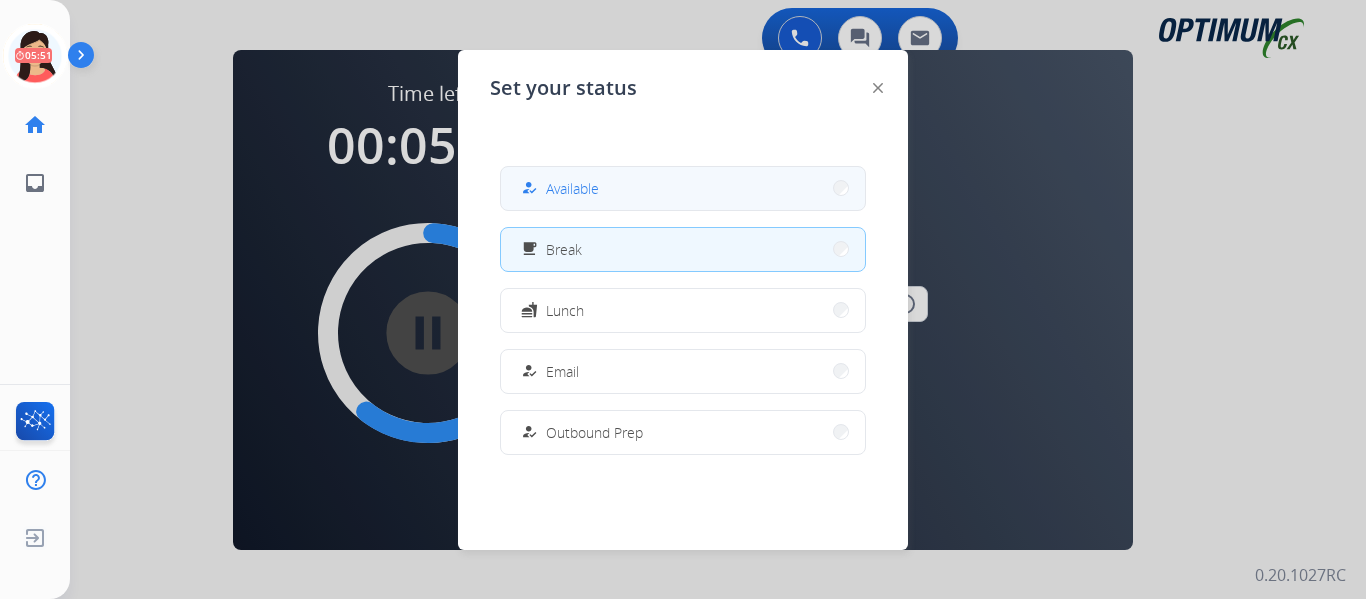 click on "how_to_reg" at bounding box center [529, 188] 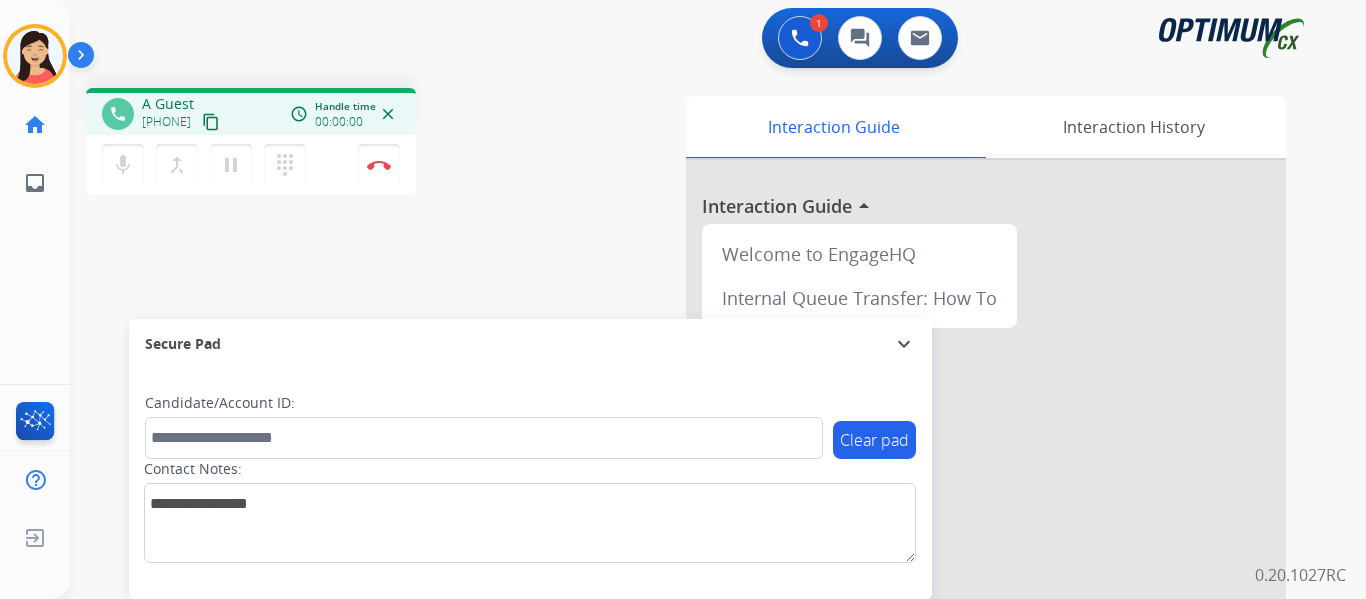 click on "content_copy" at bounding box center [211, 122] 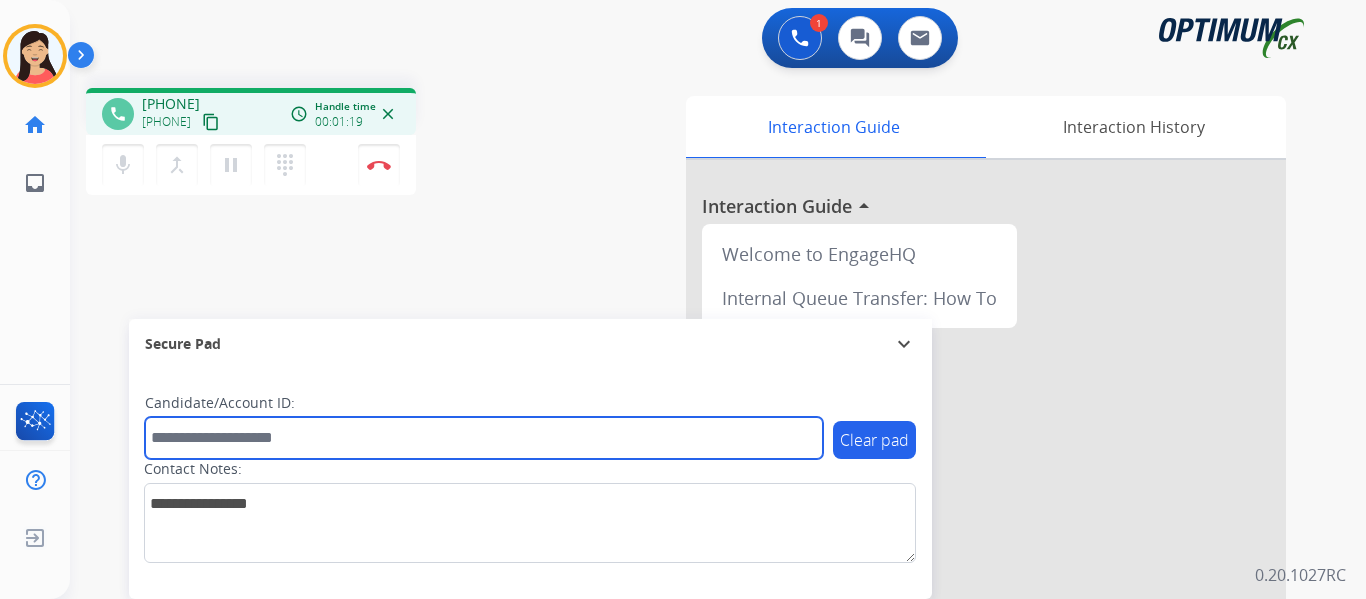 click at bounding box center (484, 438) 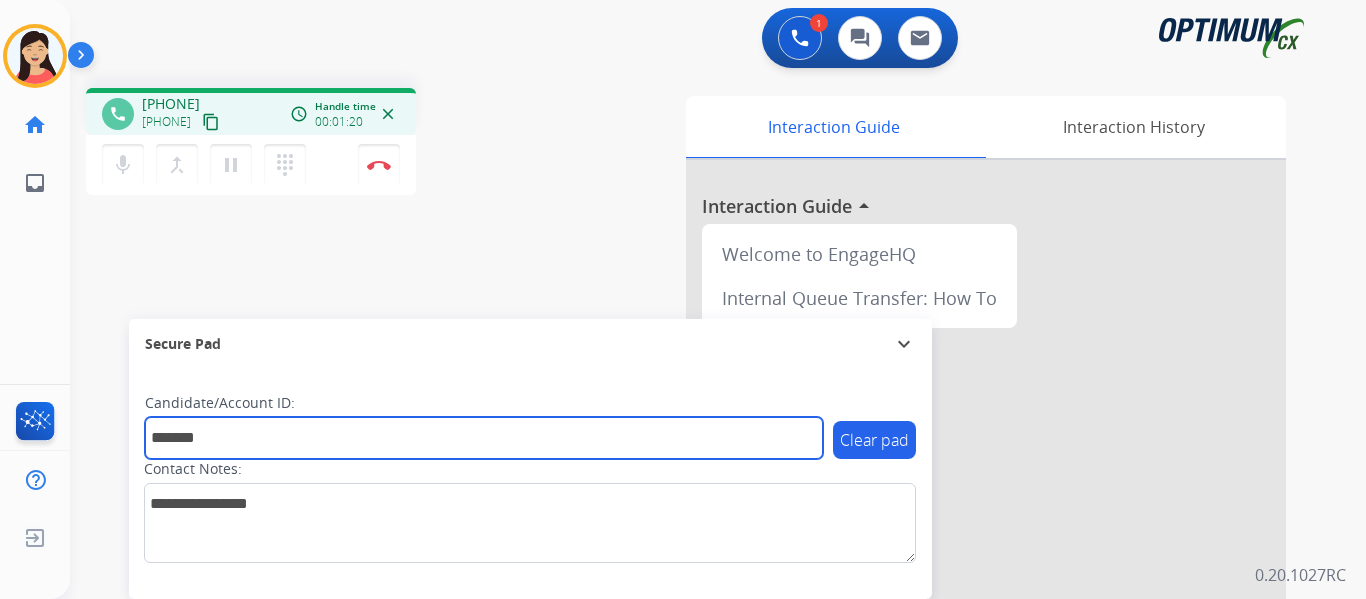 type on "*******" 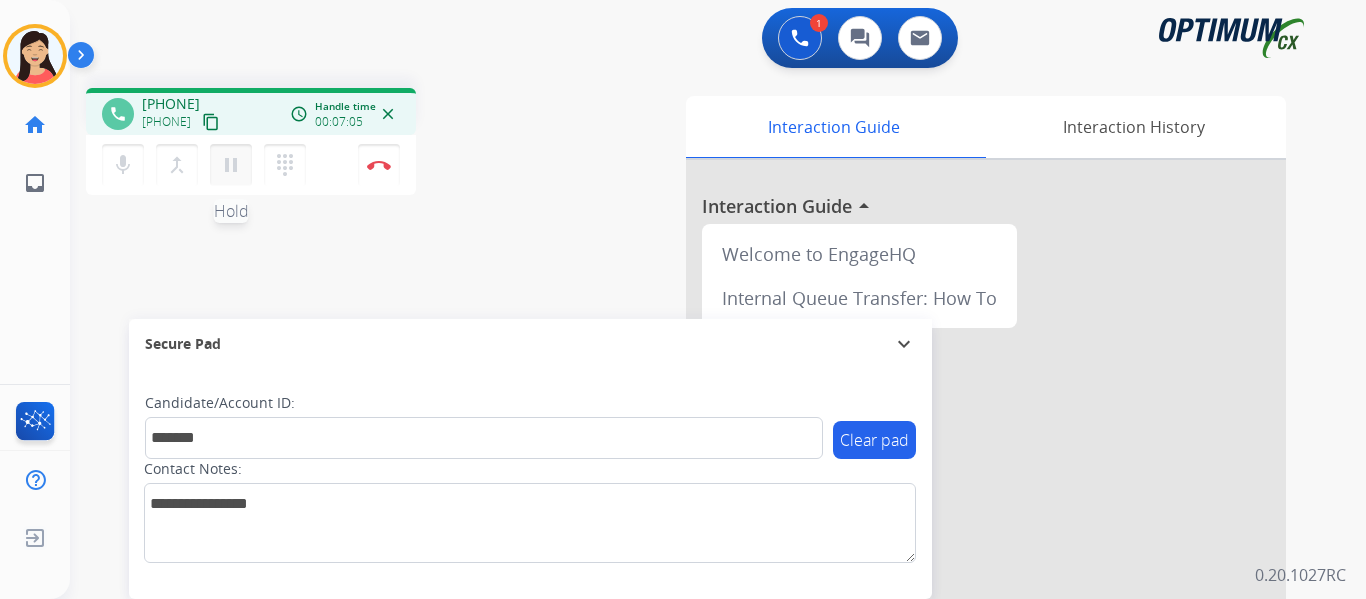 click on "pause" at bounding box center (231, 165) 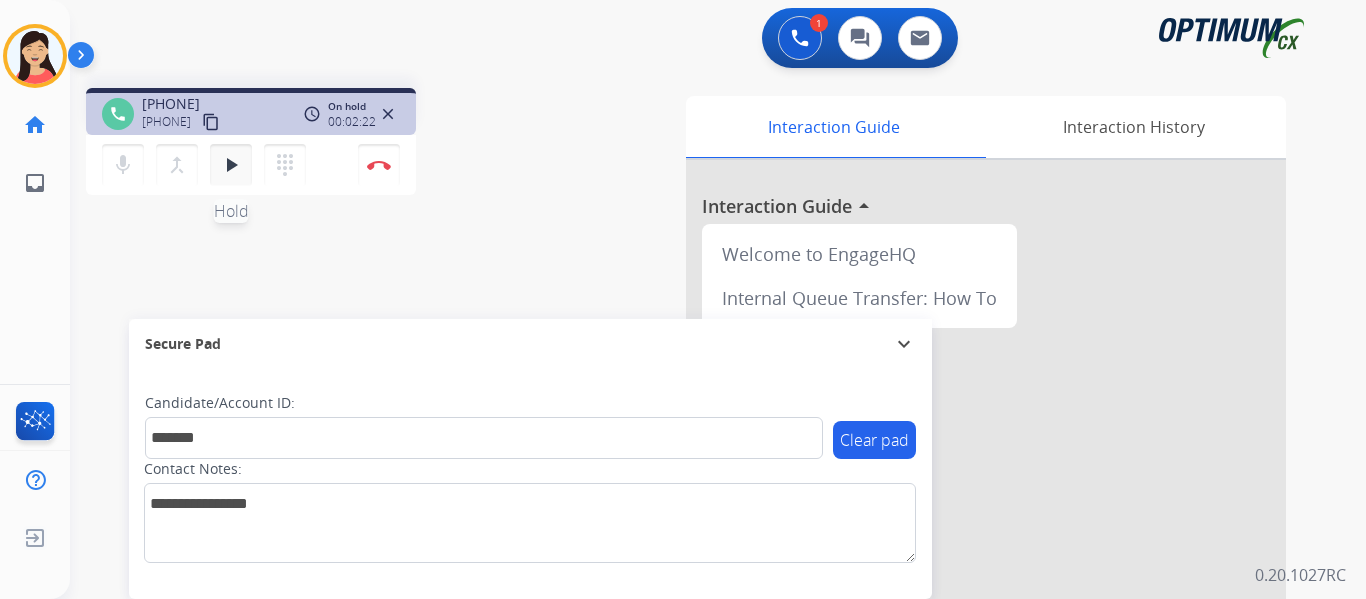 click on "play_arrow" at bounding box center [231, 165] 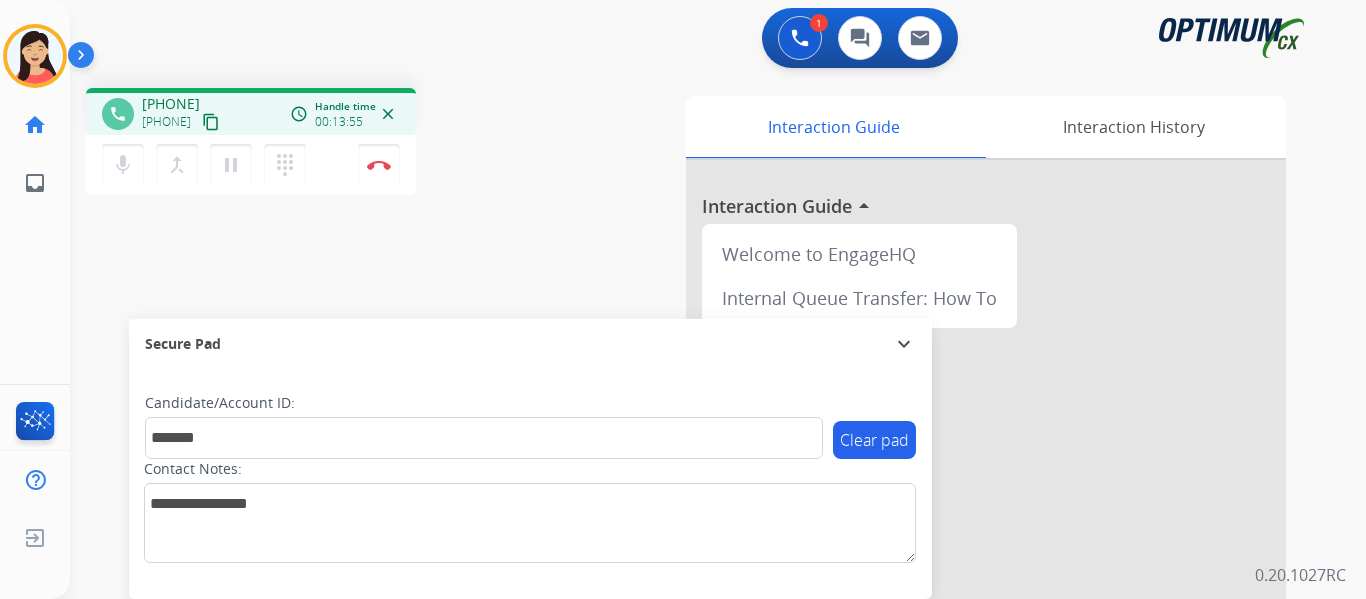 drag, startPoint x: 382, startPoint y: 163, endPoint x: 482, endPoint y: 216, distance: 113.17685 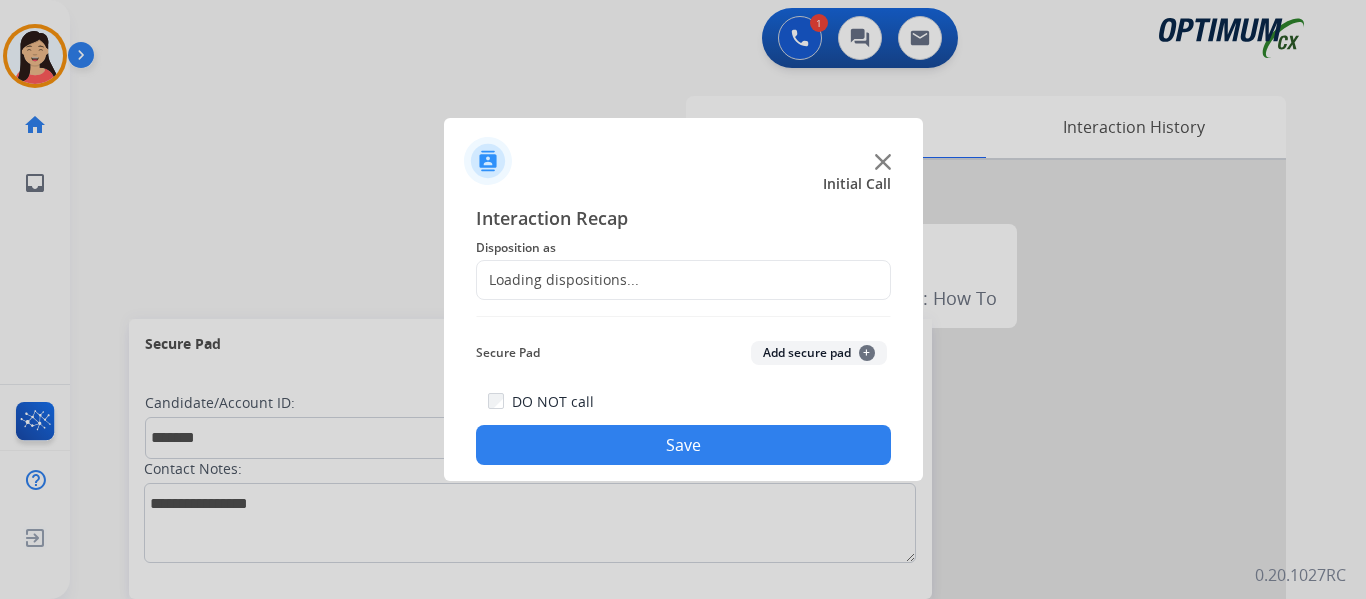 click on "[TEXT] +" 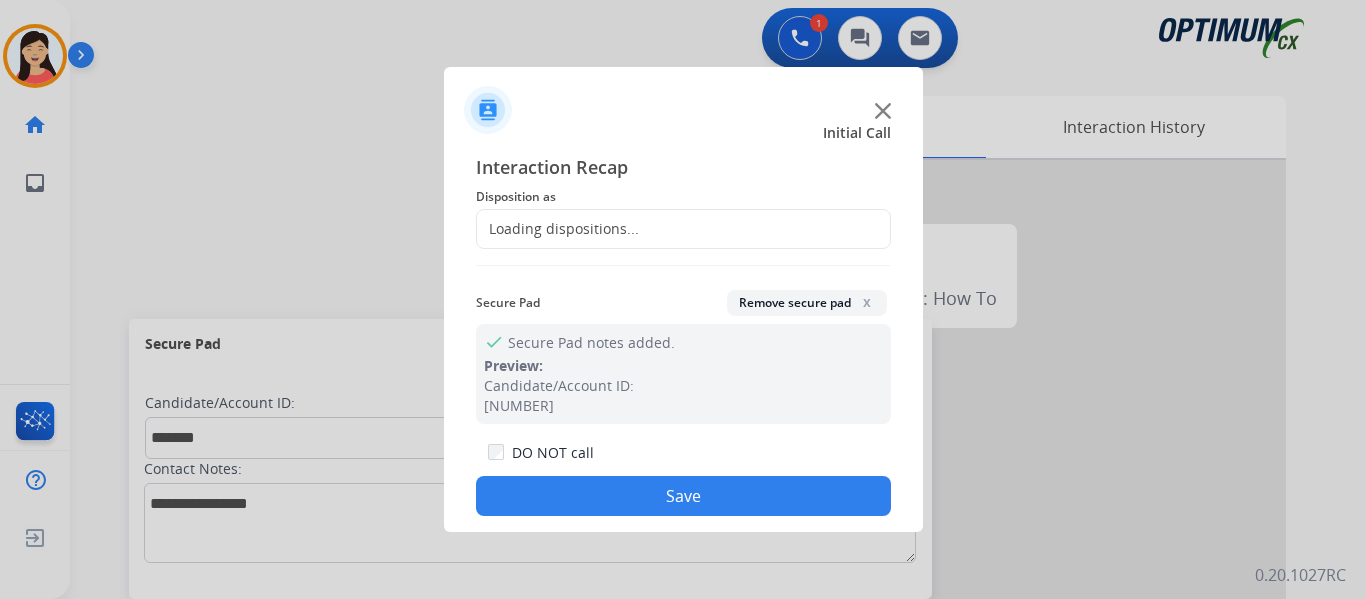 click on "Loading dispositions..." 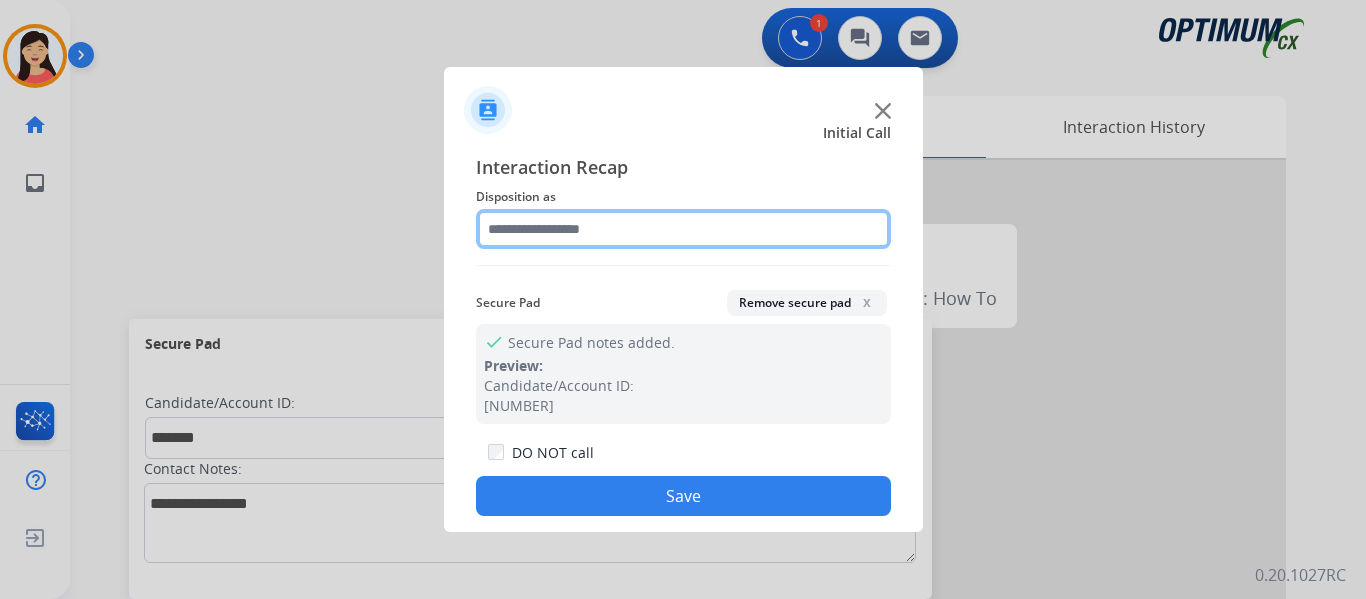 click 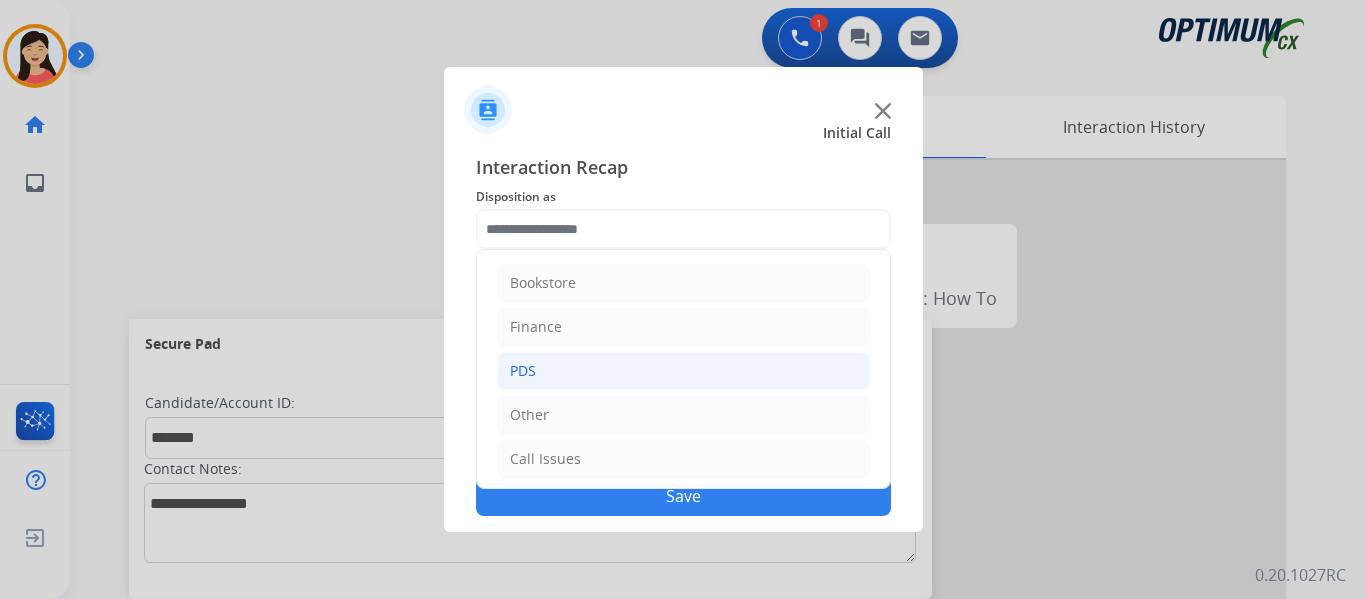 click on "PDS" 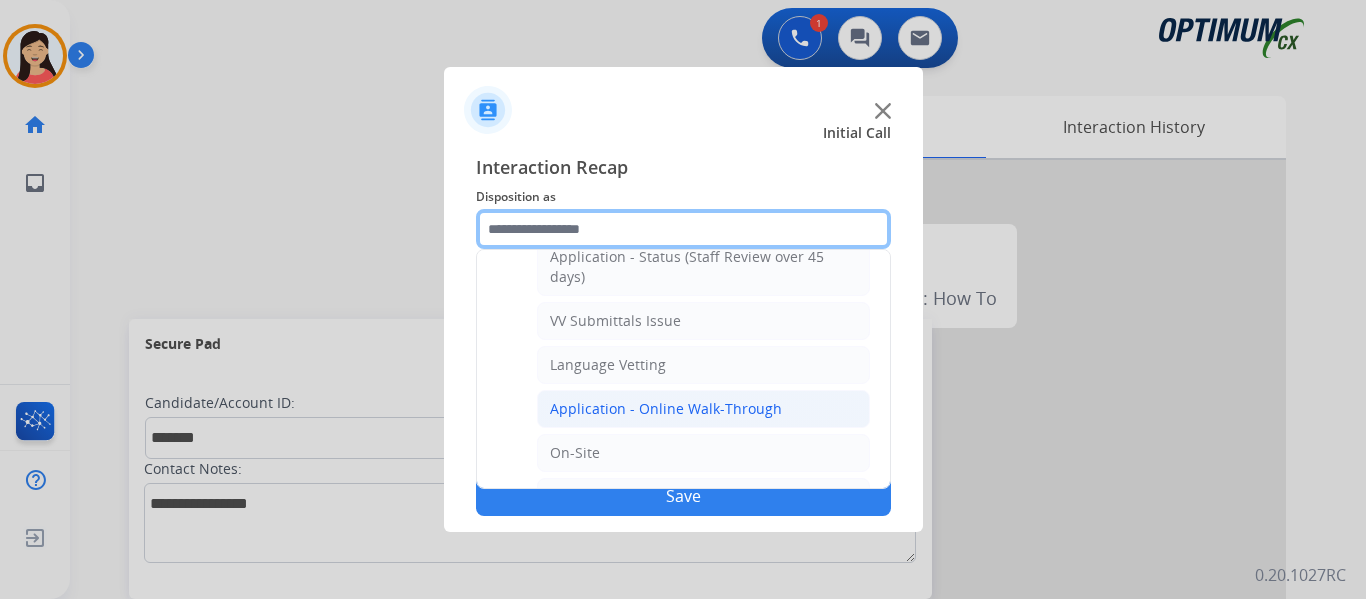 scroll, scrollTop: 400, scrollLeft: 0, axis: vertical 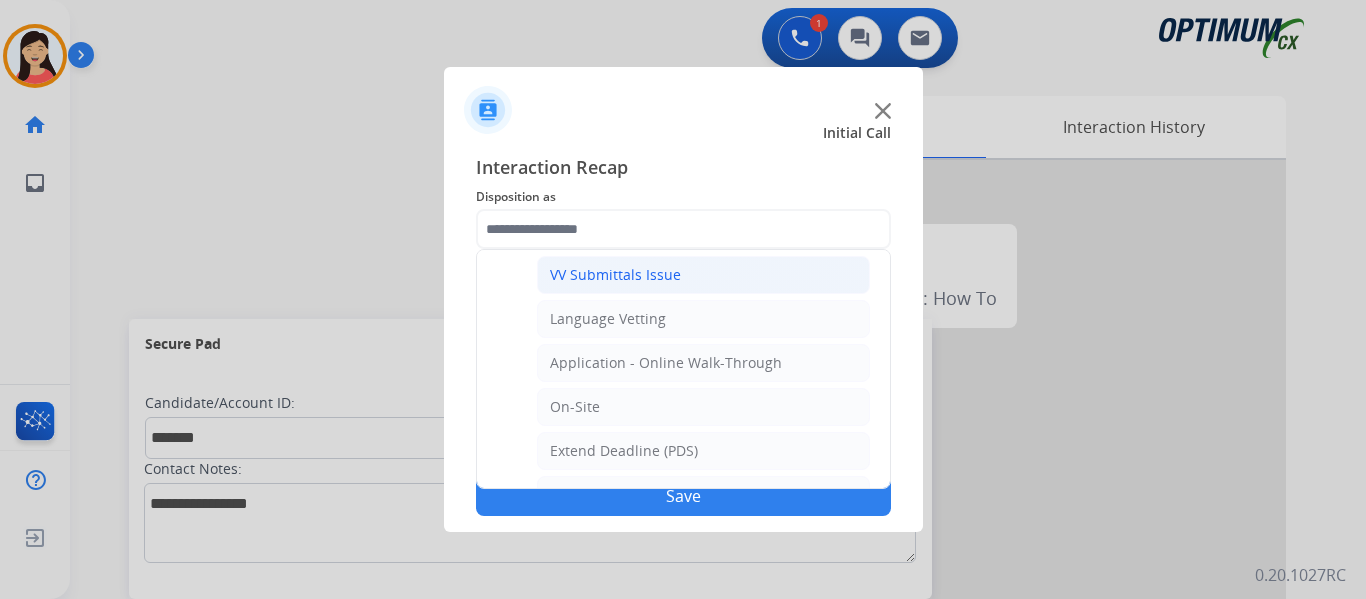 click on "VV Submittals Issue" 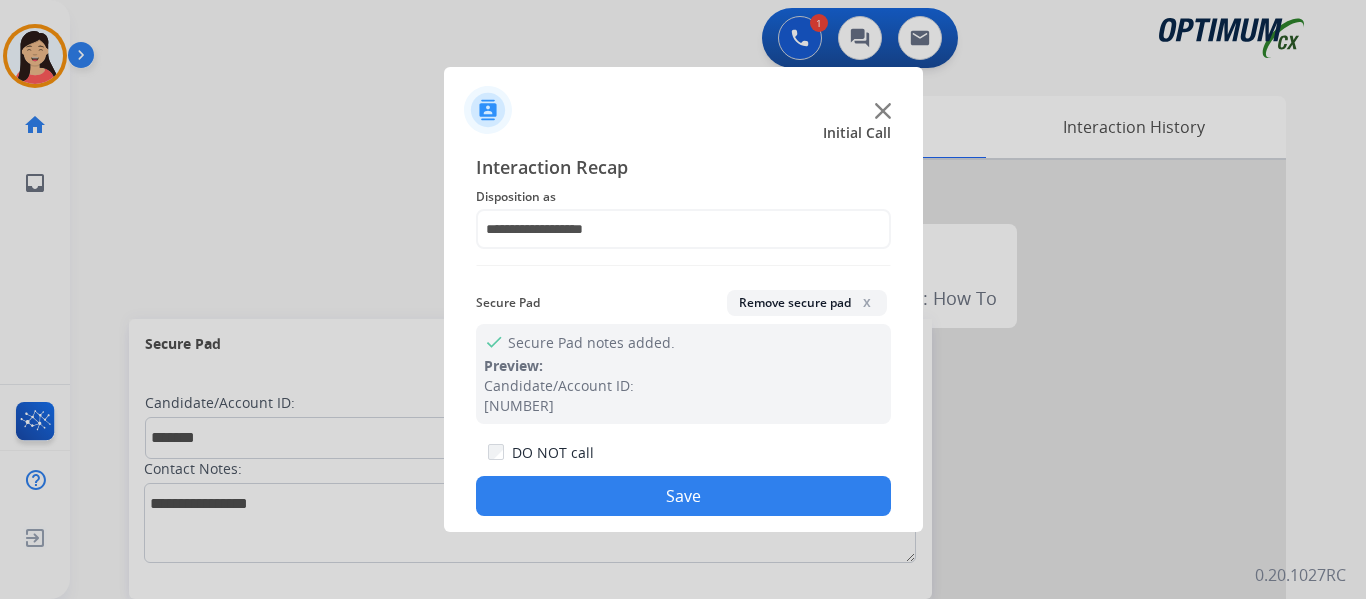 click on "Save" 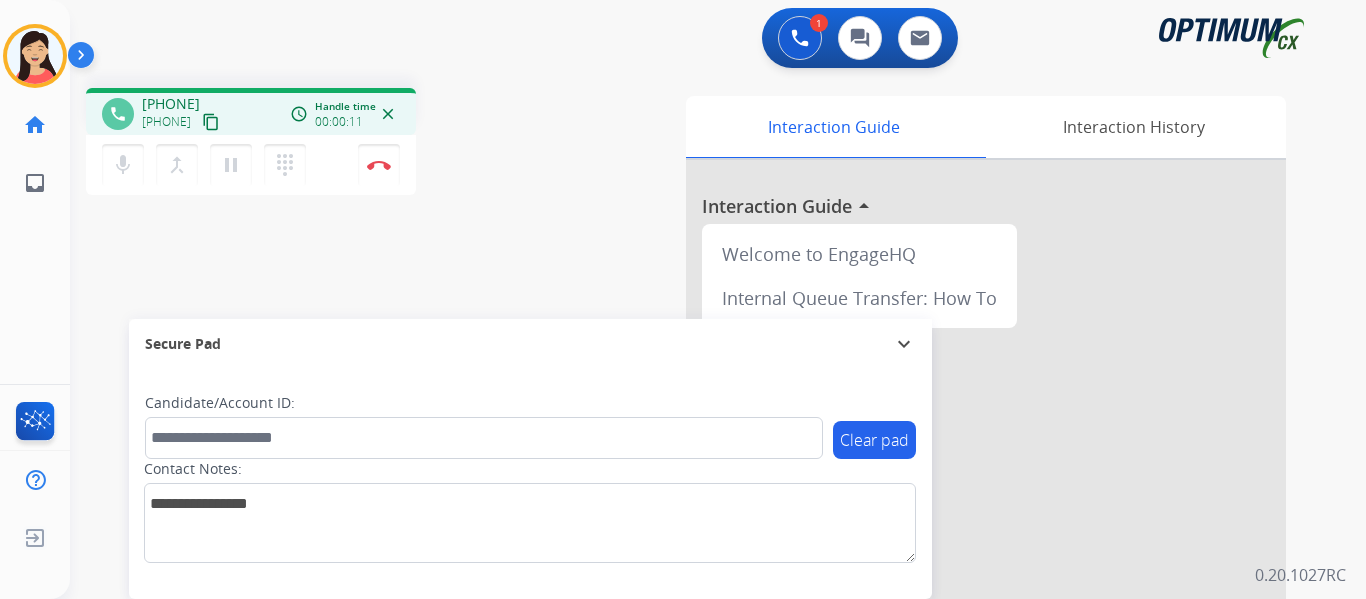 drag, startPoint x: 249, startPoint y: 116, endPoint x: 276, endPoint y: 128, distance: 29.546574 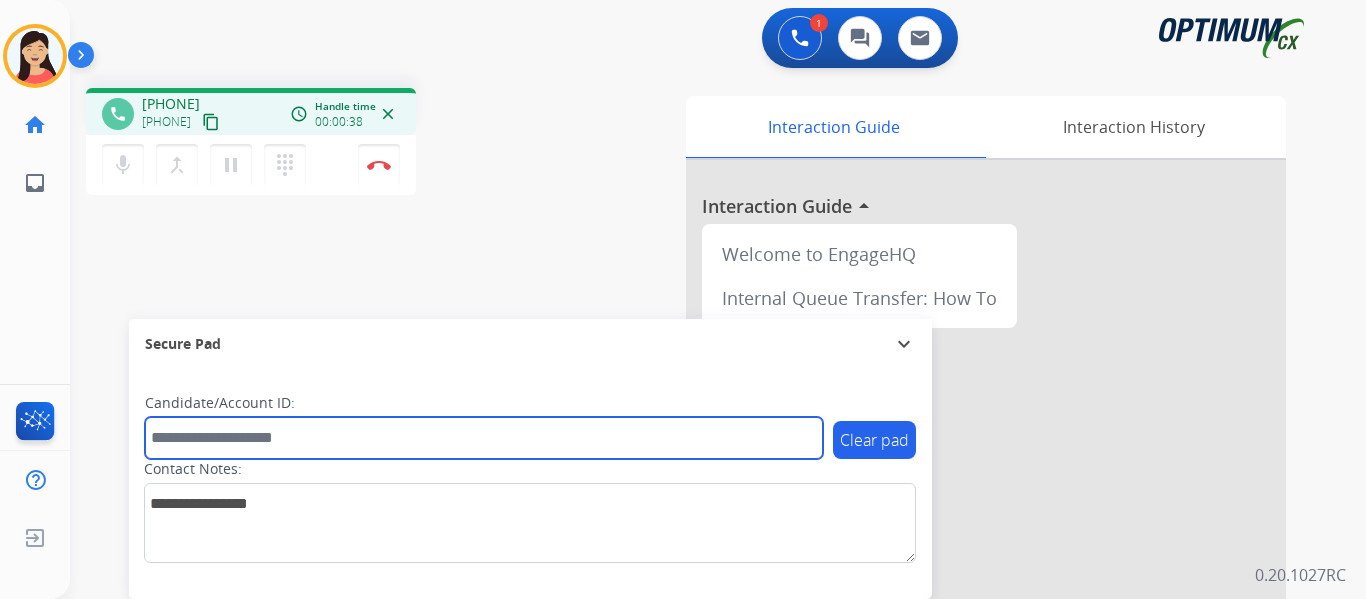 click at bounding box center (484, 438) 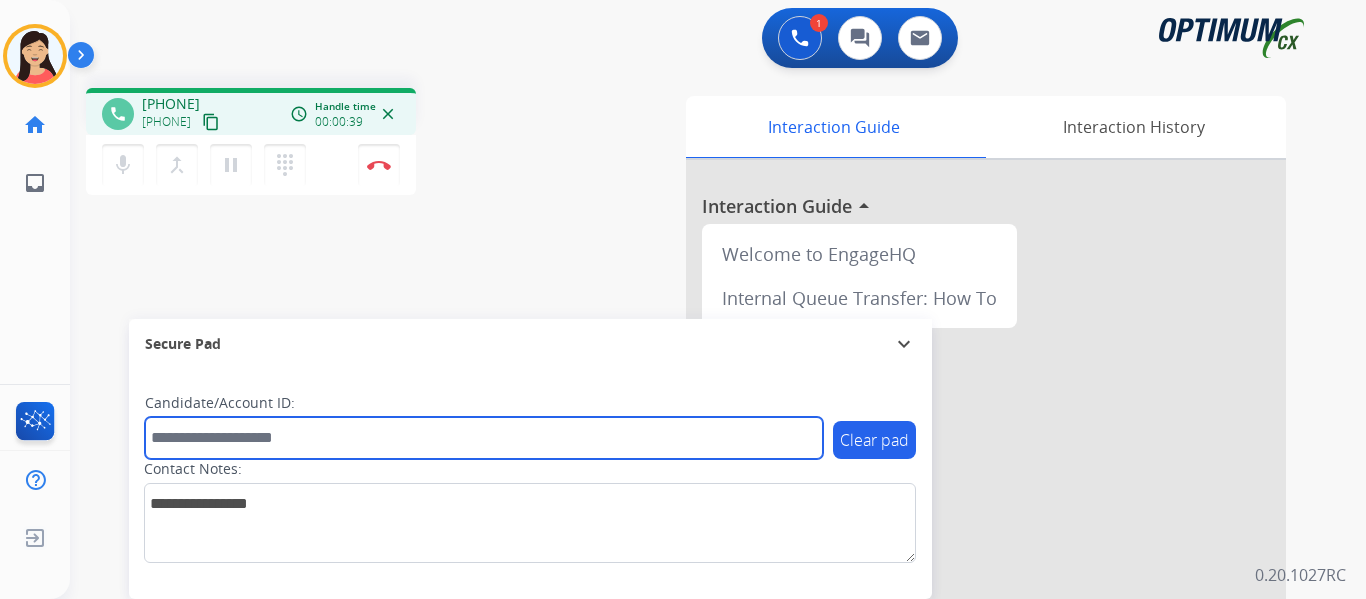 paste on "*******" 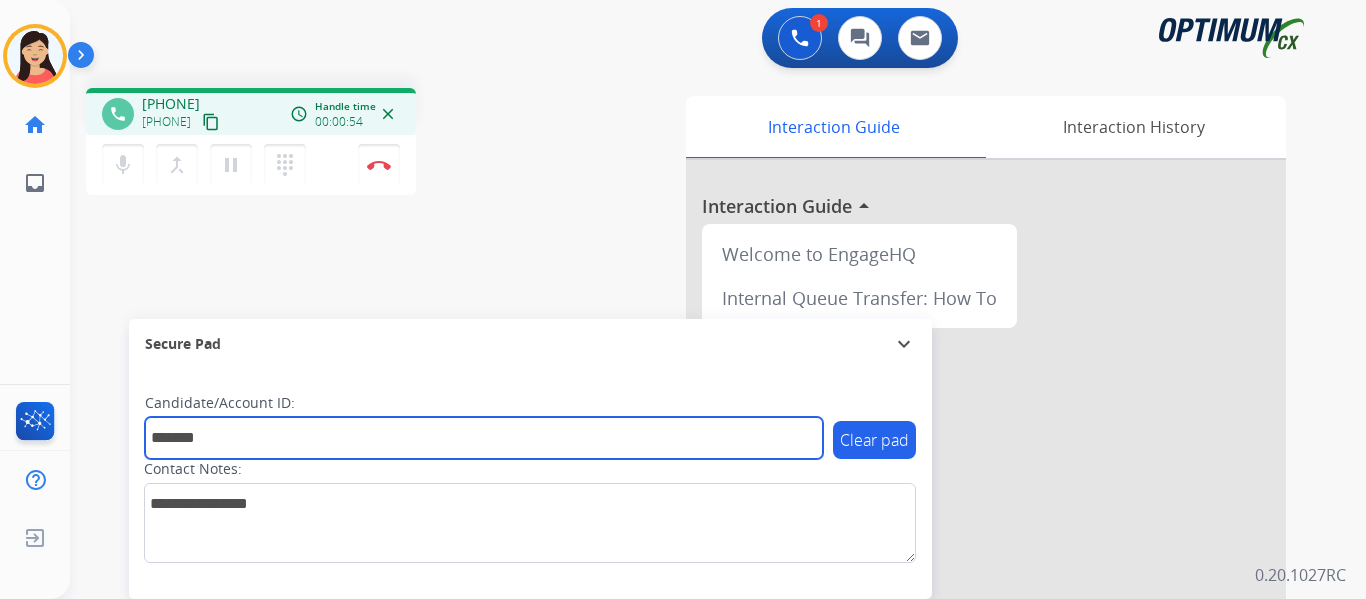 type on "*******" 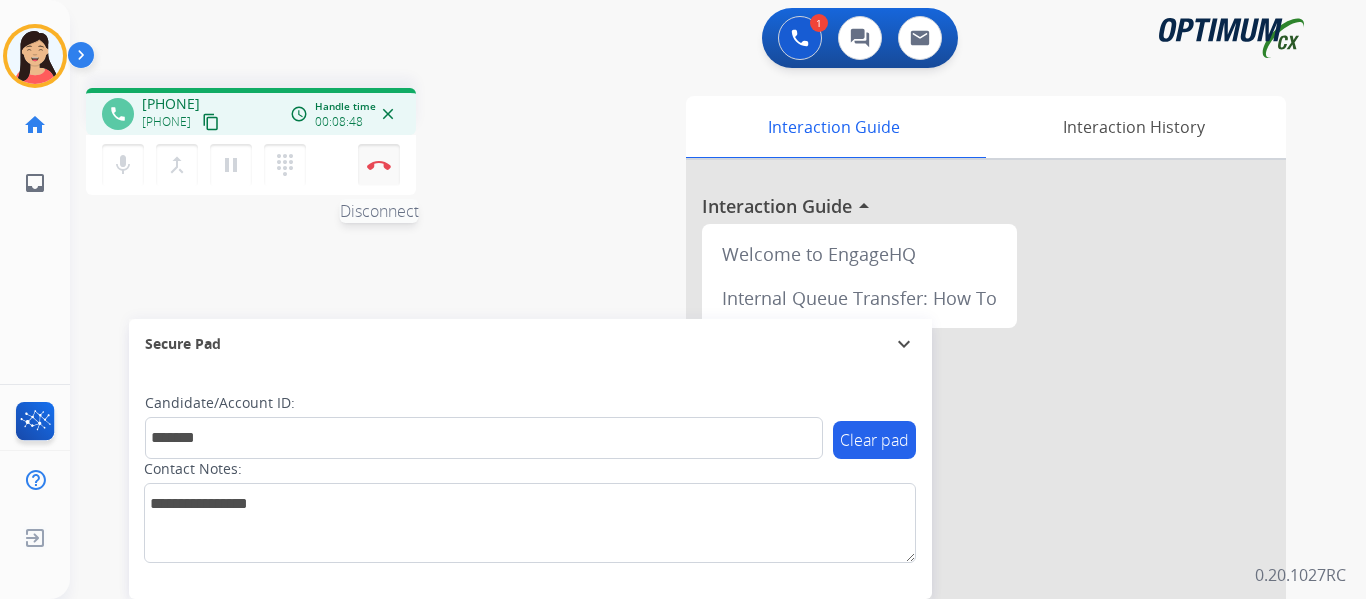 click on "Disconnect" at bounding box center (379, 165) 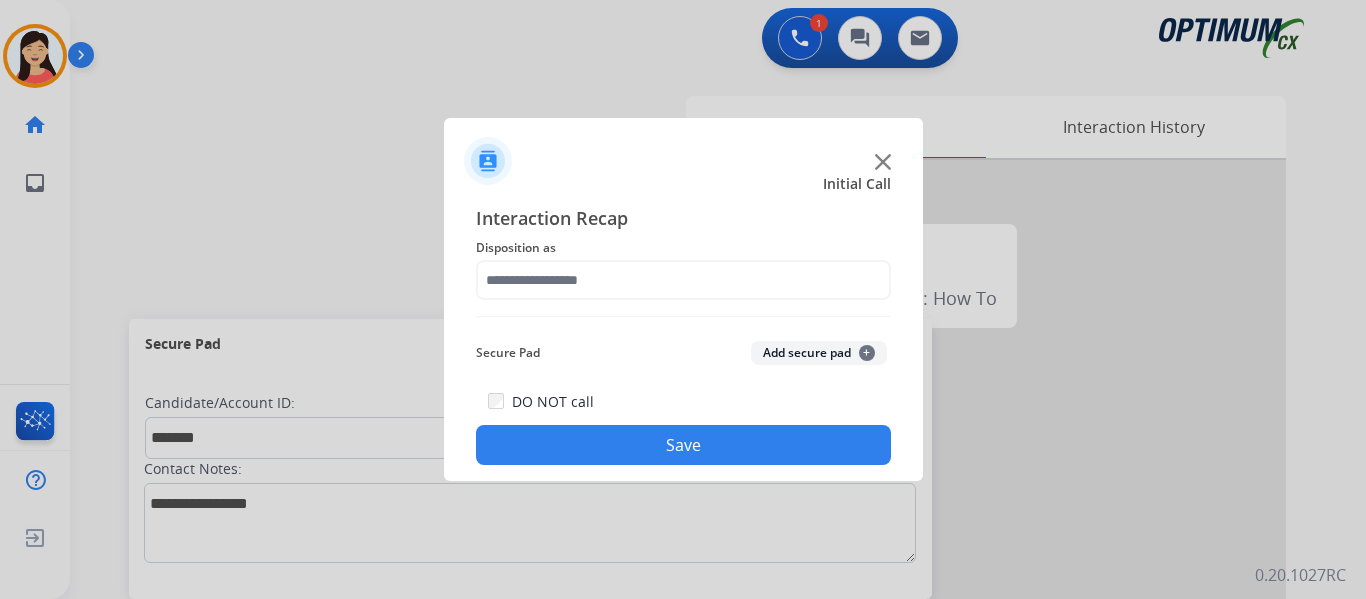 click on "[TEXT] +" 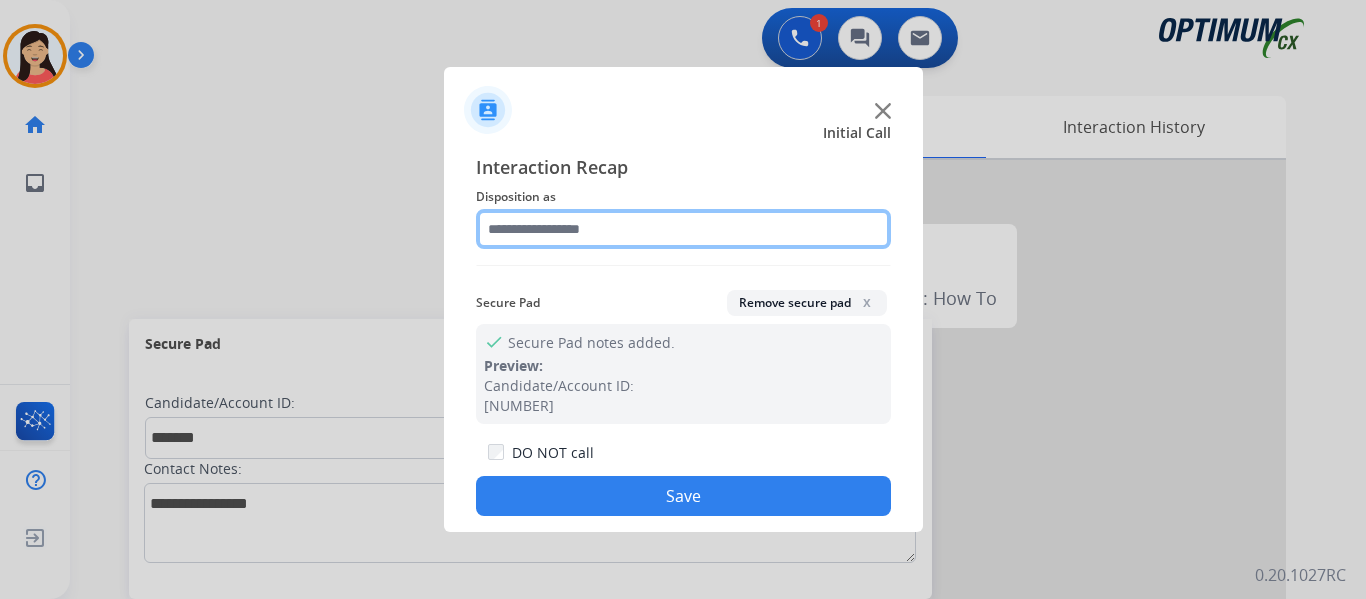 click 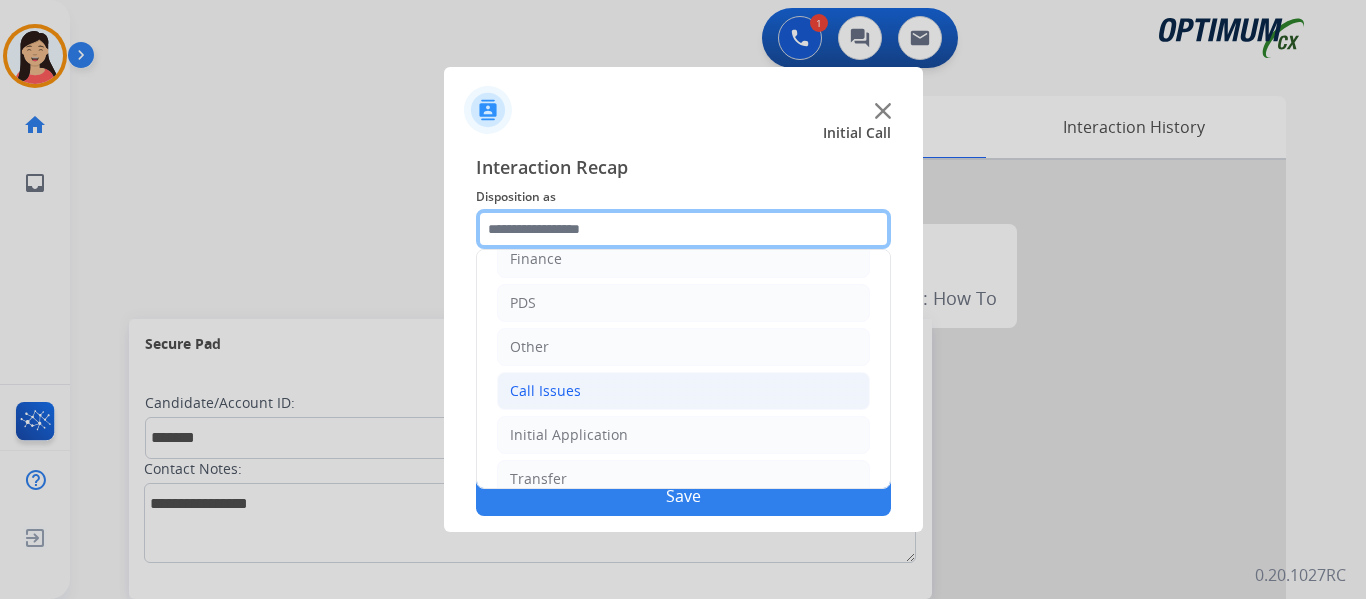 scroll, scrollTop: 136, scrollLeft: 0, axis: vertical 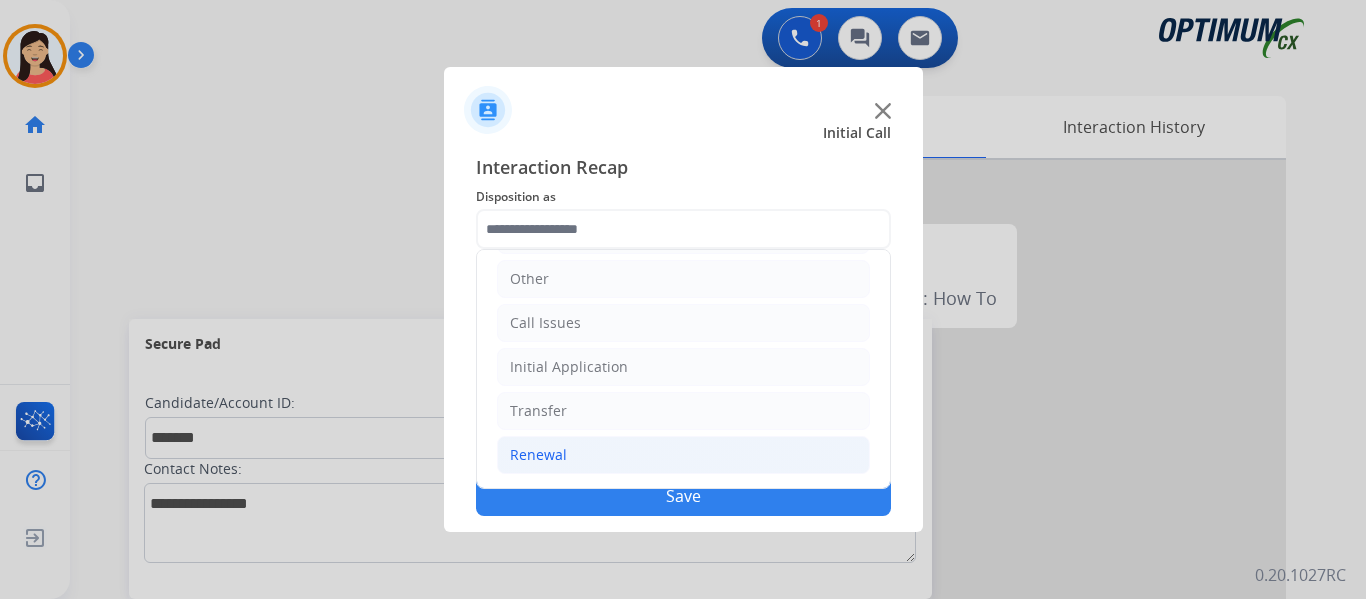 click on "[TEXT]" 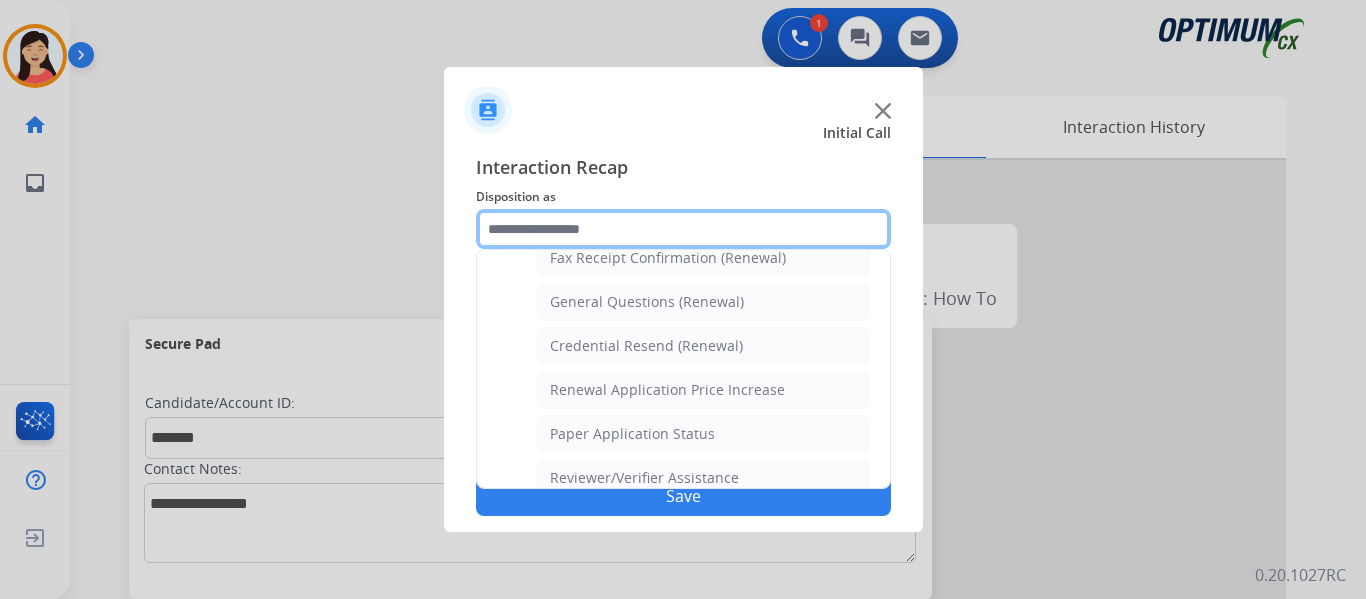 scroll, scrollTop: 572, scrollLeft: 0, axis: vertical 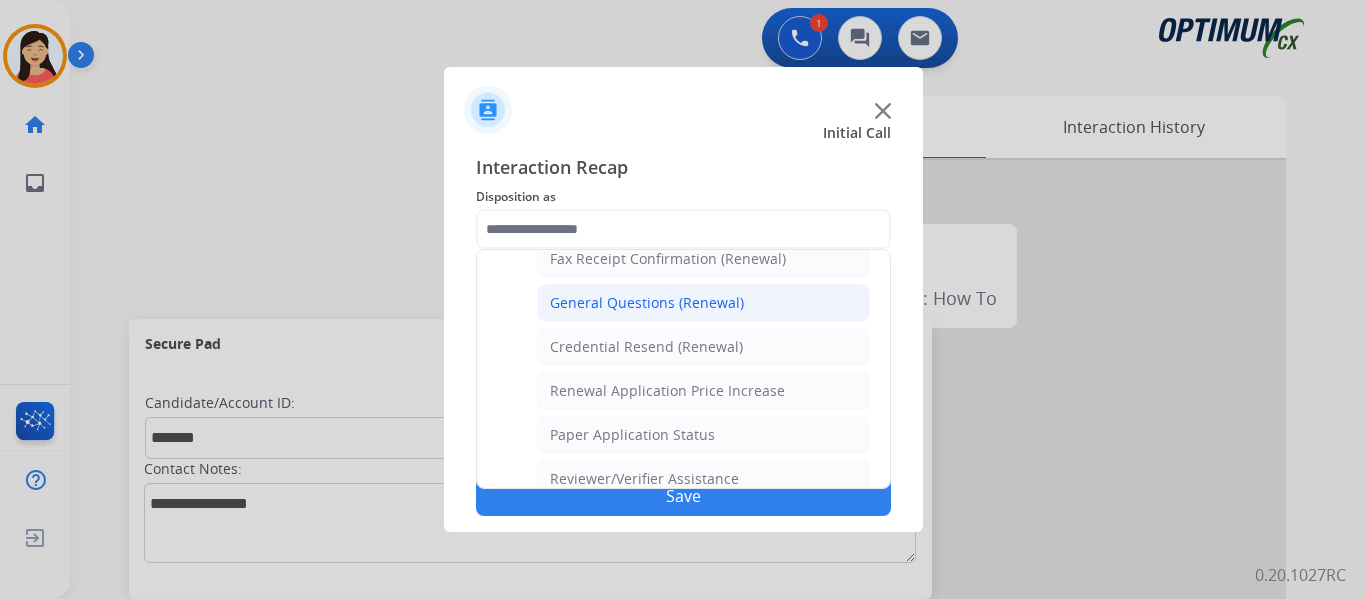 click on "General Questions (Renewal)" 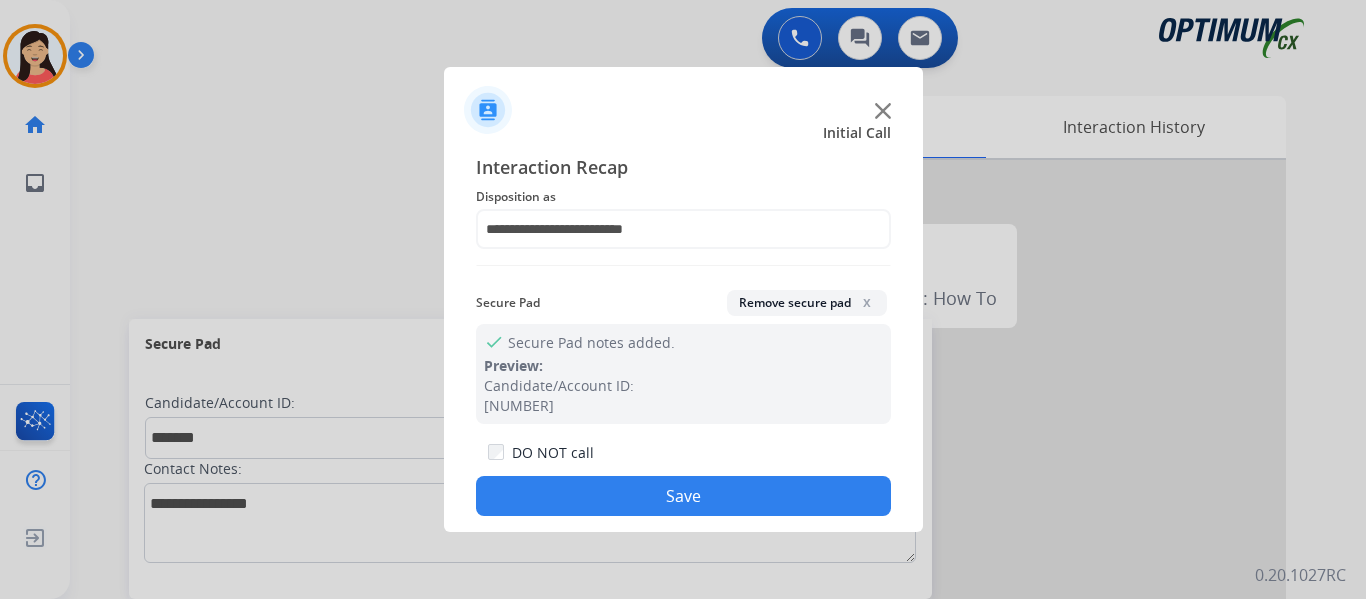 click on "Save" 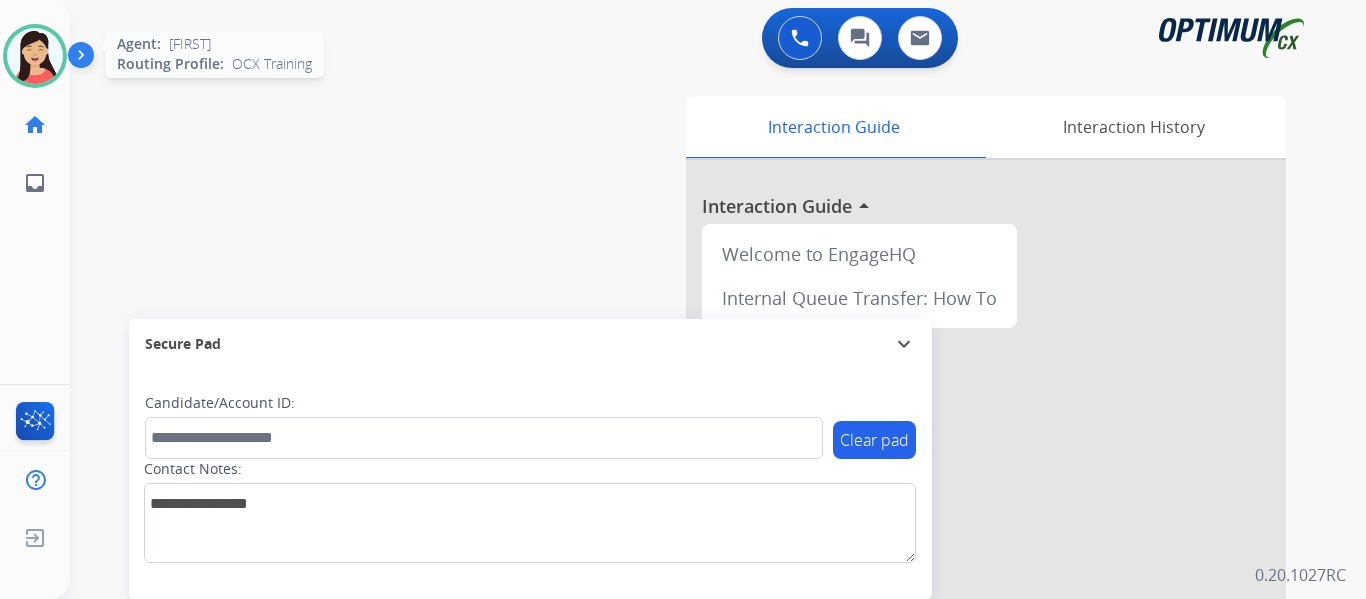 click at bounding box center (35, 56) 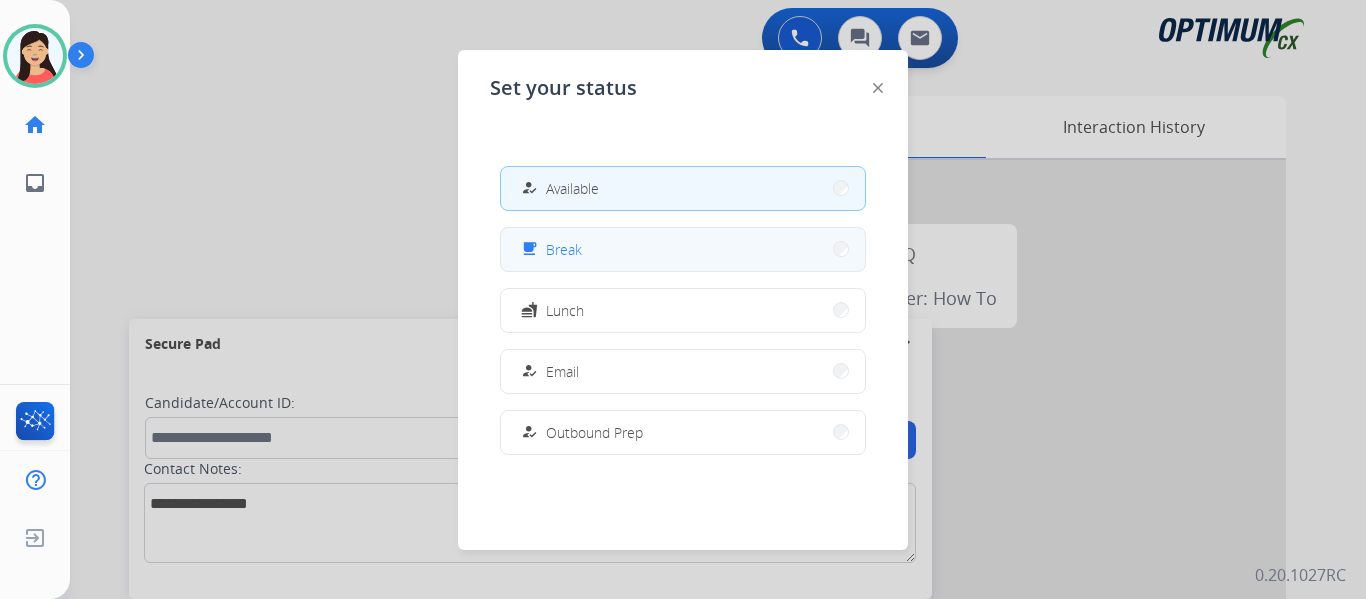 click on "free_breakfast Break" at bounding box center [683, 249] 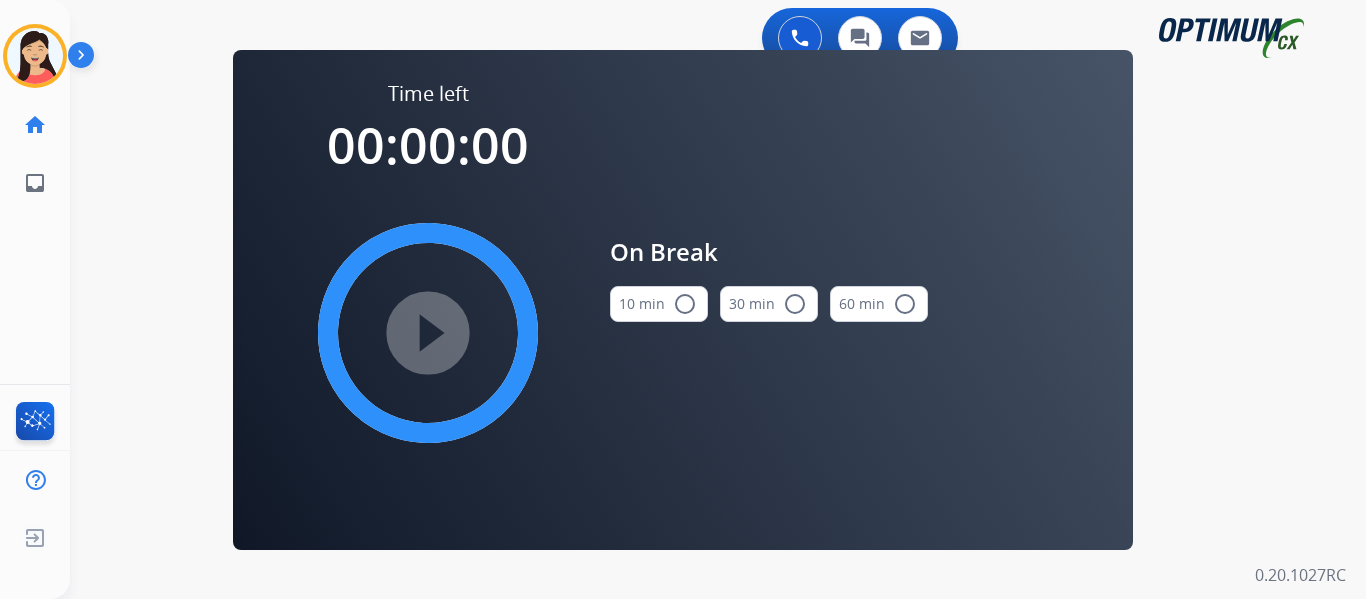 click on "10 min  radio_button_unchecked" at bounding box center [659, 304] 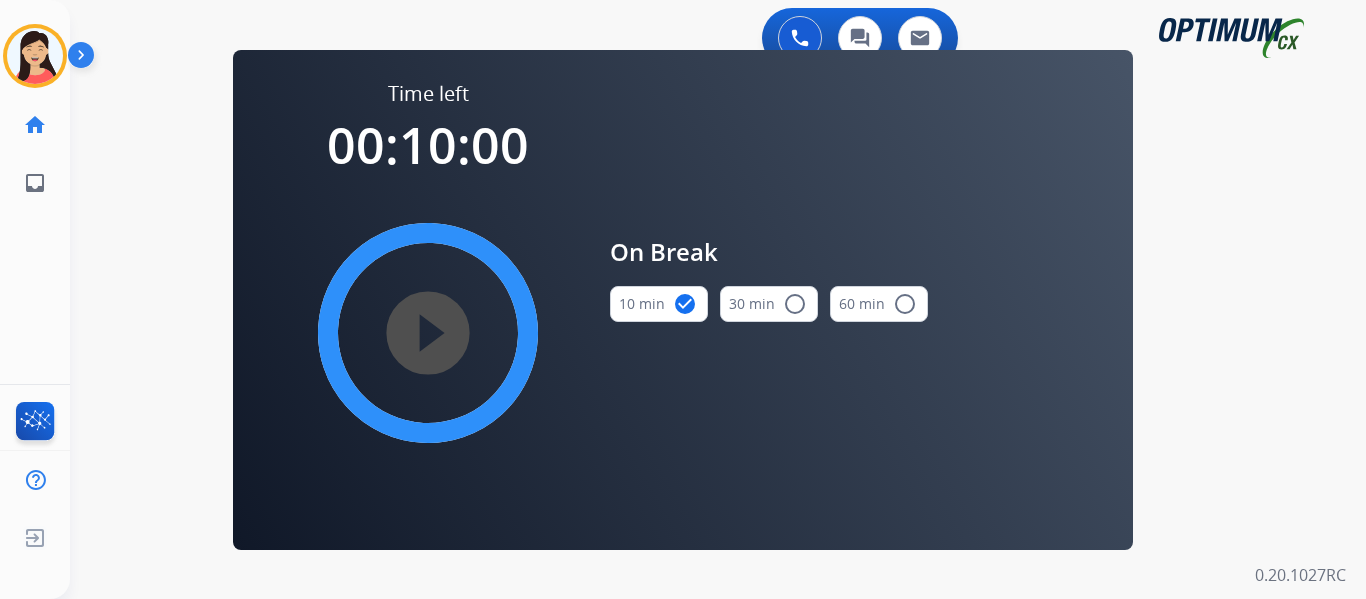 click on "play_circle_filled" at bounding box center (428, 333) 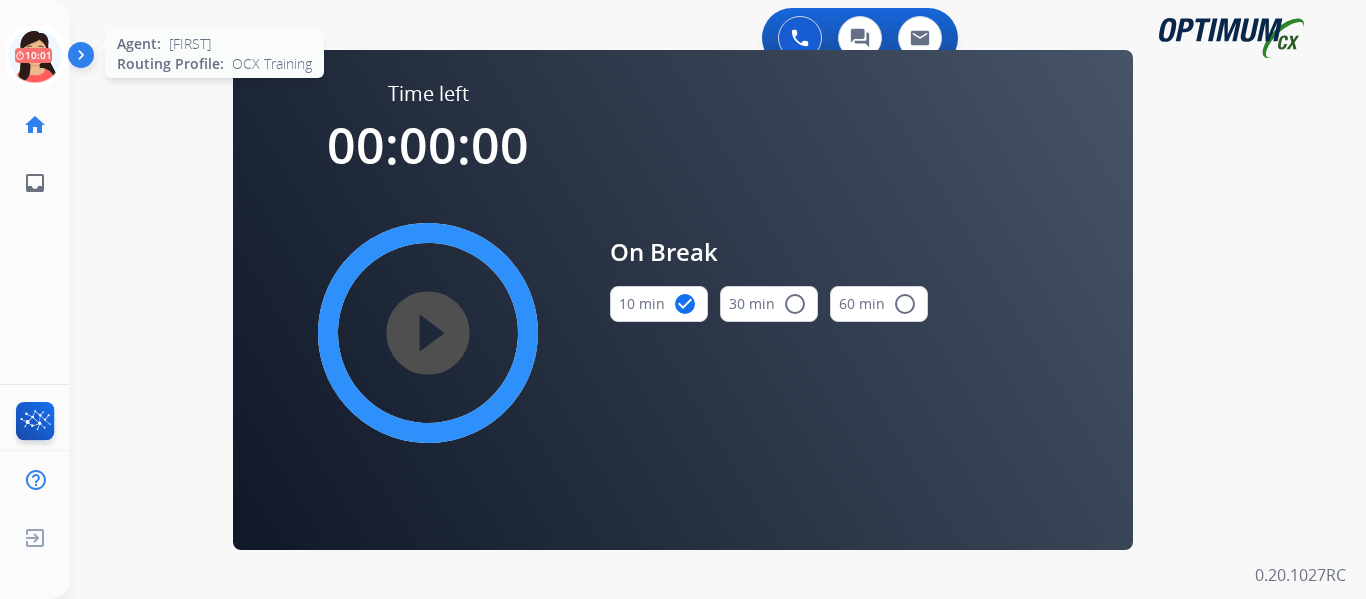 click 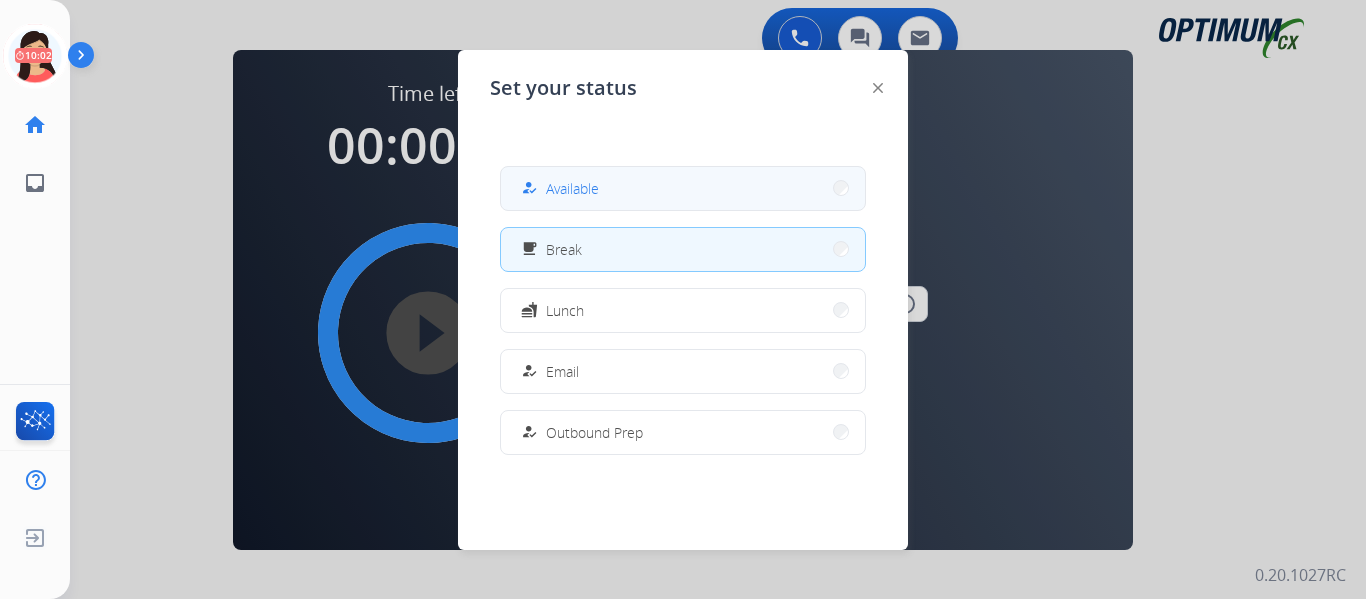 click on "how_to_reg Available" at bounding box center (683, 188) 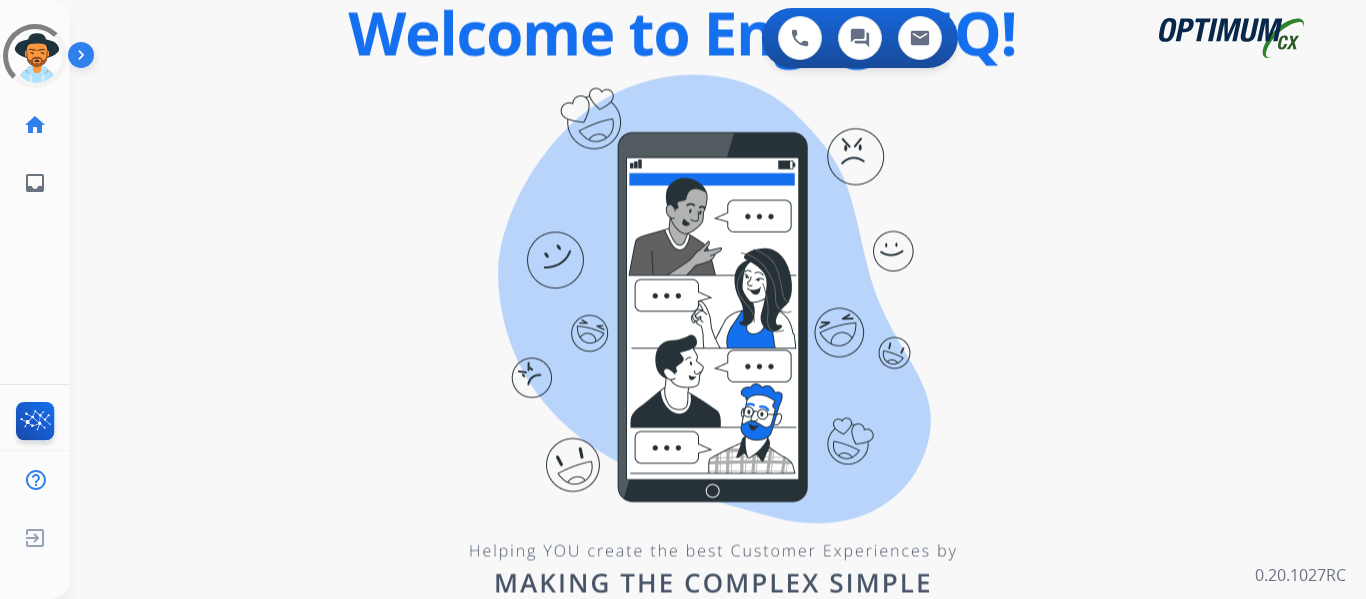 scroll, scrollTop: 0, scrollLeft: 0, axis: both 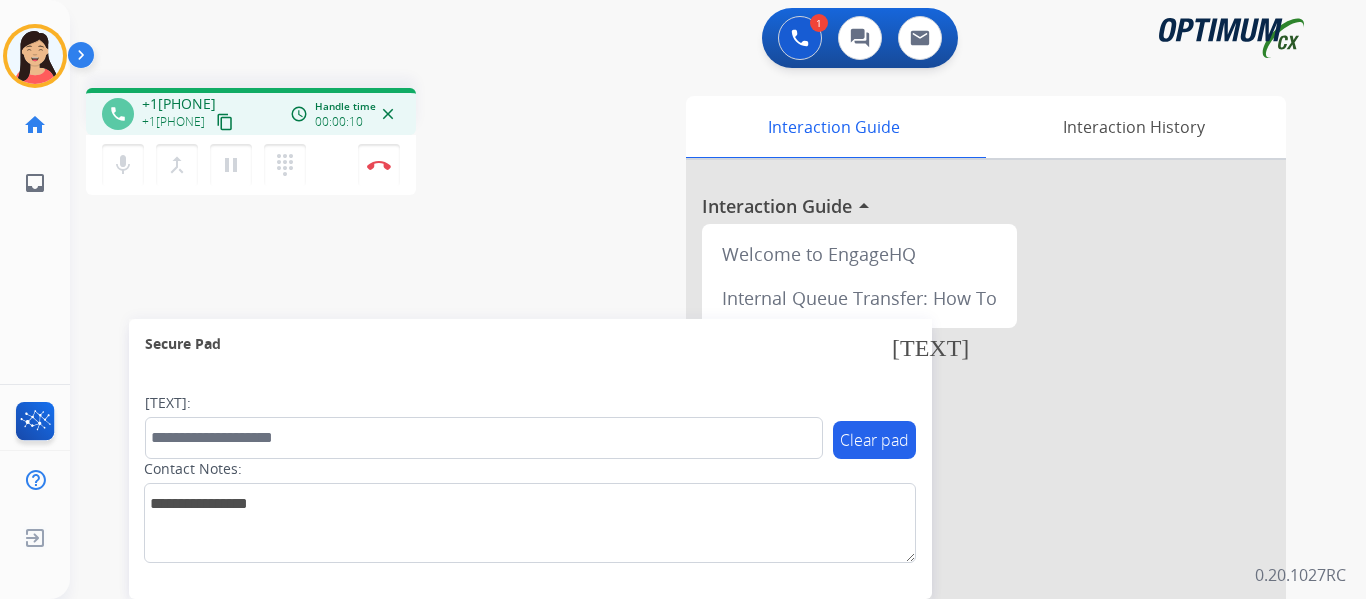 click on "content_copy" at bounding box center [225, 122] 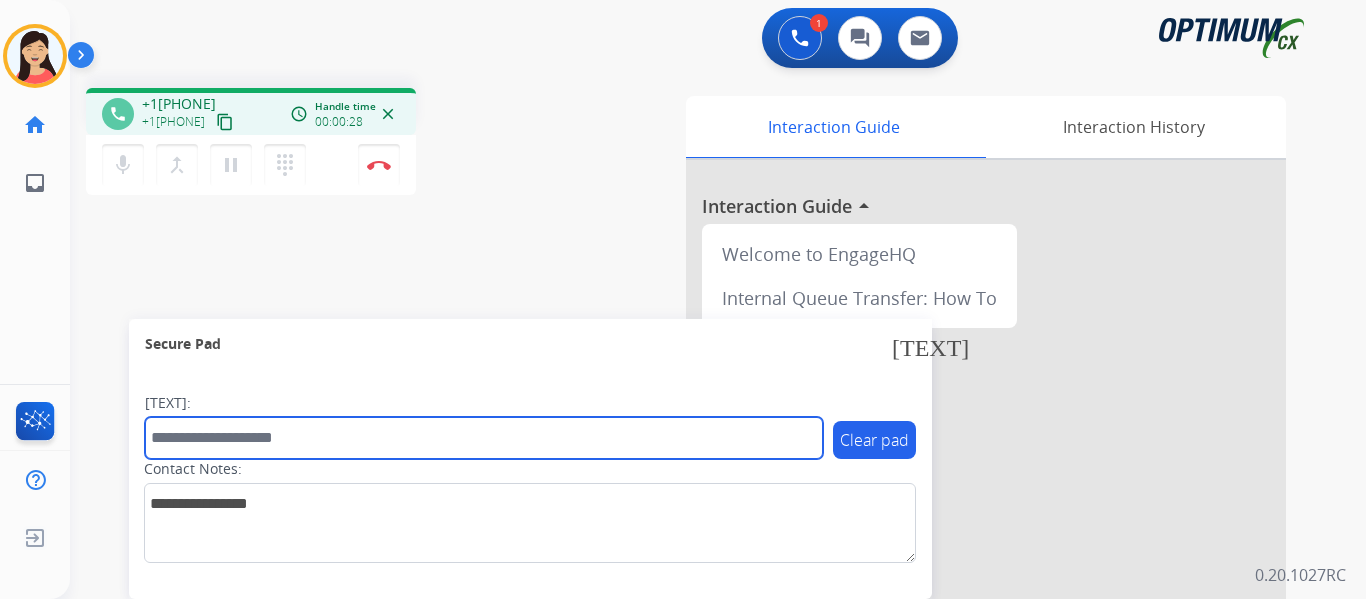click at bounding box center (484, 438) 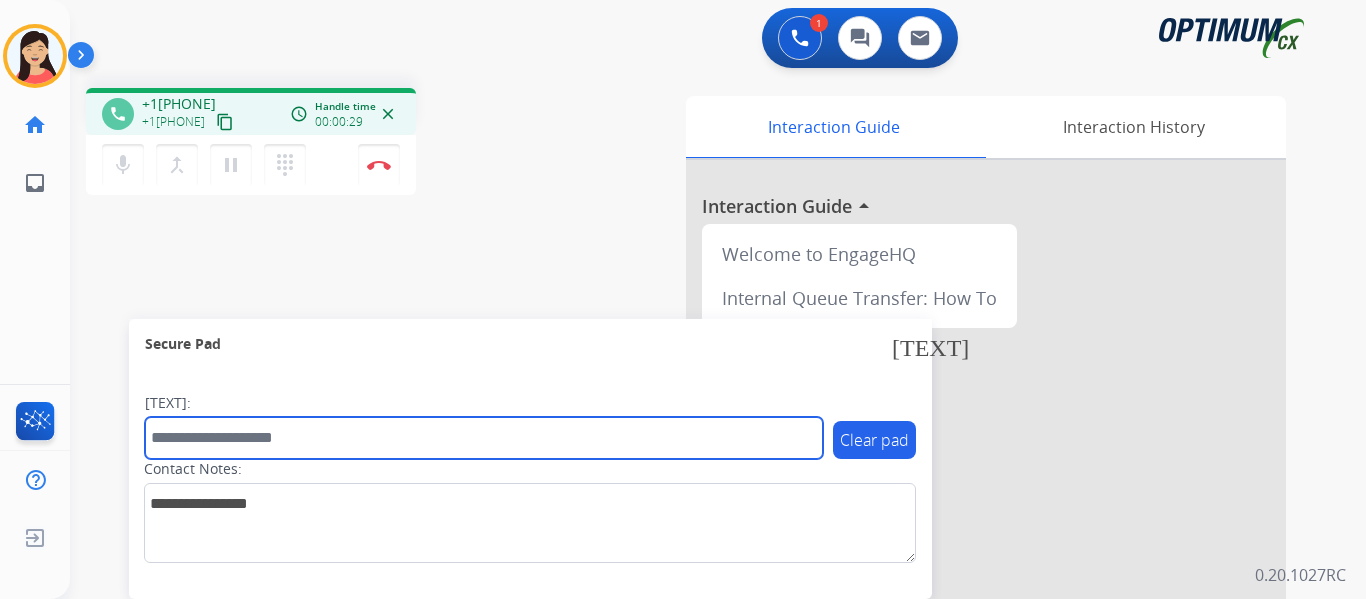 paste on "*******" 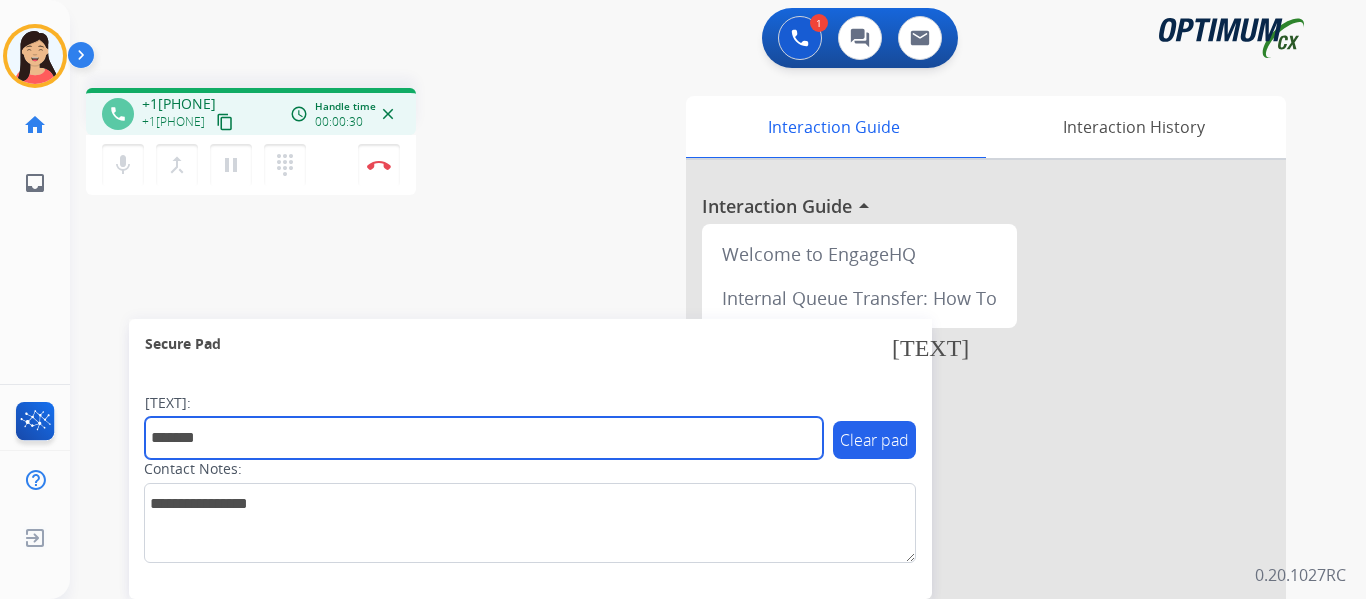 type on "*******" 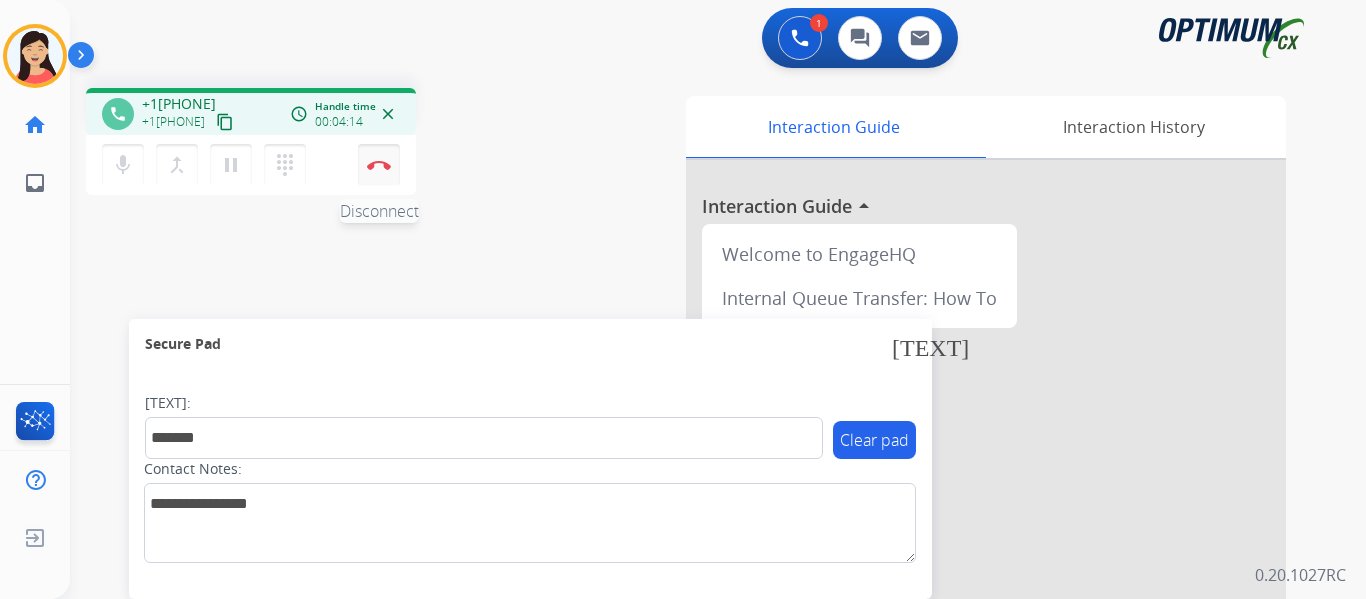 click at bounding box center [379, 165] 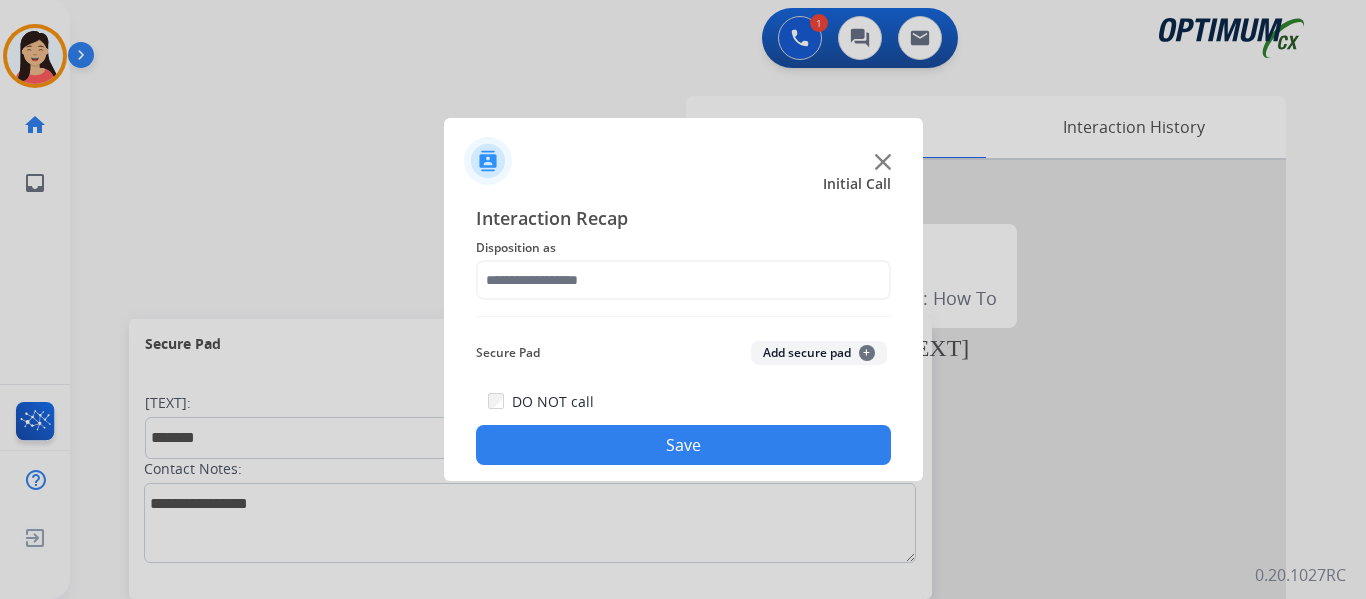 click on "[TEXT] +" 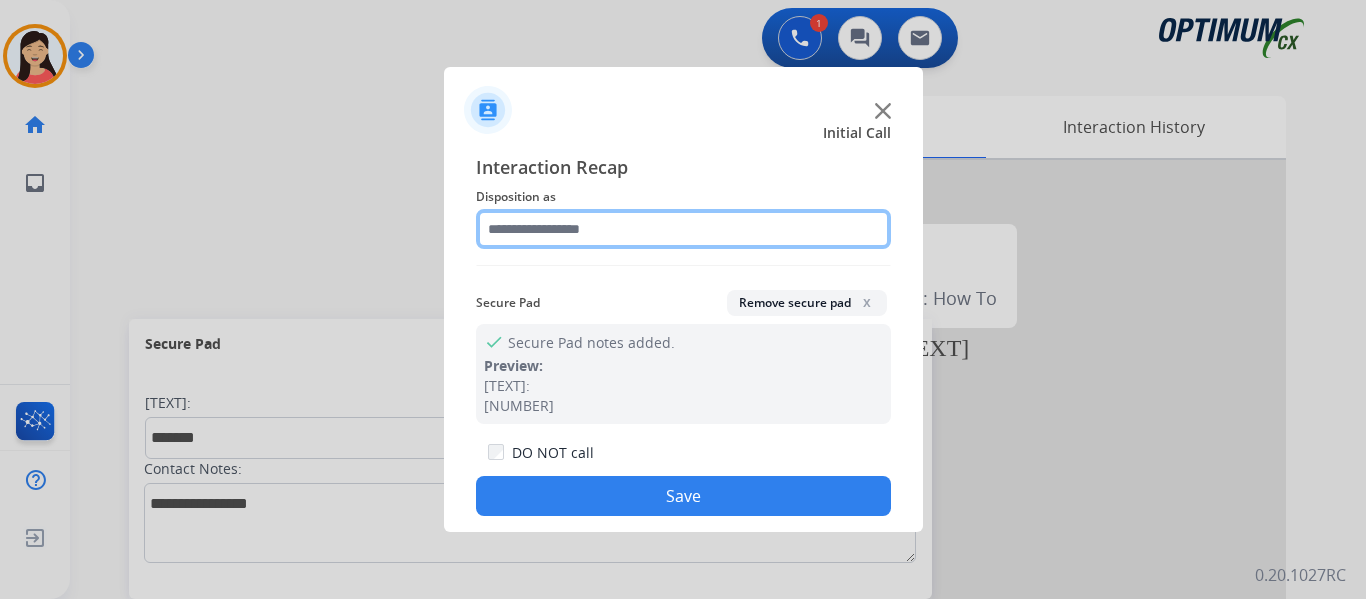 click 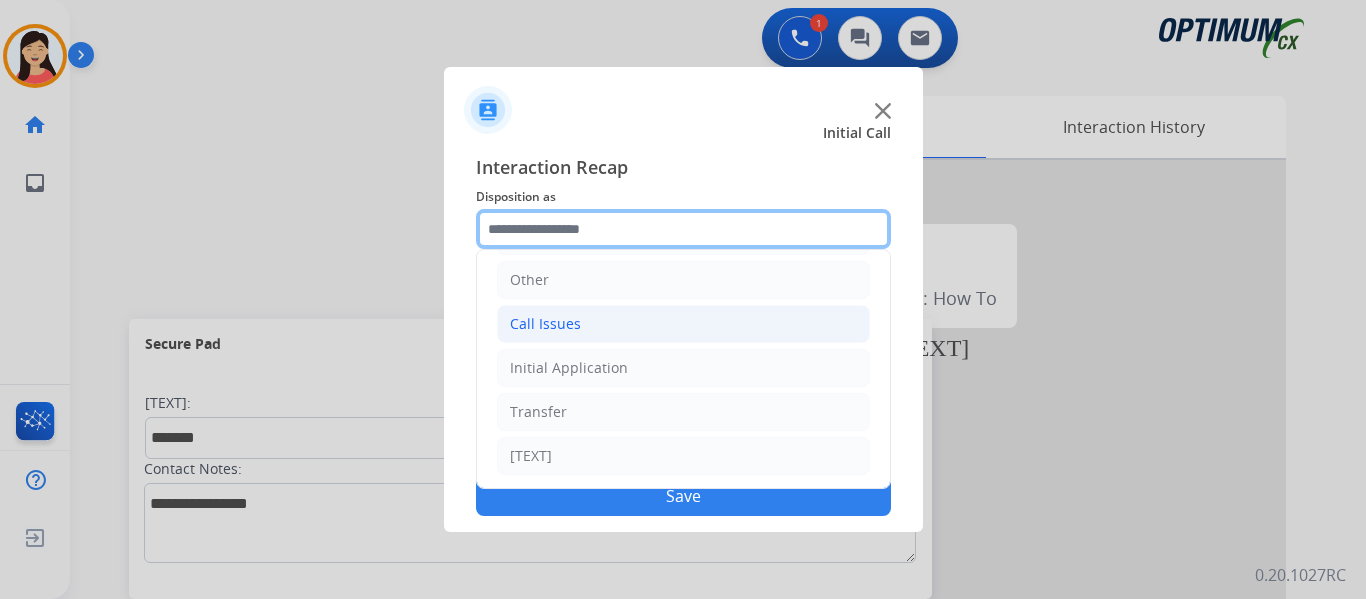 scroll, scrollTop: 136, scrollLeft: 0, axis: vertical 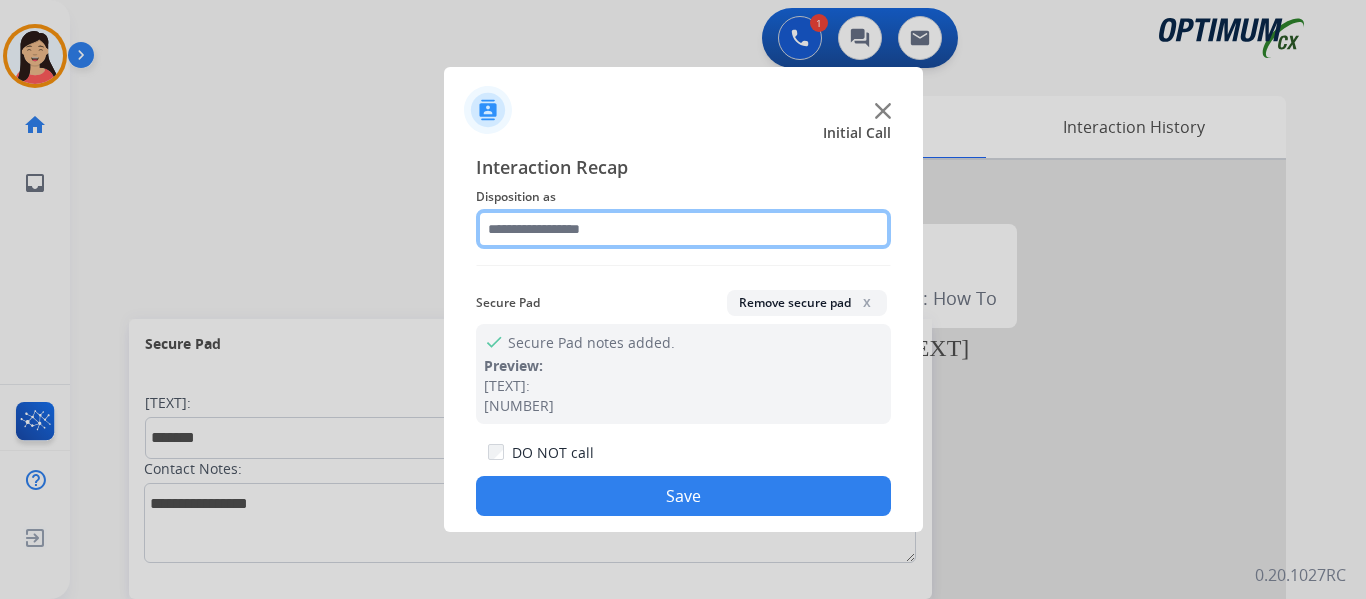 click 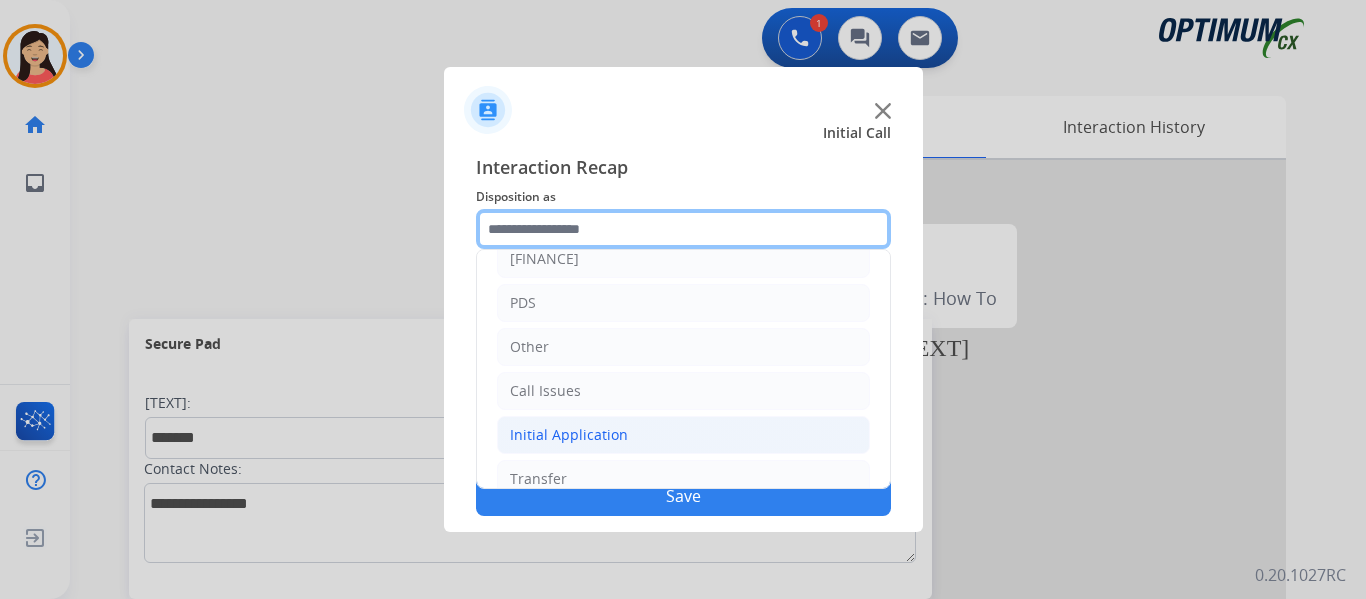 scroll, scrollTop: 136, scrollLeft: 0, axis: vertical 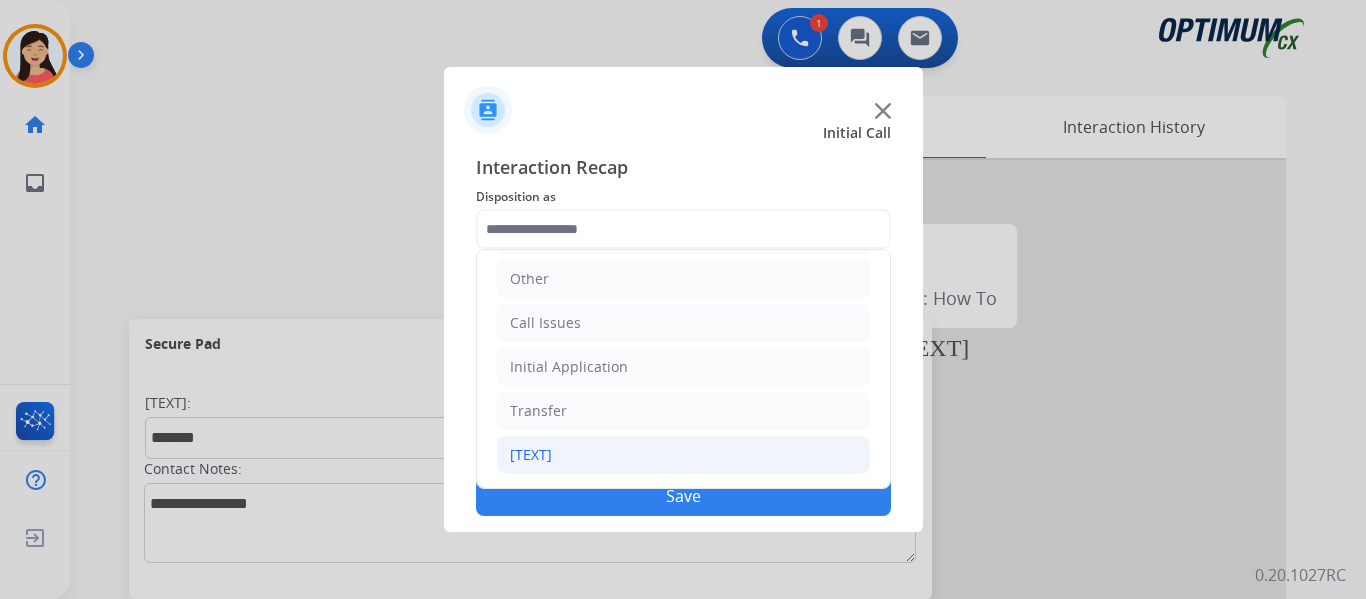 click on "[TEXT]" 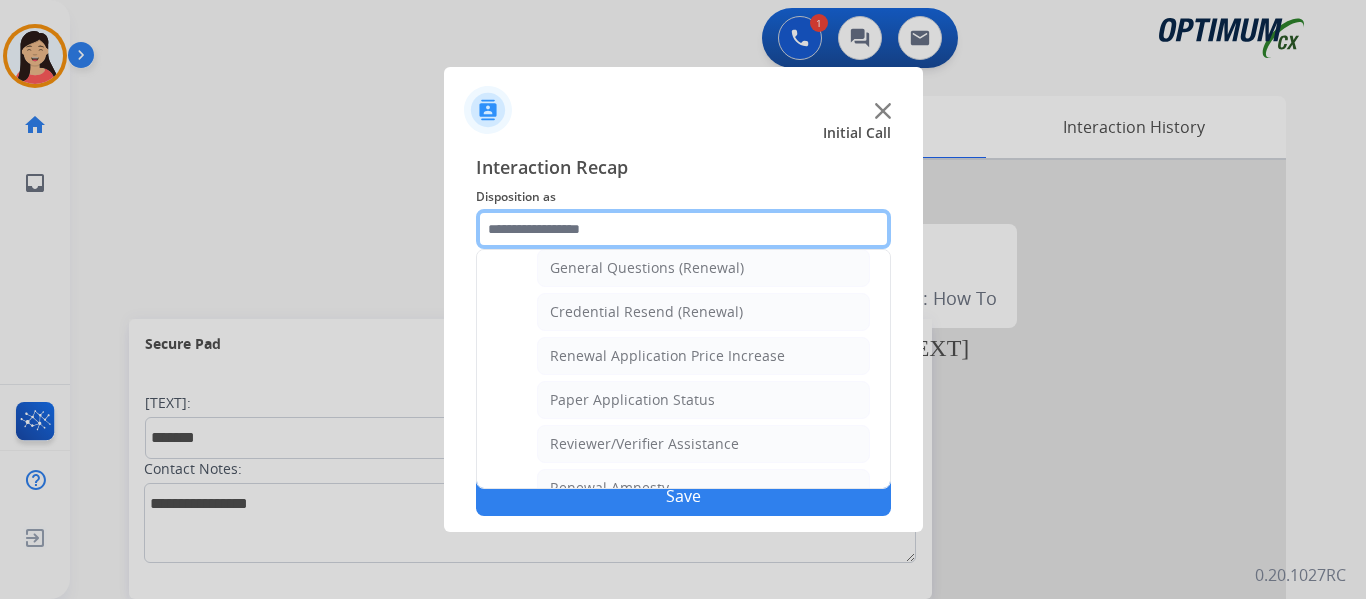 scroll, scrollTop: 572, scrollLeft: 0, axis: vertical 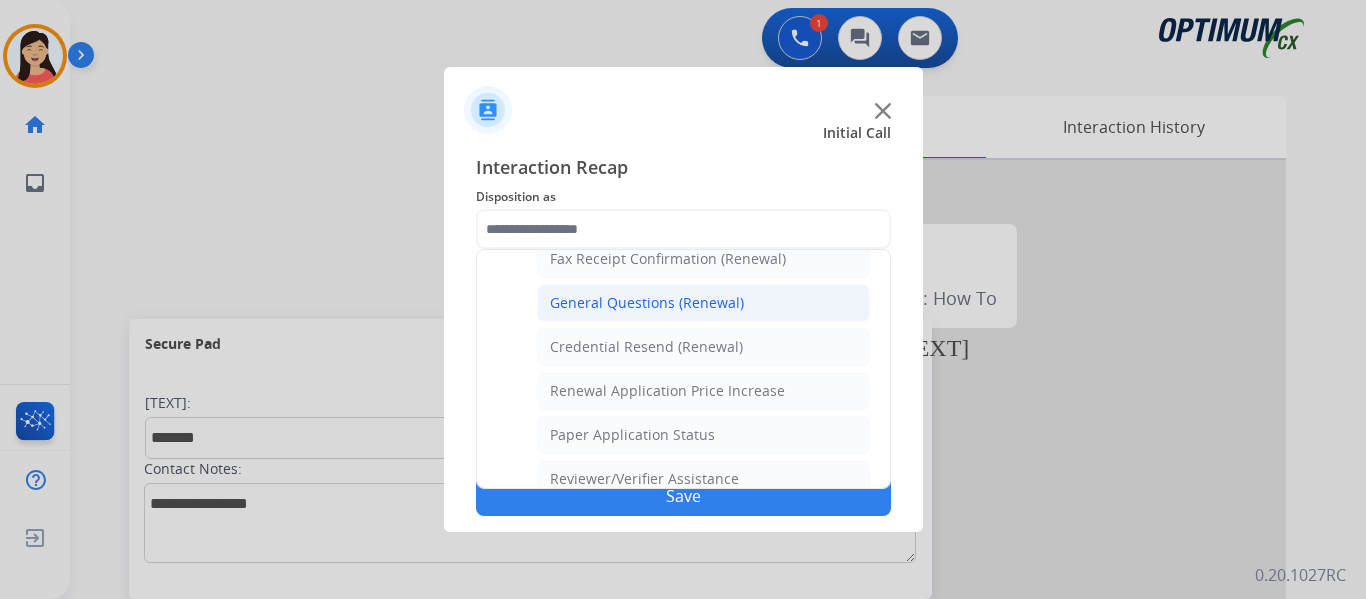 click on "General Questions (Renewal)" 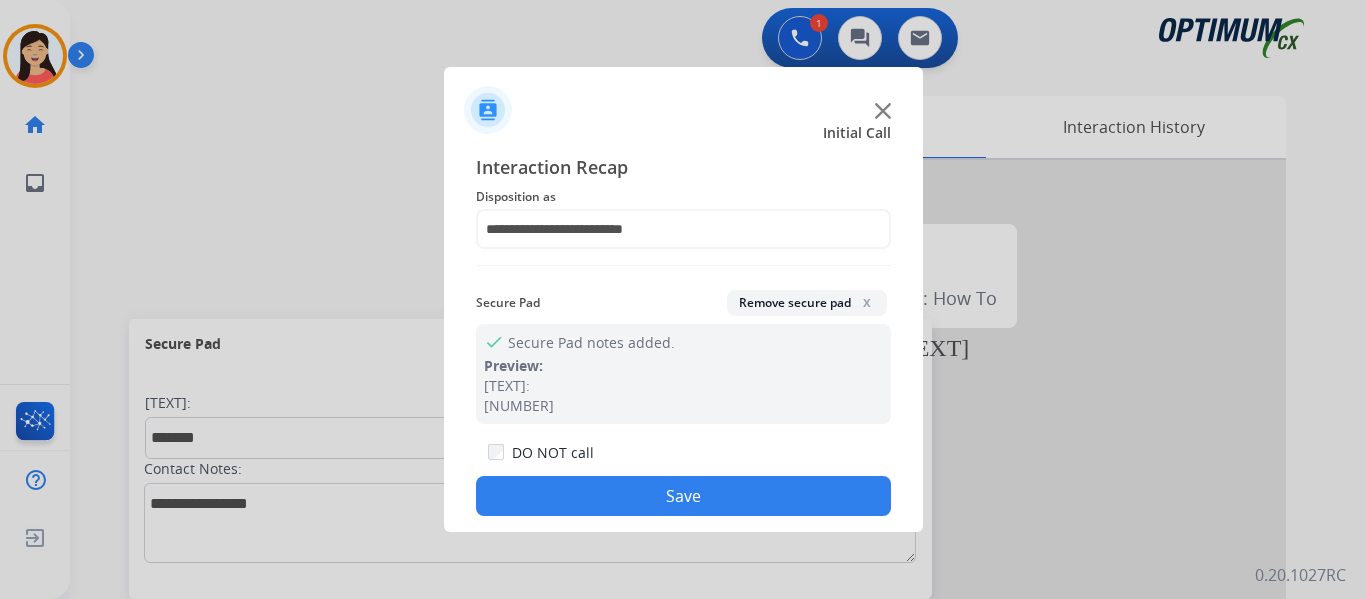 click on "Save" 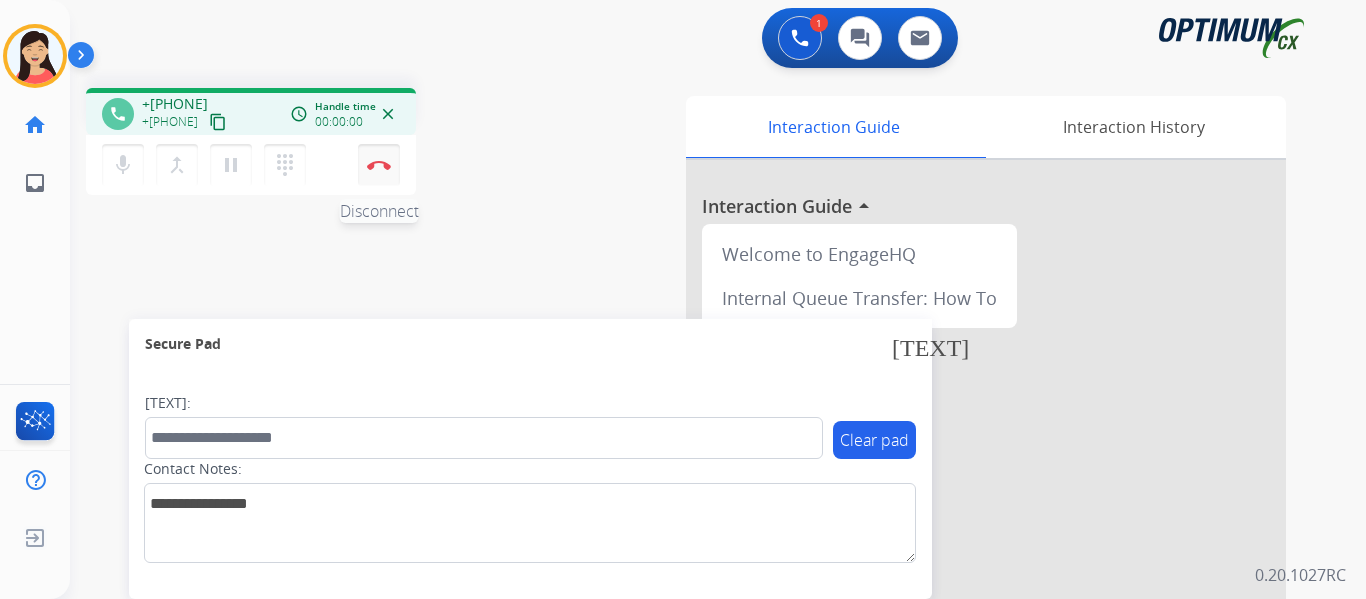 drag, startPoint x: 241, startPoint y: 131, endPoint x: 381, endPoint y: 150, distance: 141.2834 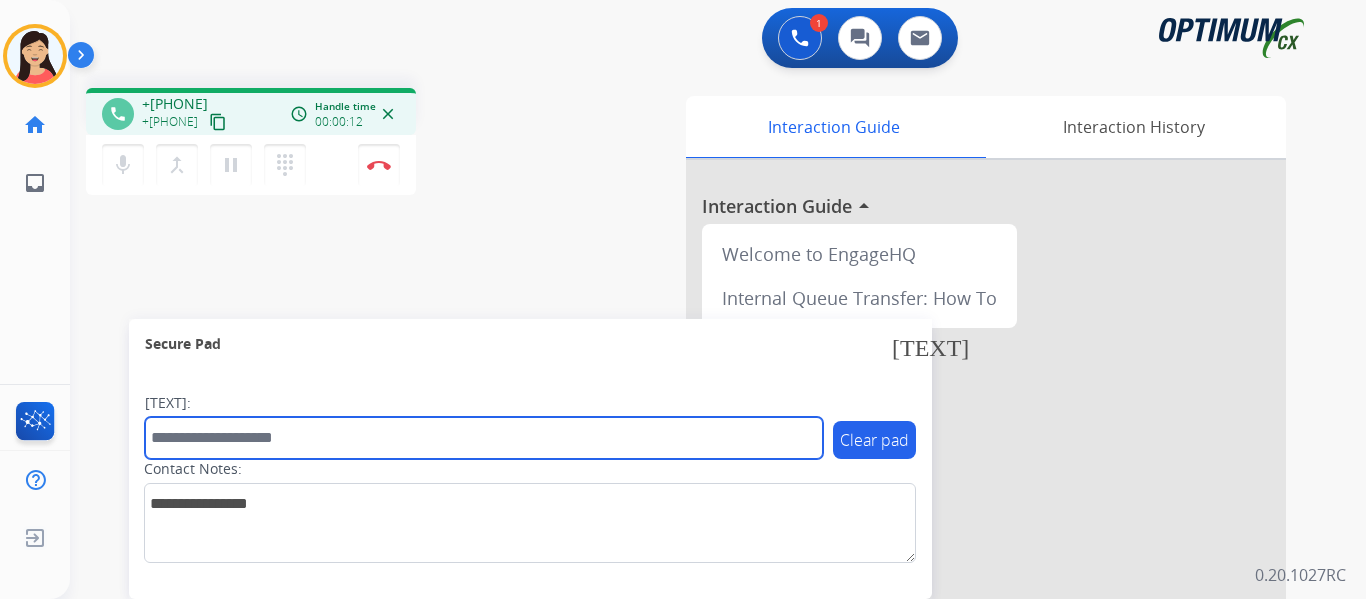 click at bounding box center [484, 438] 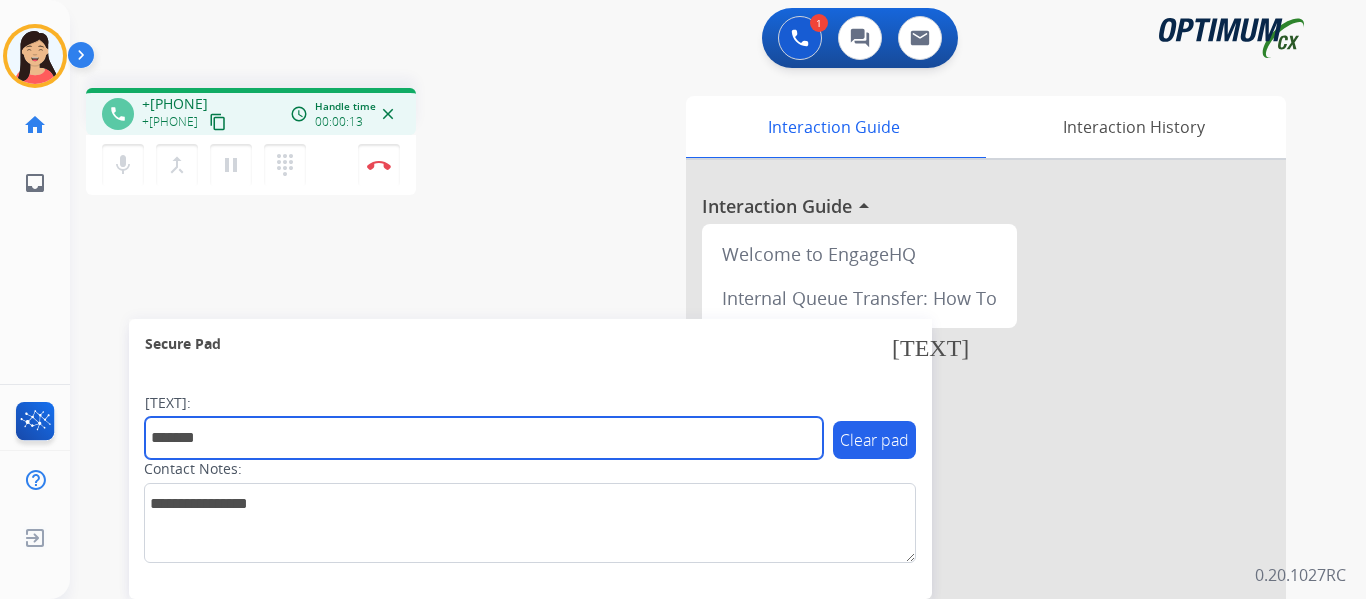 type on "*******" 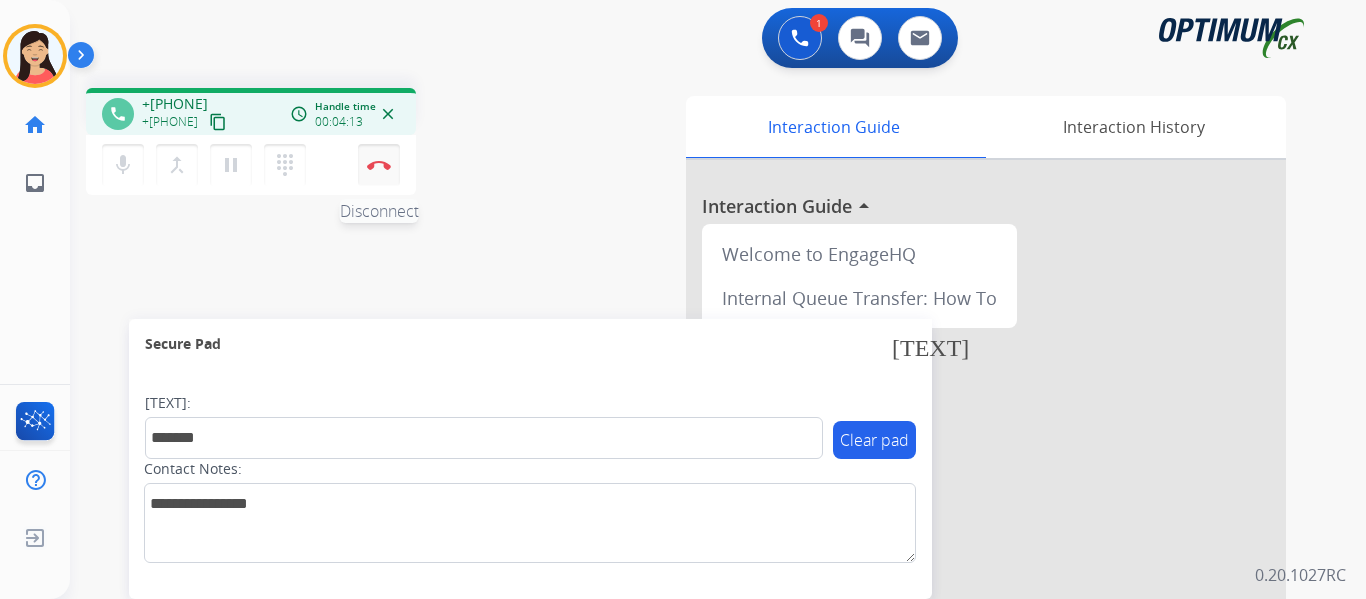 click on "Disconnect" at bounding box center (379, 165) 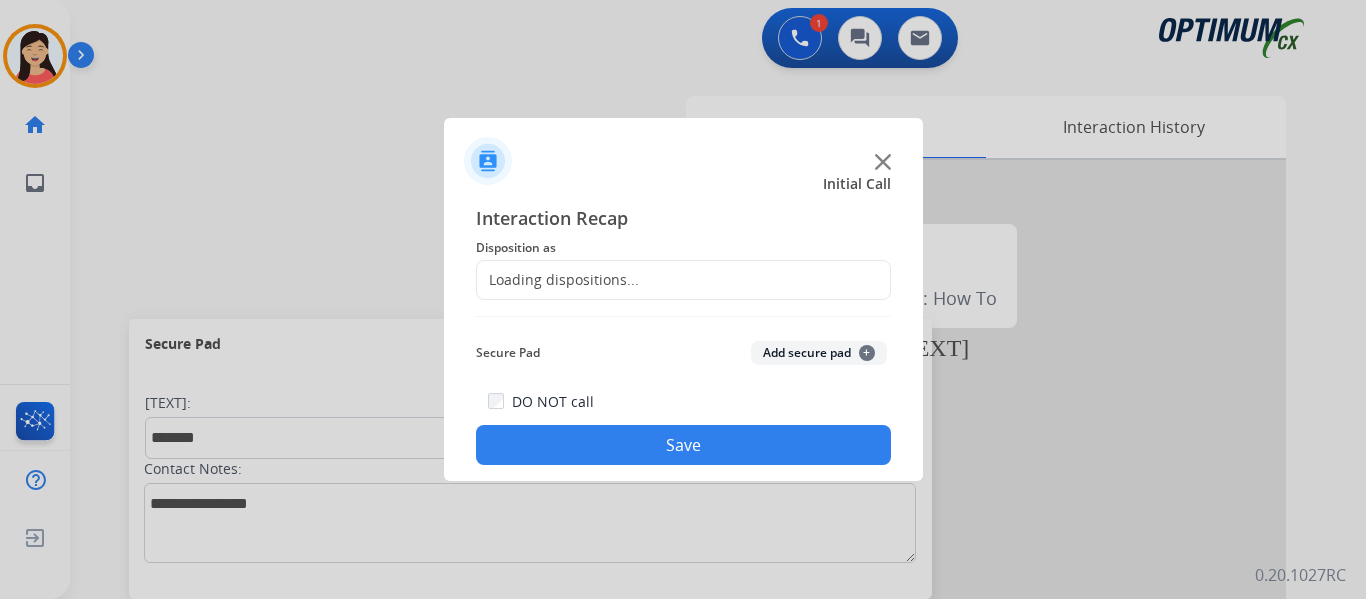 click on "[TEXT] +" 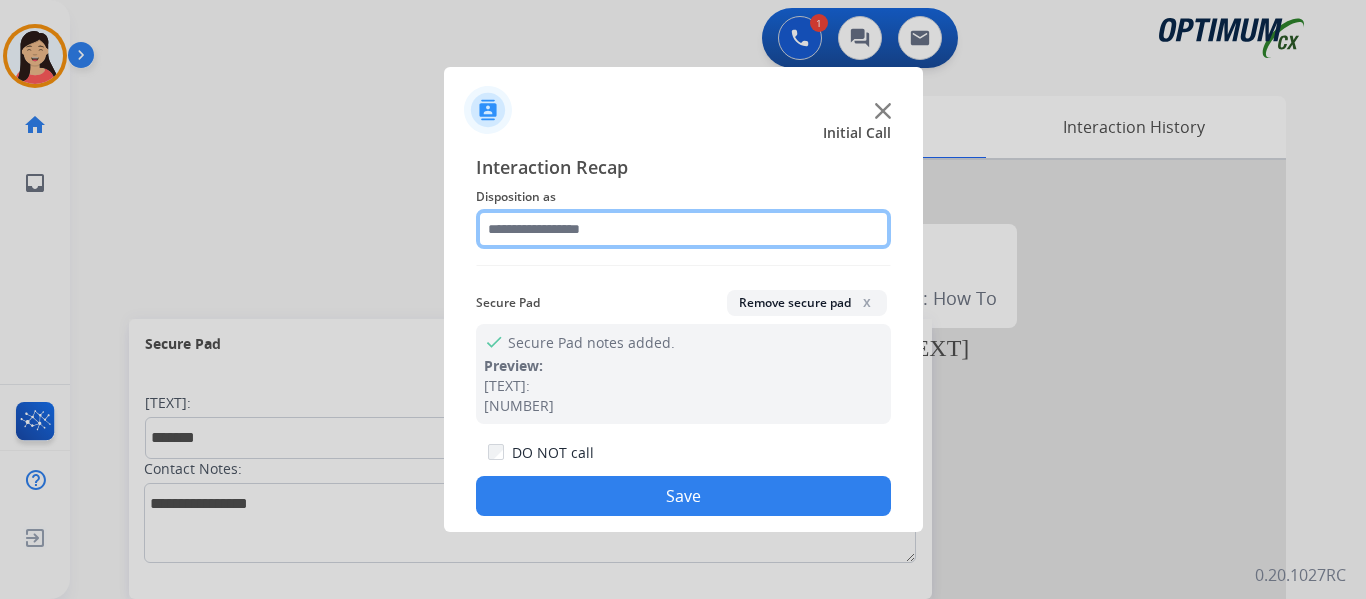 click 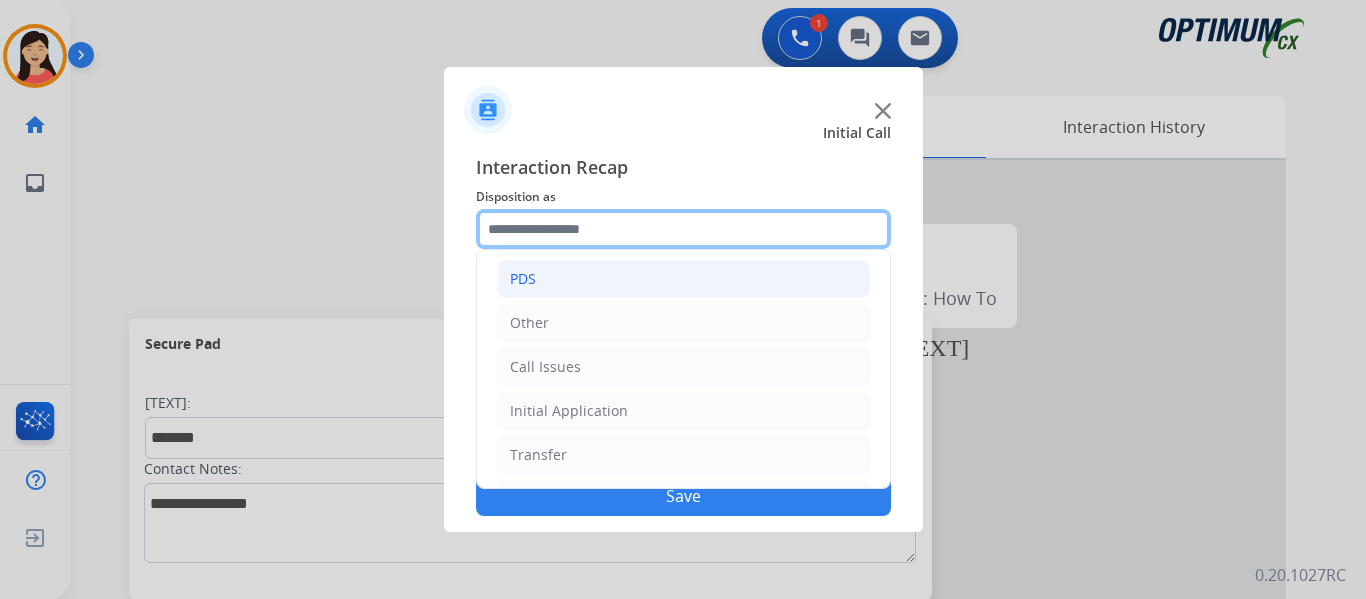 scroll, scrollTop: 136, scrollLeft: 0, axis: vertical 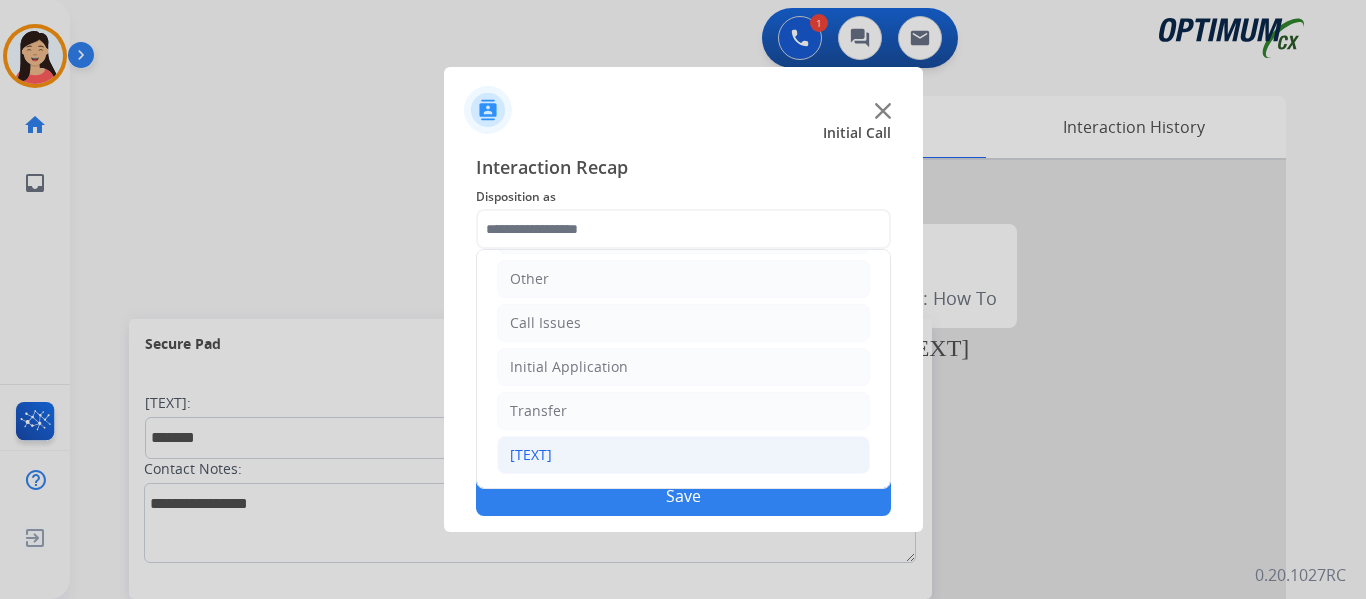 click on "[TEXT]" 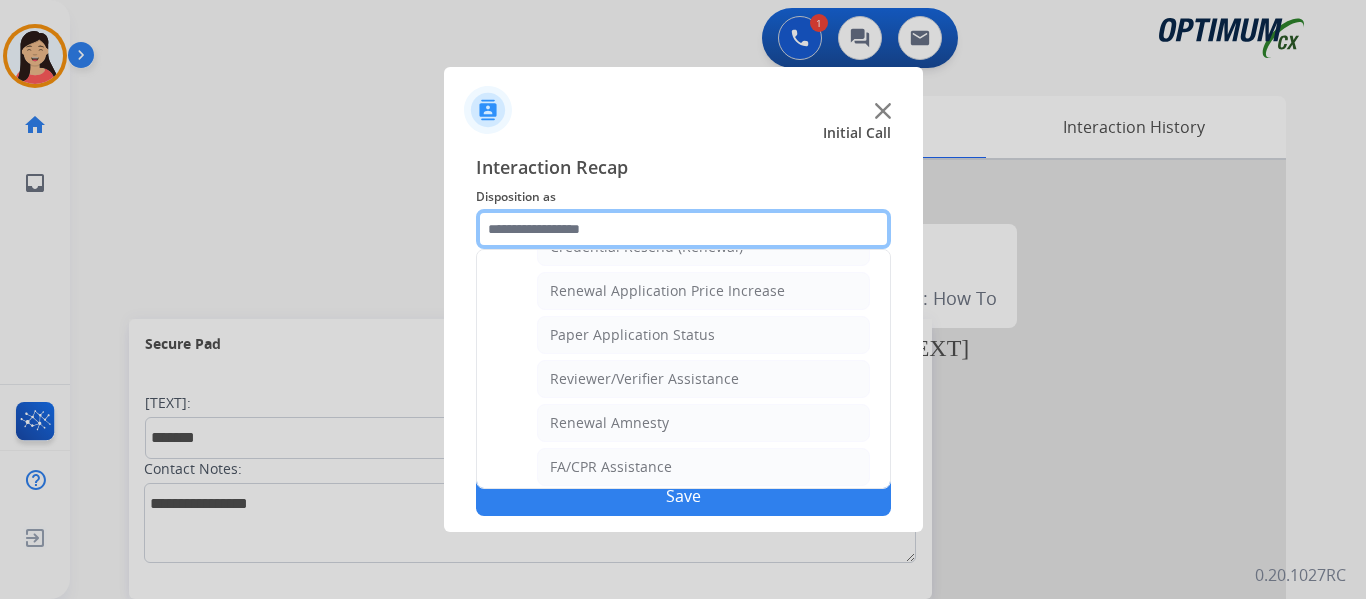scroll, scrollTop: 572, scrollLeft: 0, axis: vertical 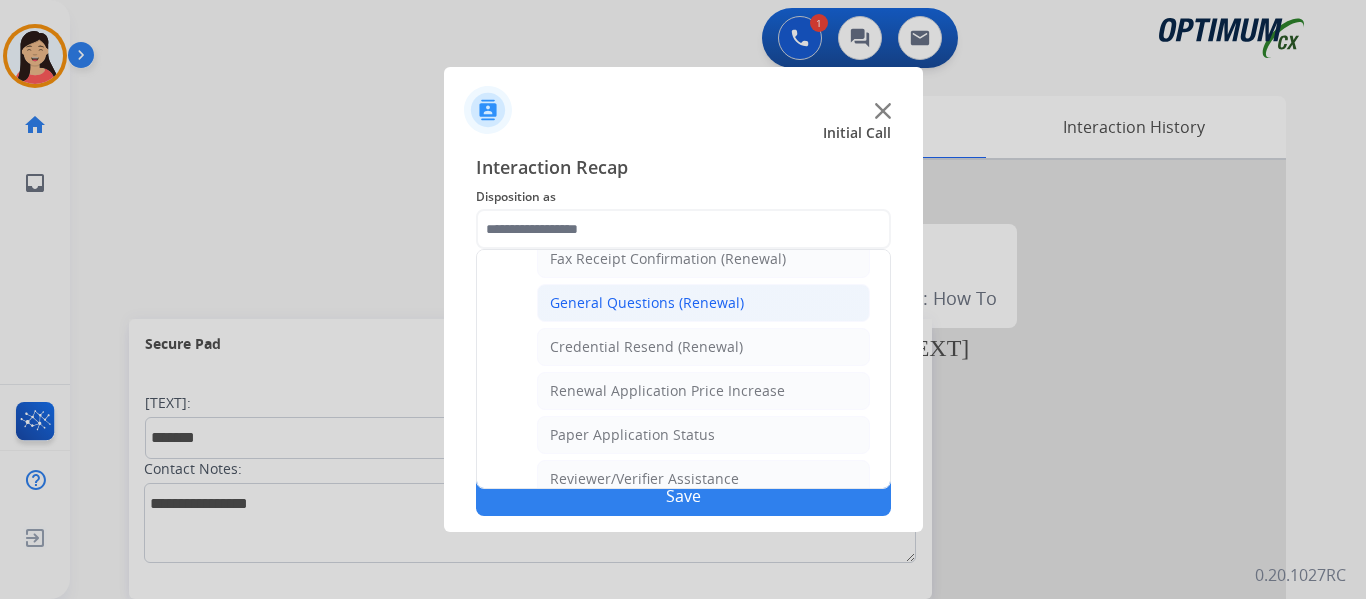 click on "General Questions (Renewal)" 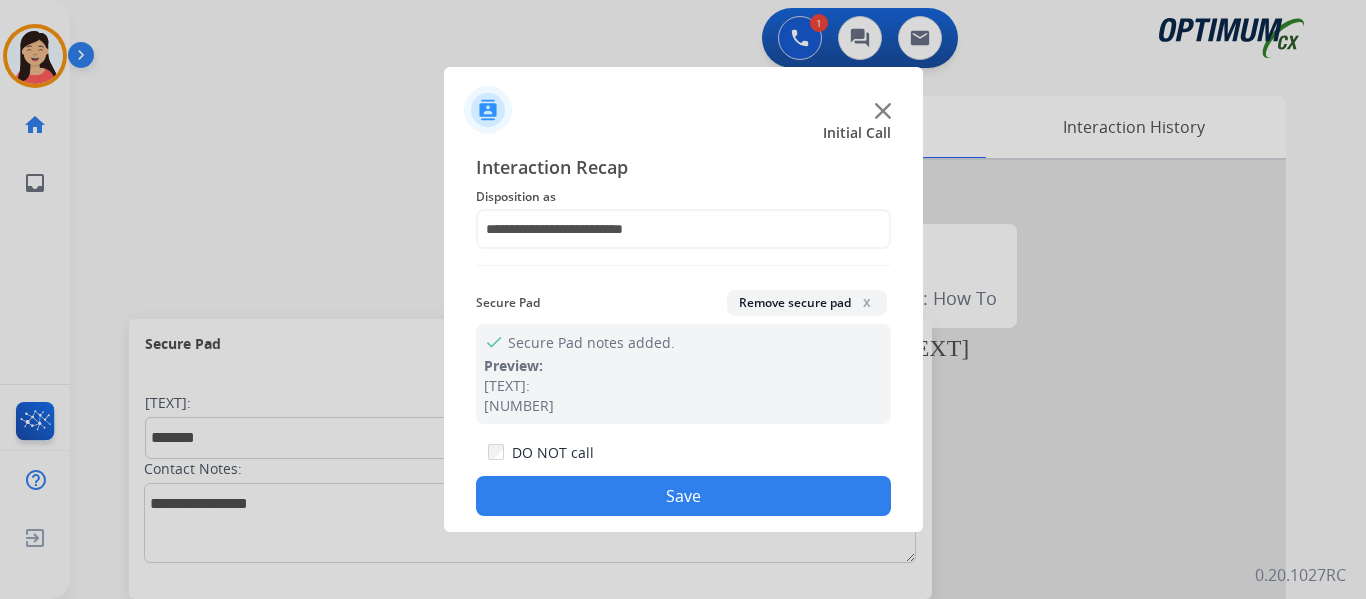 click on "Save" 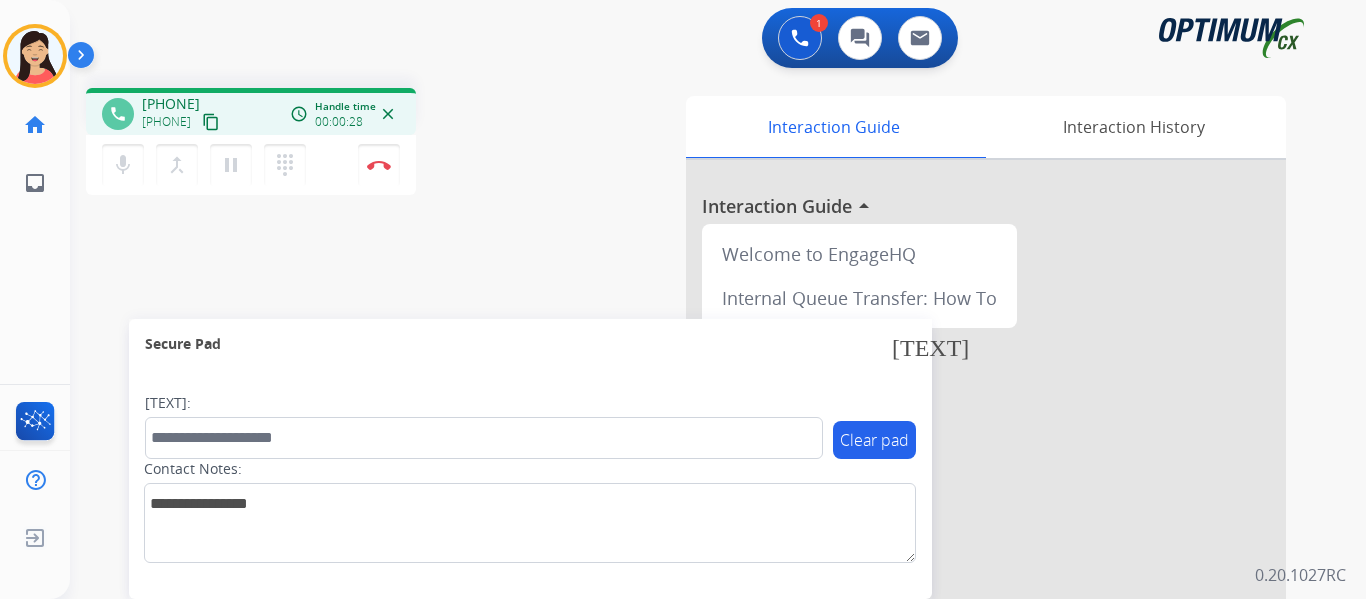 click on "content_copy" at bounding box center (211, 122) 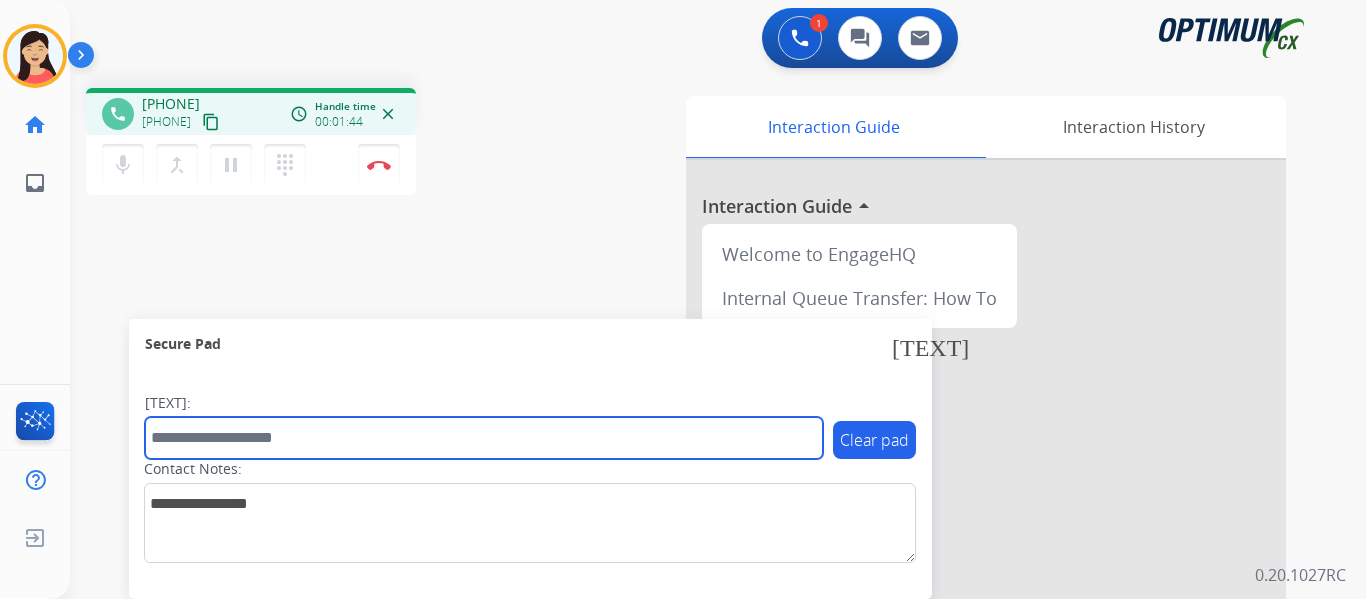click at bounding box center [484, 438] 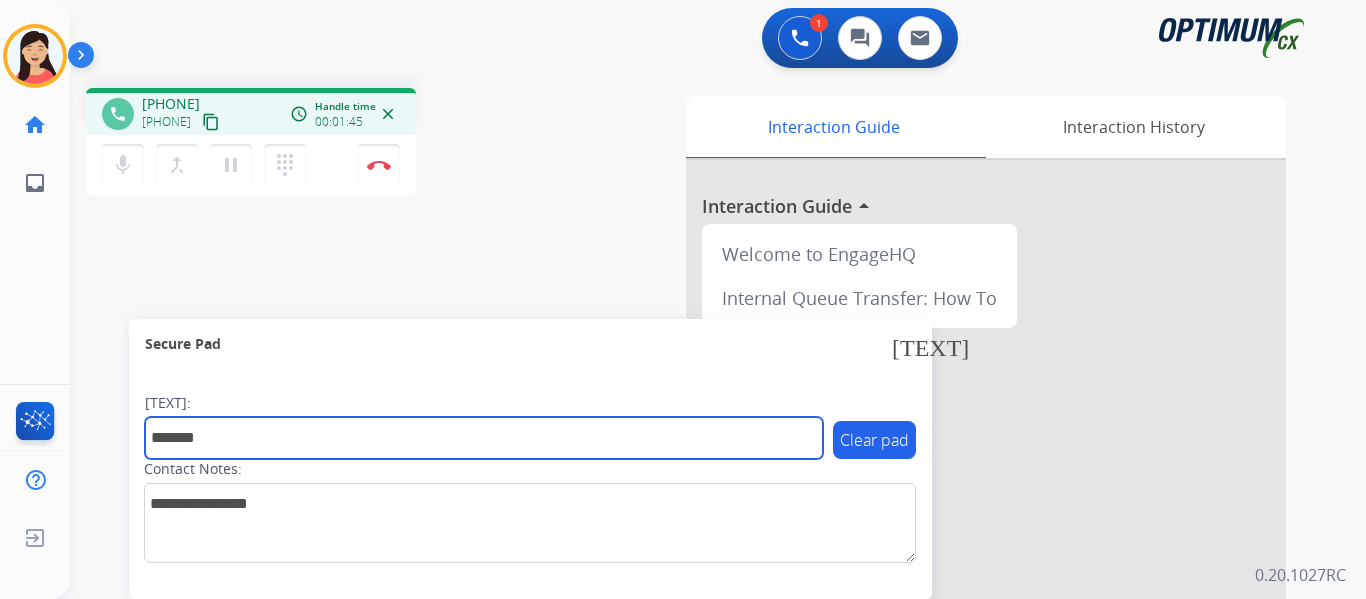 type on "*******" 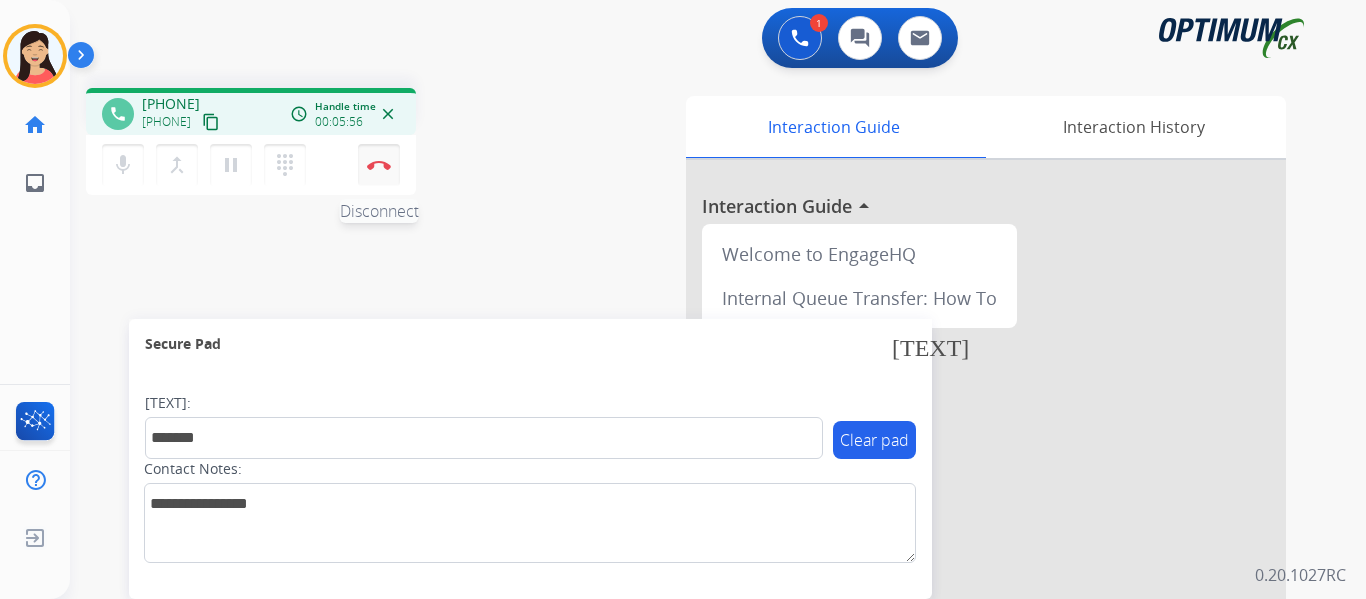 click on "Disconnect" at bounding box center (379, 165) 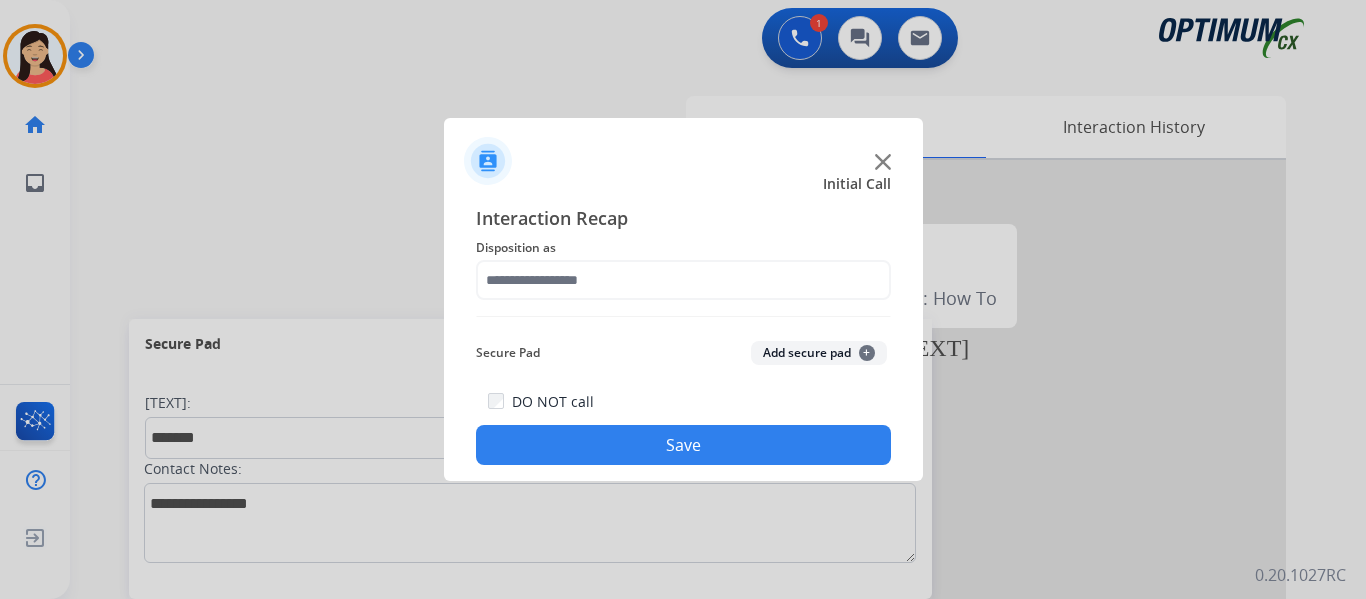 click on "[TEXT] +" 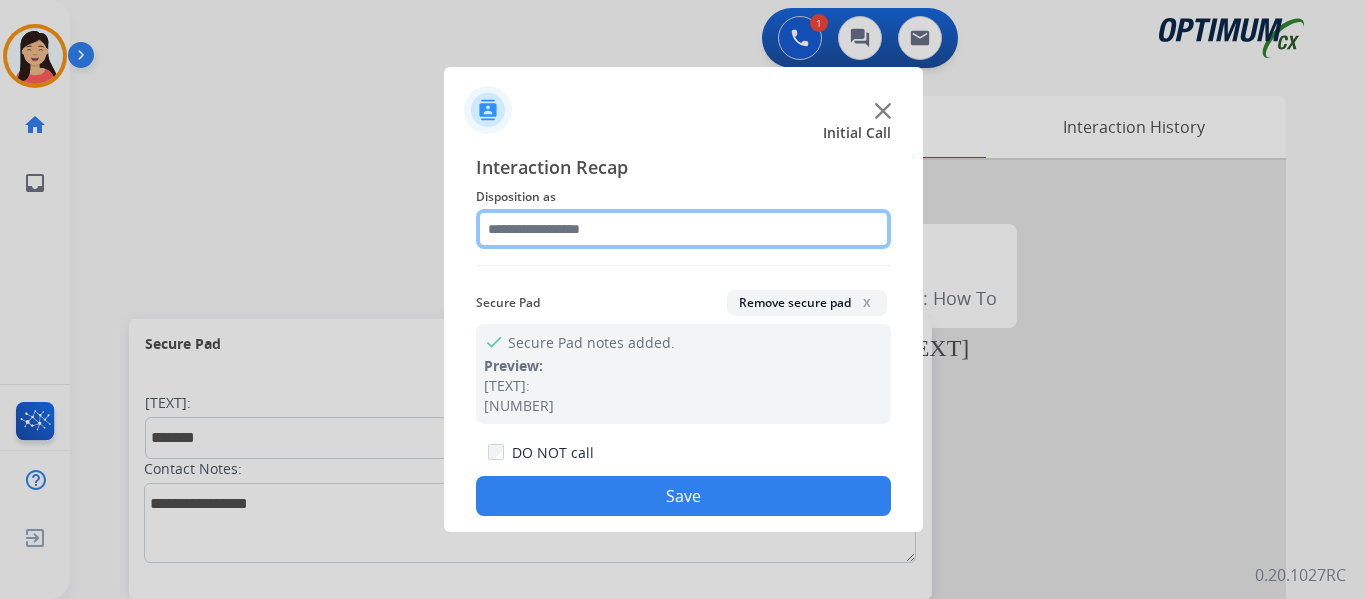 click 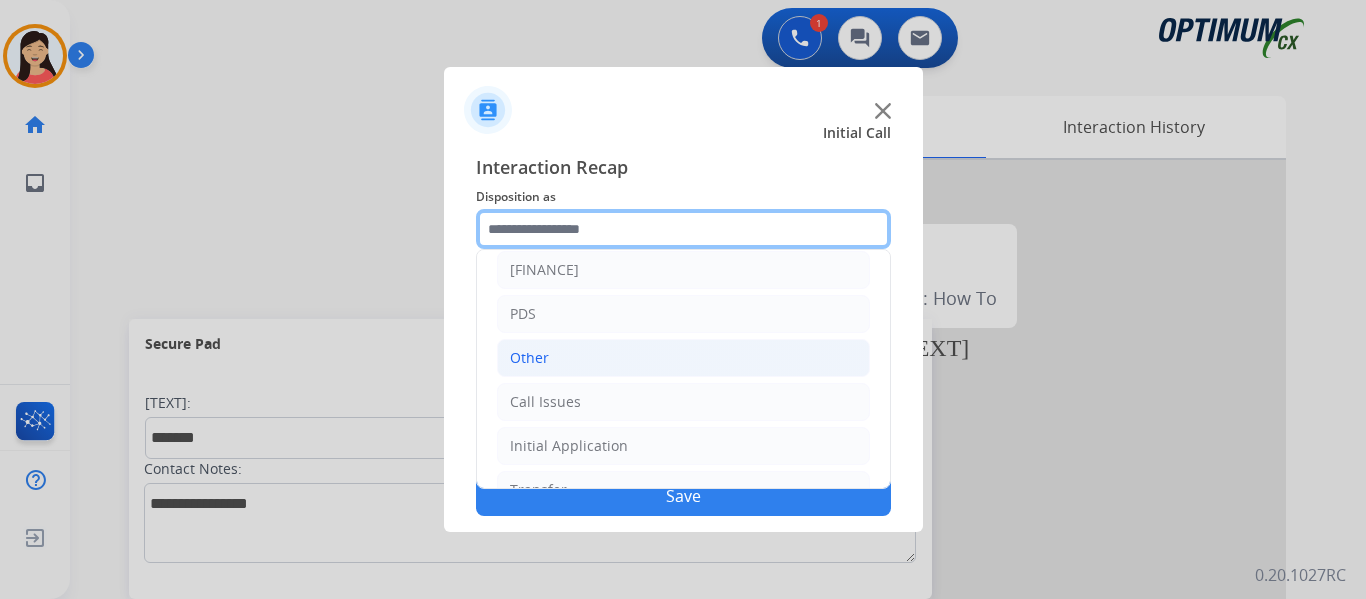 scroll, scrollTop: 136, scrollLeft: 0, axis: vertical 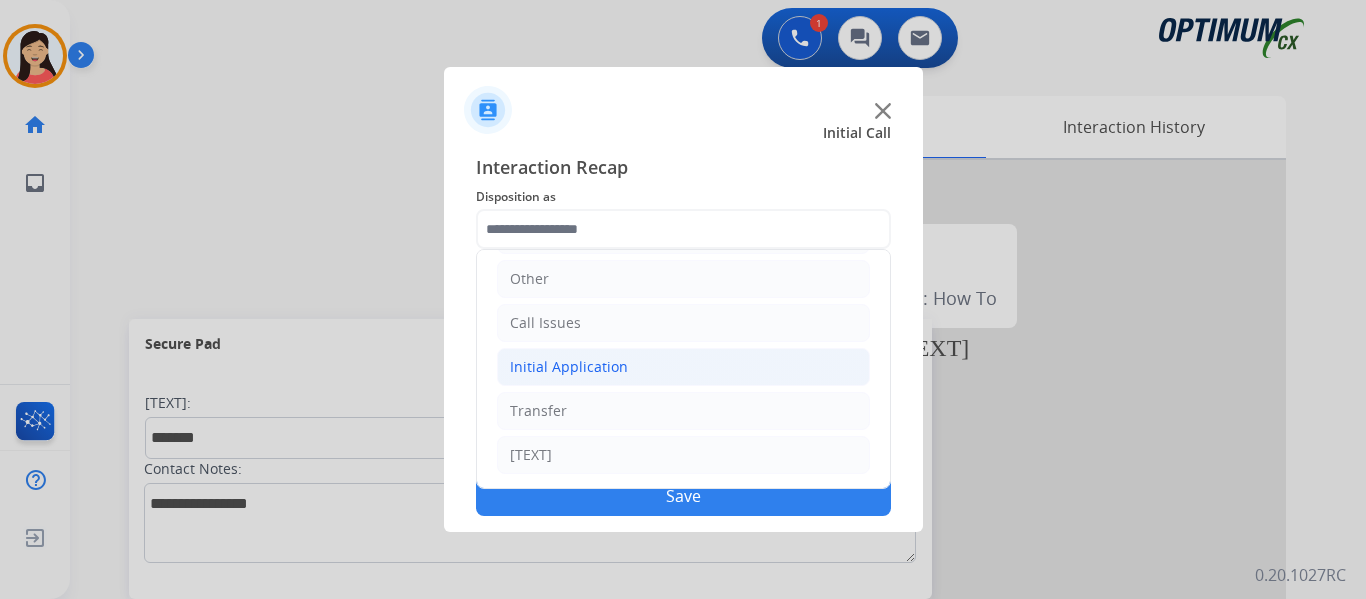 click on "Initial Application" 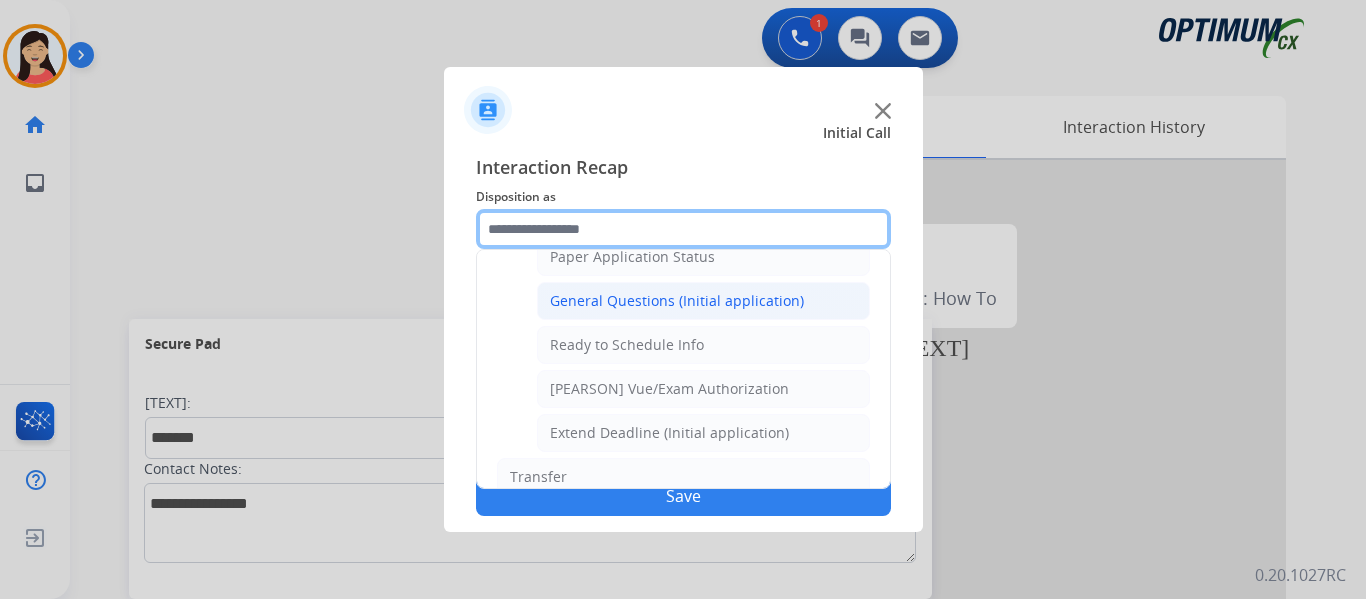 scroll, scrollTop: 1112, scrollLeft: 0, axis: vertical 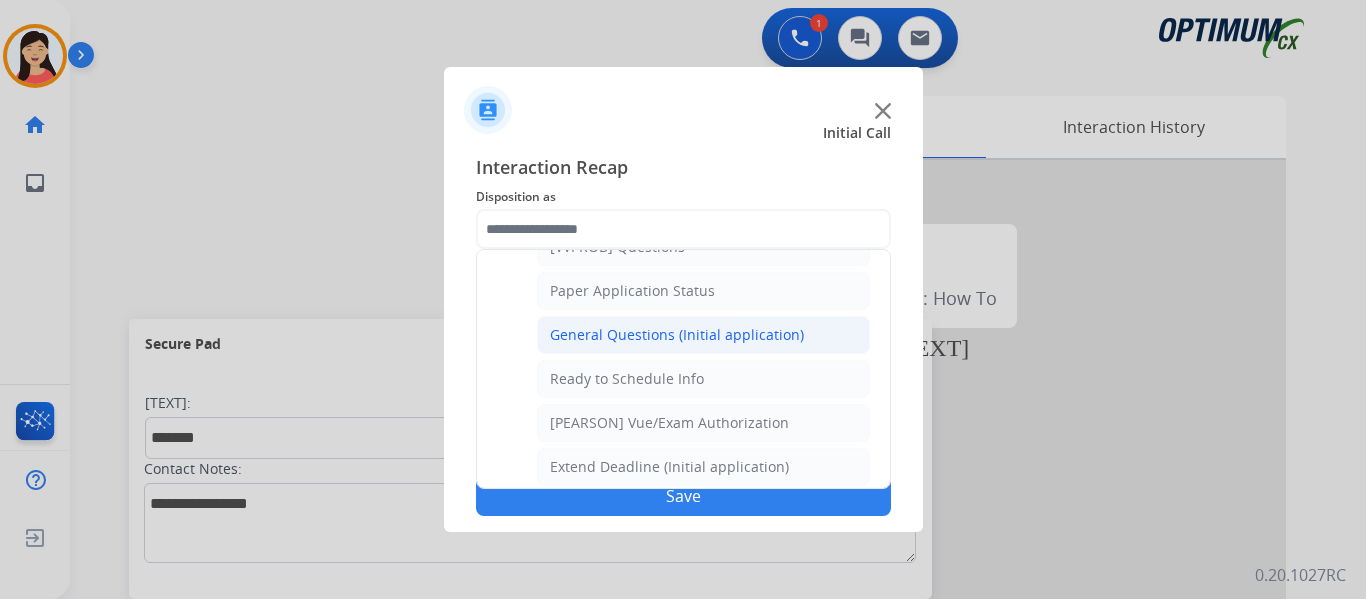 click on "General Questions (Initial application)" 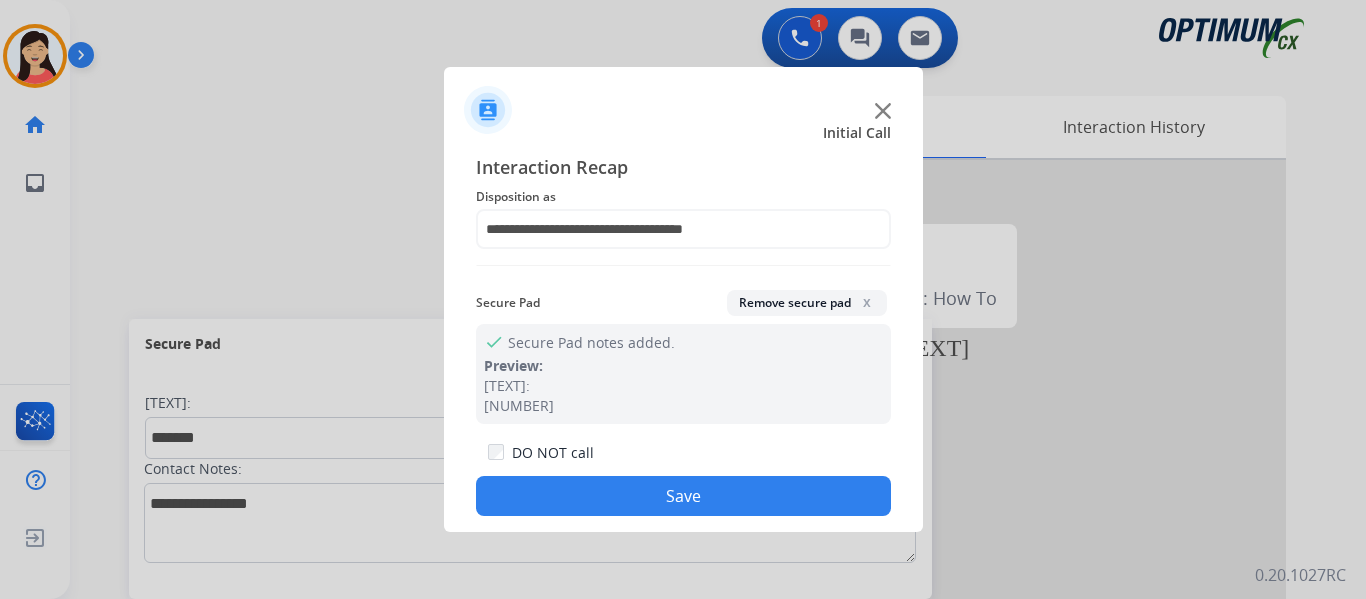 click on "Save" 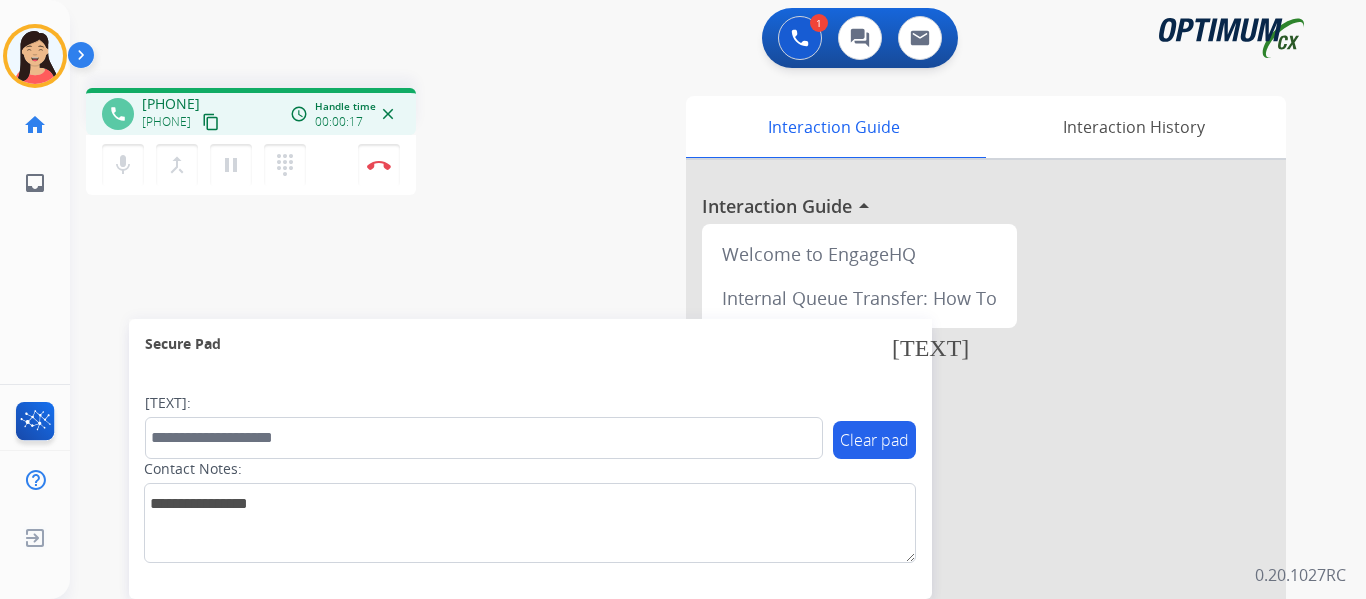 drag, startPoint x: 240, startPoint y: 127, endPoint x: 759, endPoint y: 213, distance: 526.07697 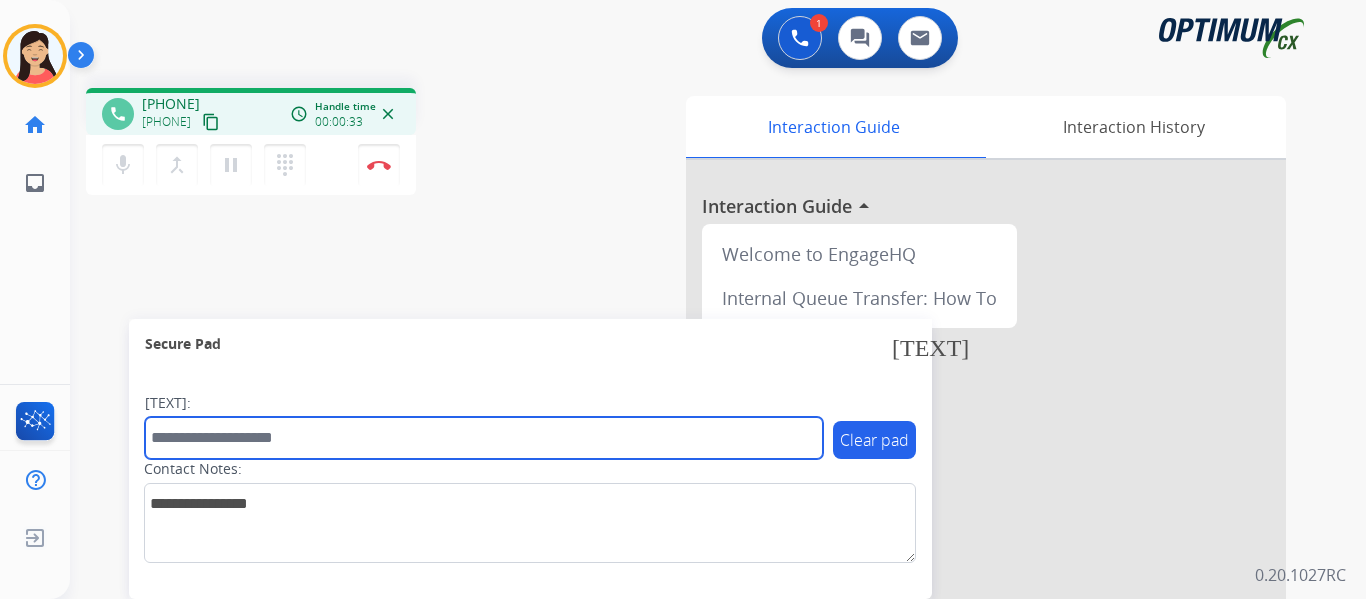 click at bounding box center [484, 438] 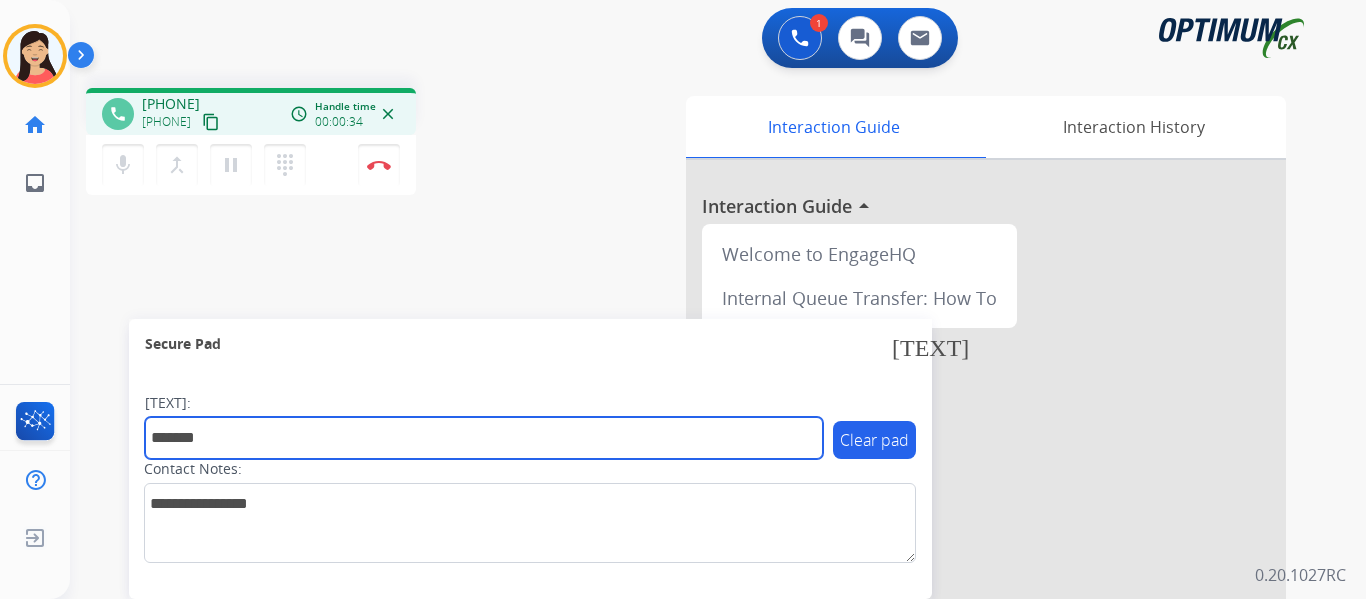 type on "*******" 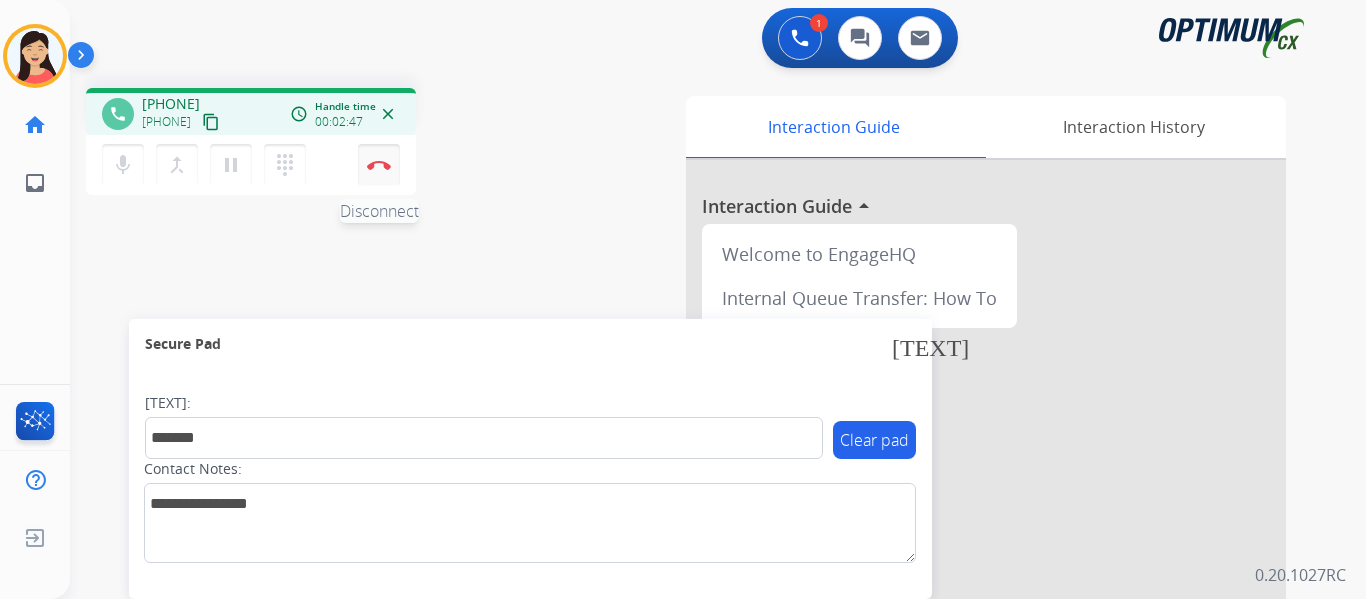 click at bounding box center (379, 165) 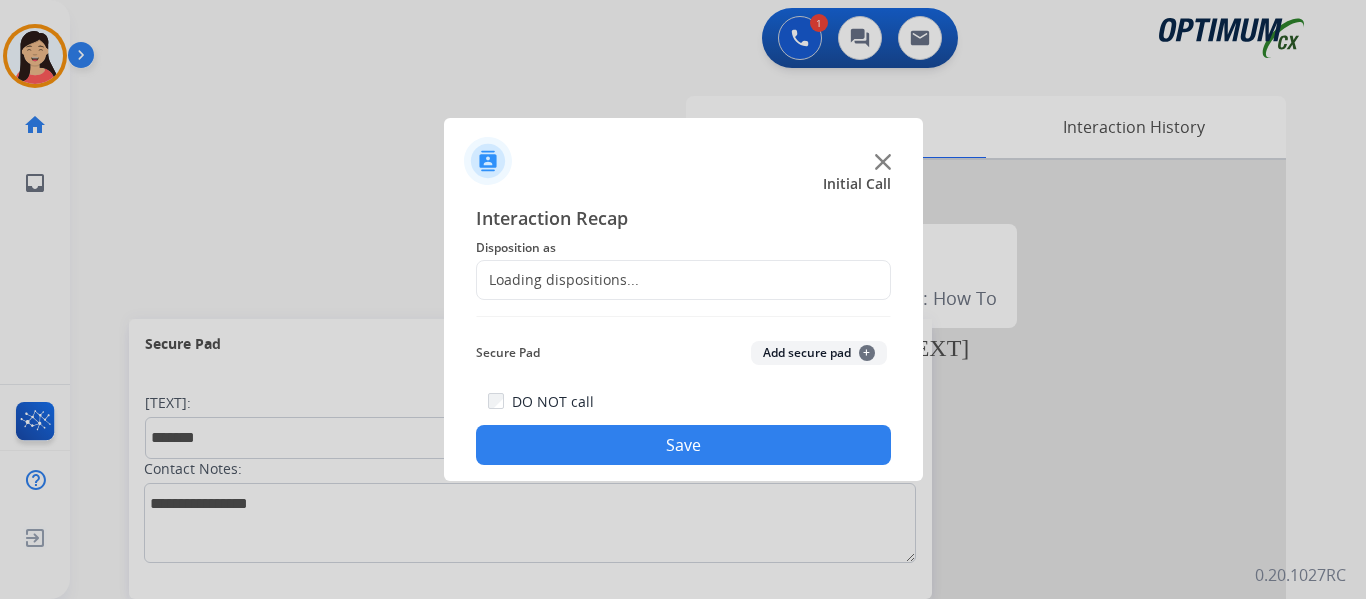 click on "Secure Pad  Add secure pad  +" 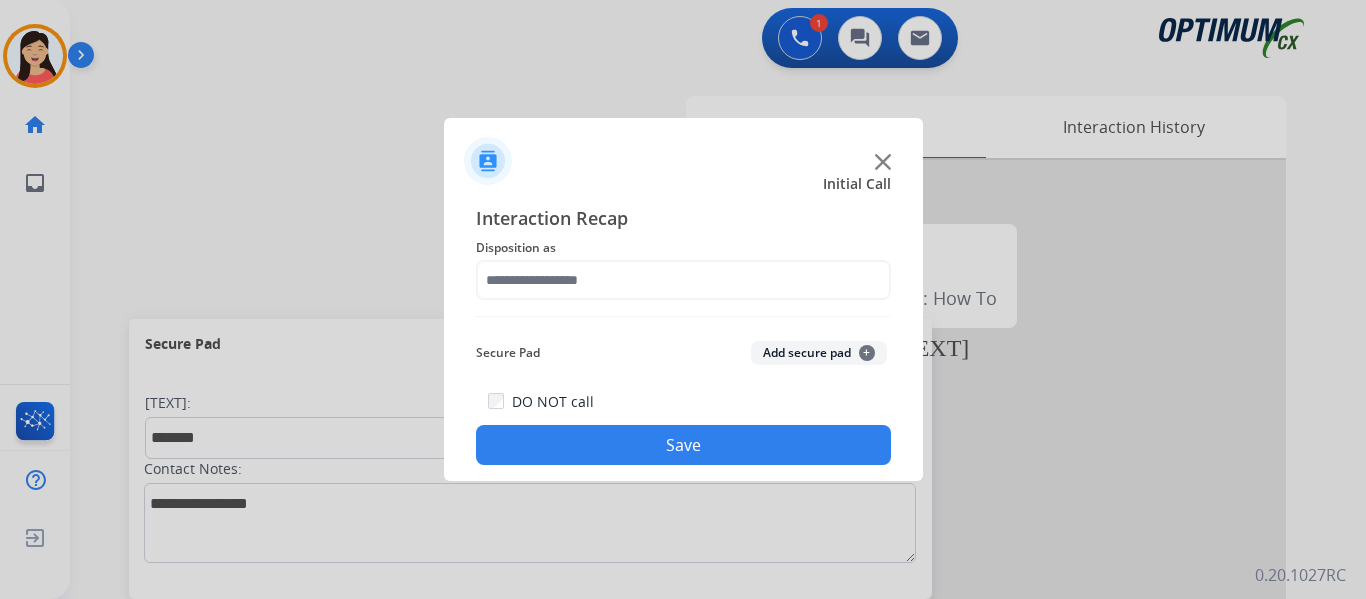 click on "Disposition as" 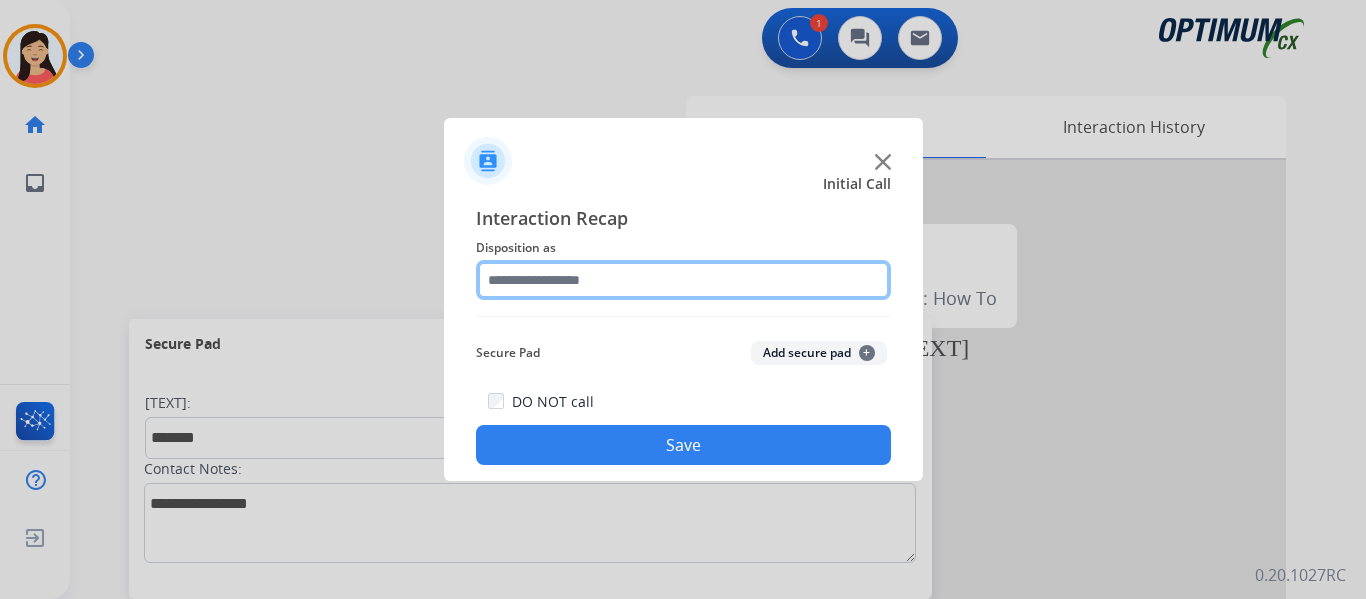 click 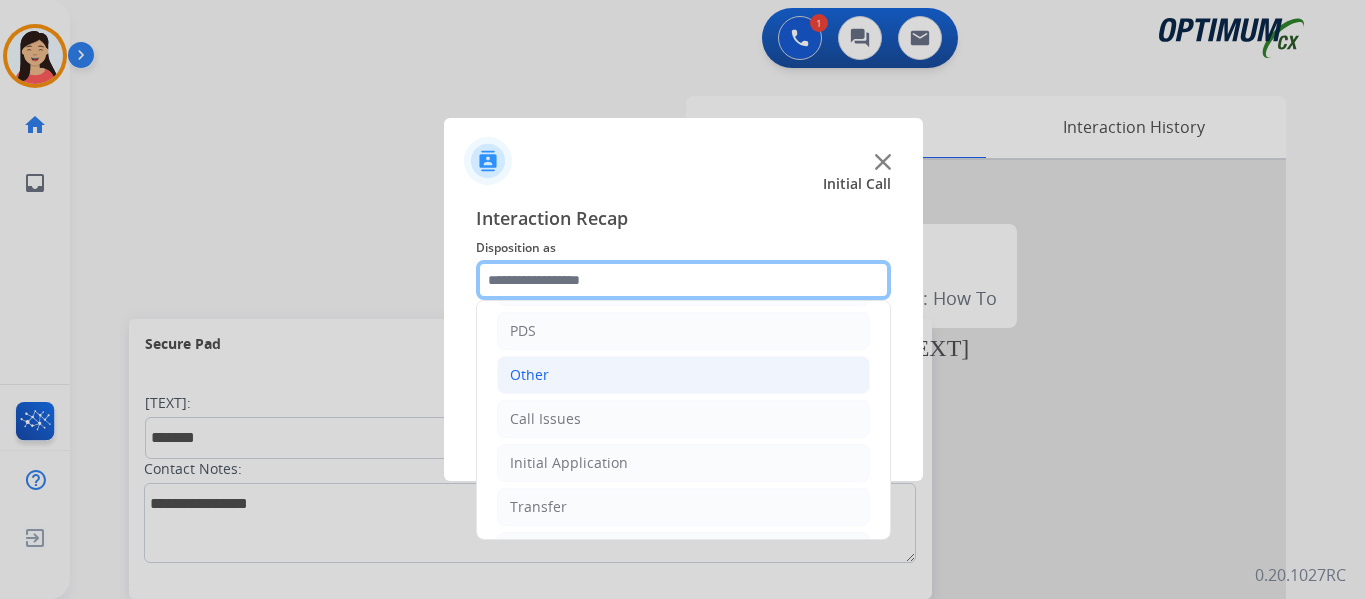 scroll, scrollTop: 136, scrollLeft: 0, axis: vertical 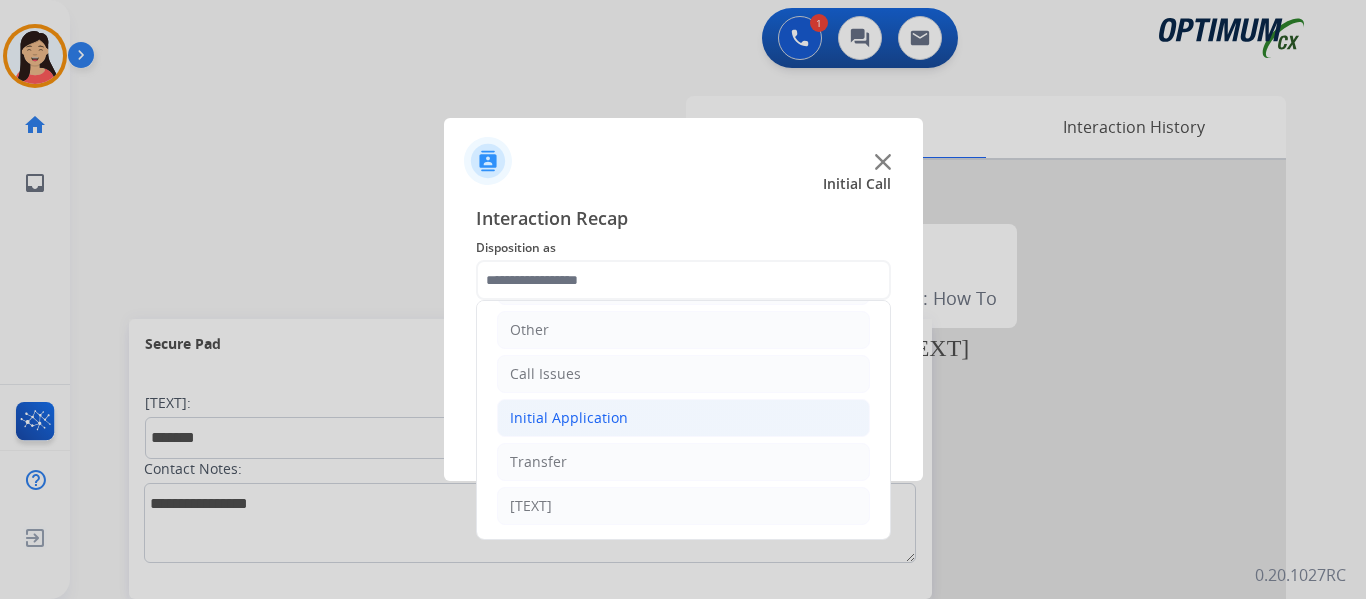 click on "Initial Application" 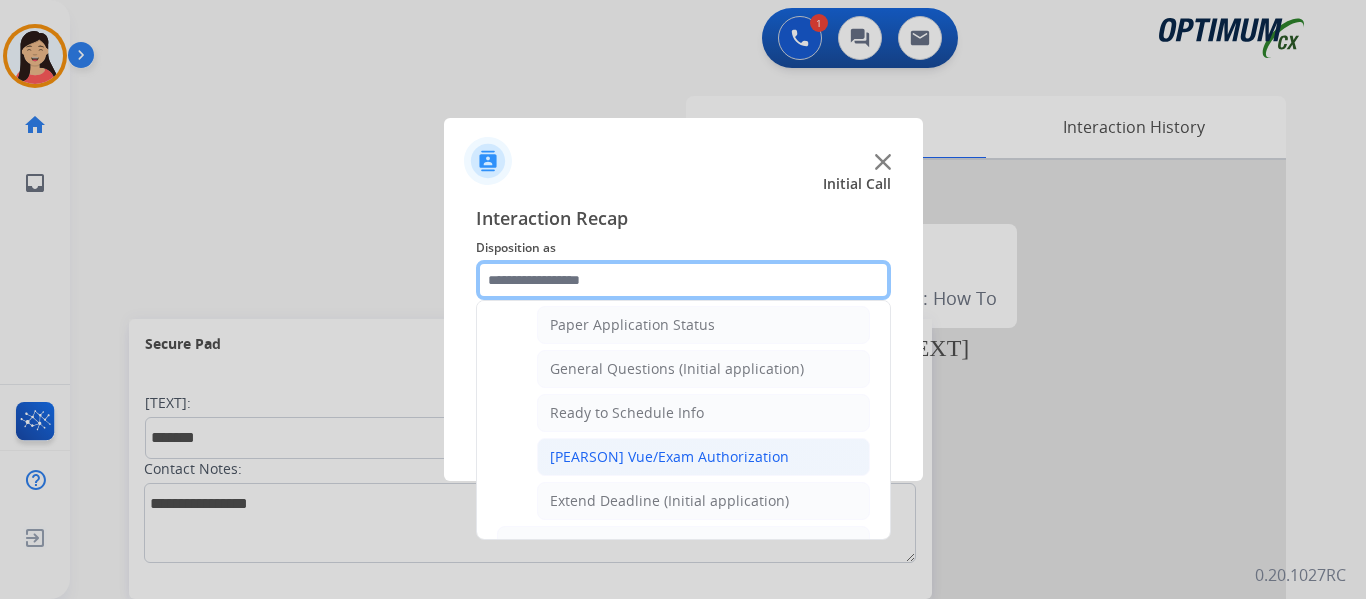 scroll, scrollTop: 1136, scrollLeft: 0, axis: vertical 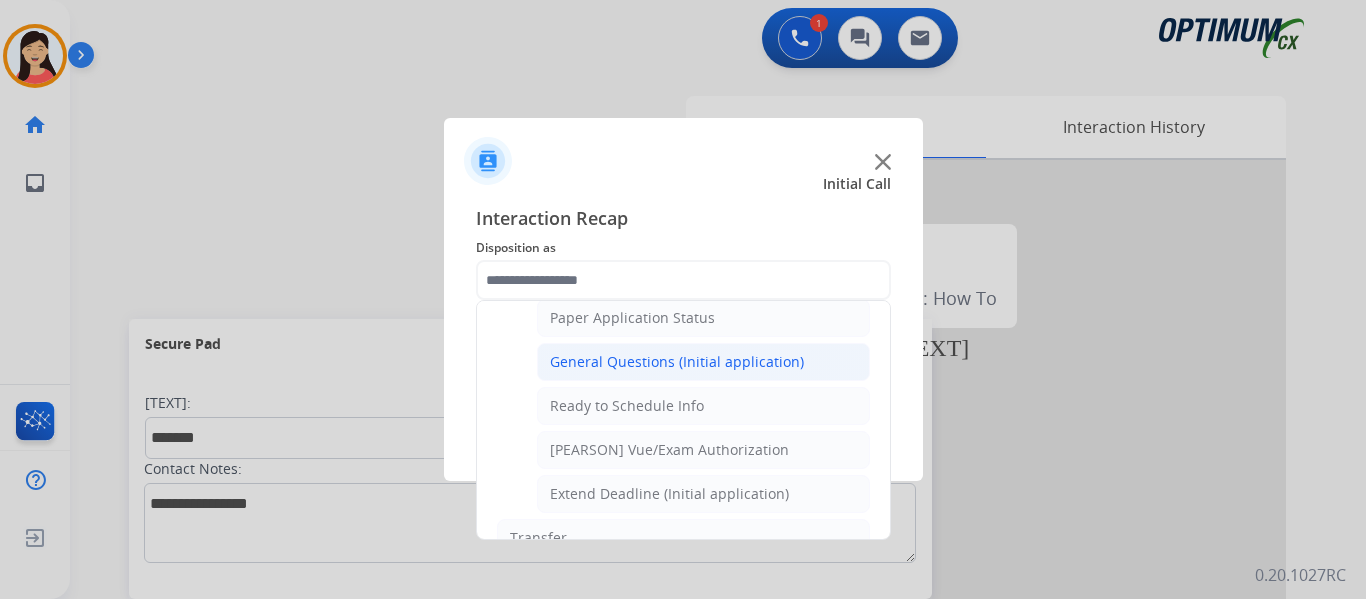 click on "General Questions (Initial application)" 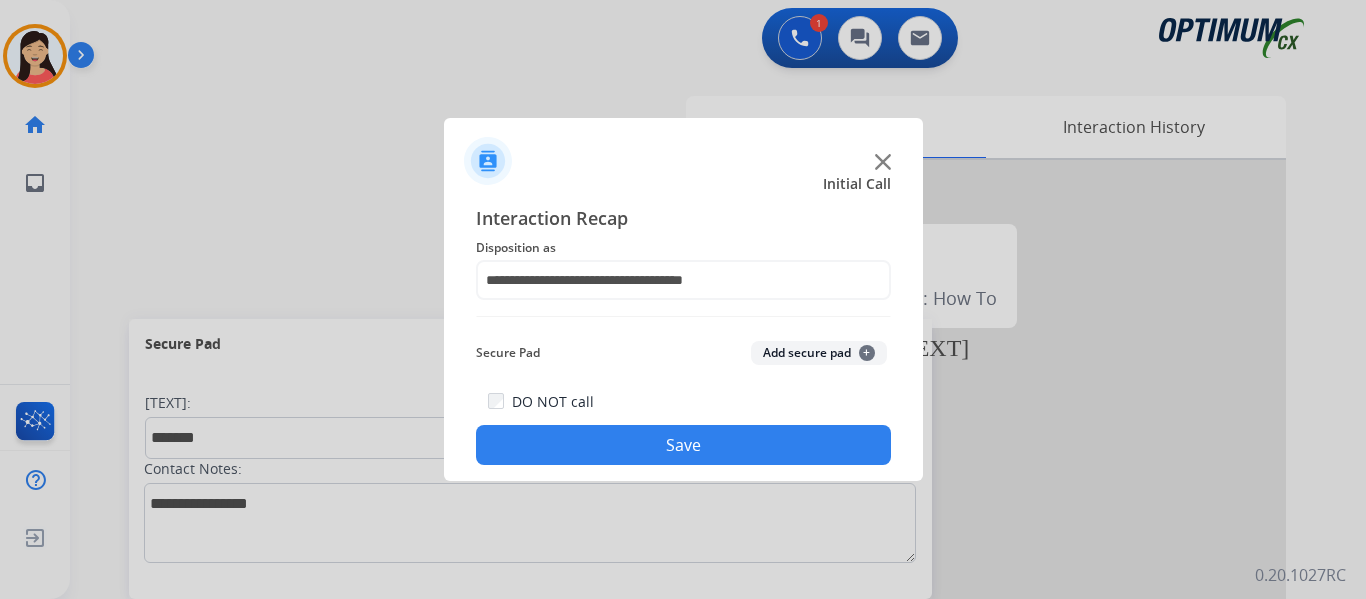click on "[TEXT] +" 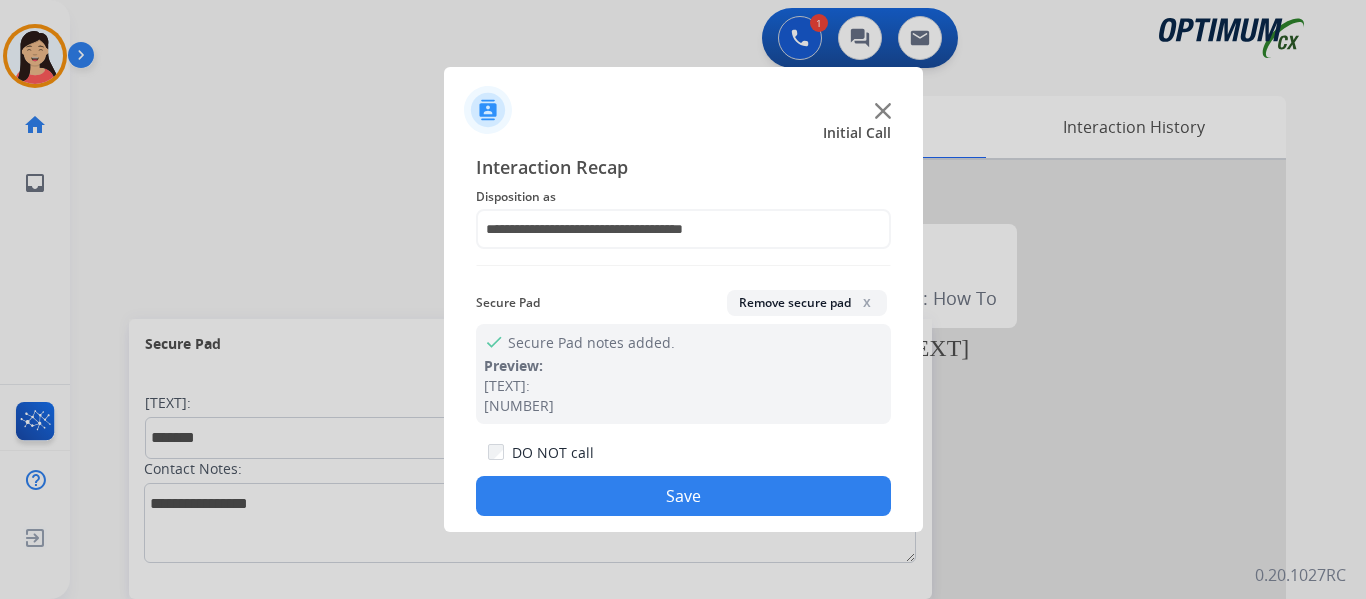 click on "Save" 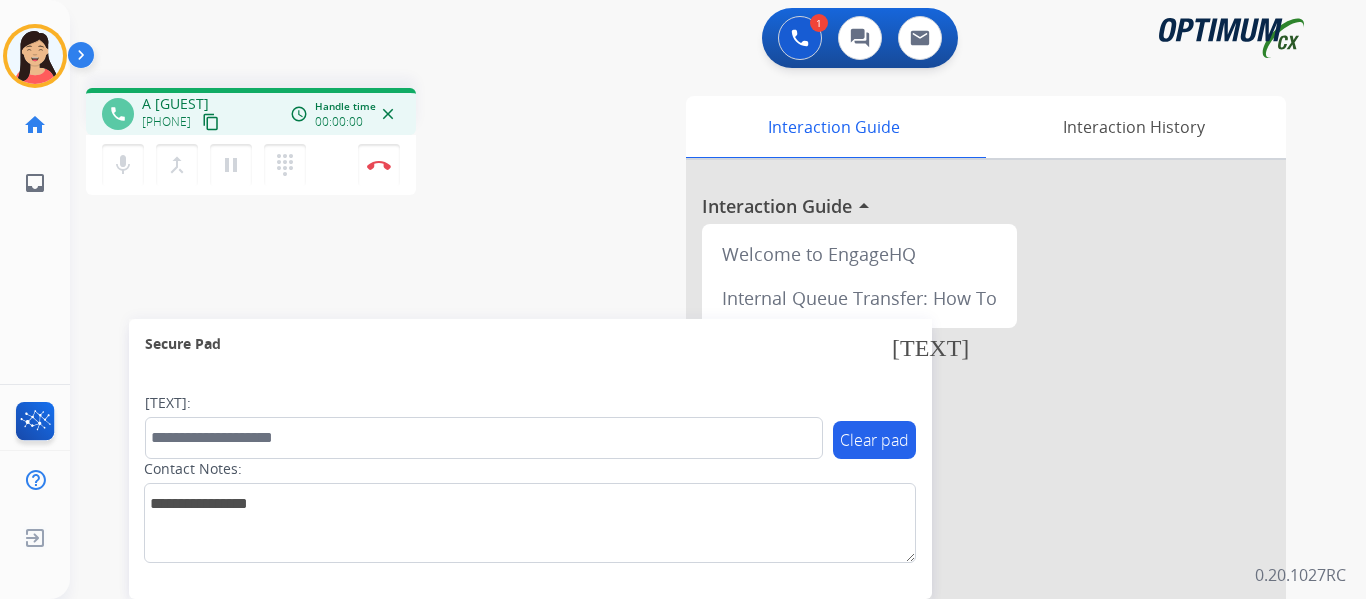 click on "content_copy" at bounding box center [211, 122] 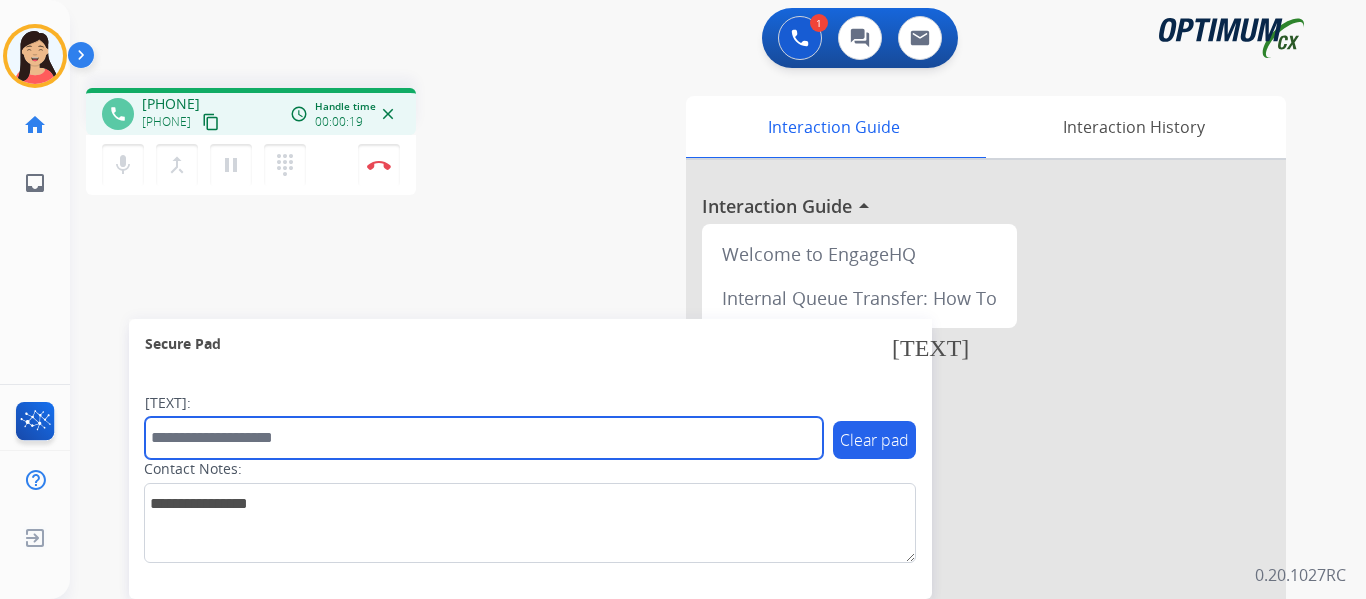 click at bounding box center (484, 438) 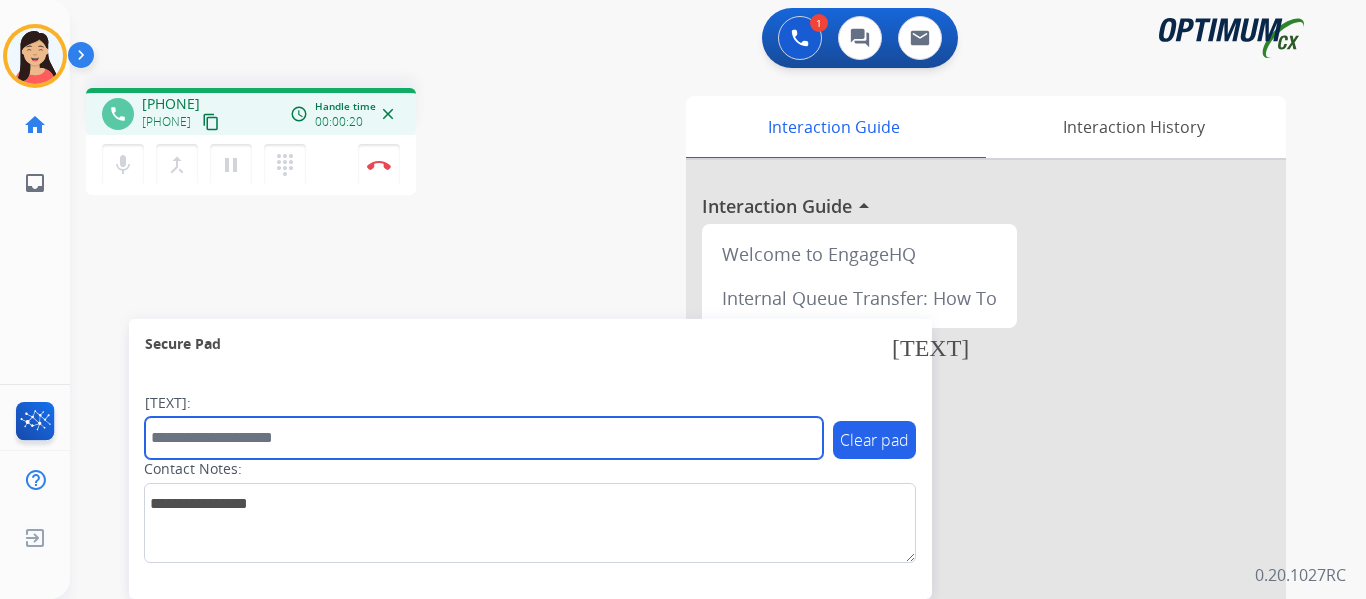 paste on "*******" 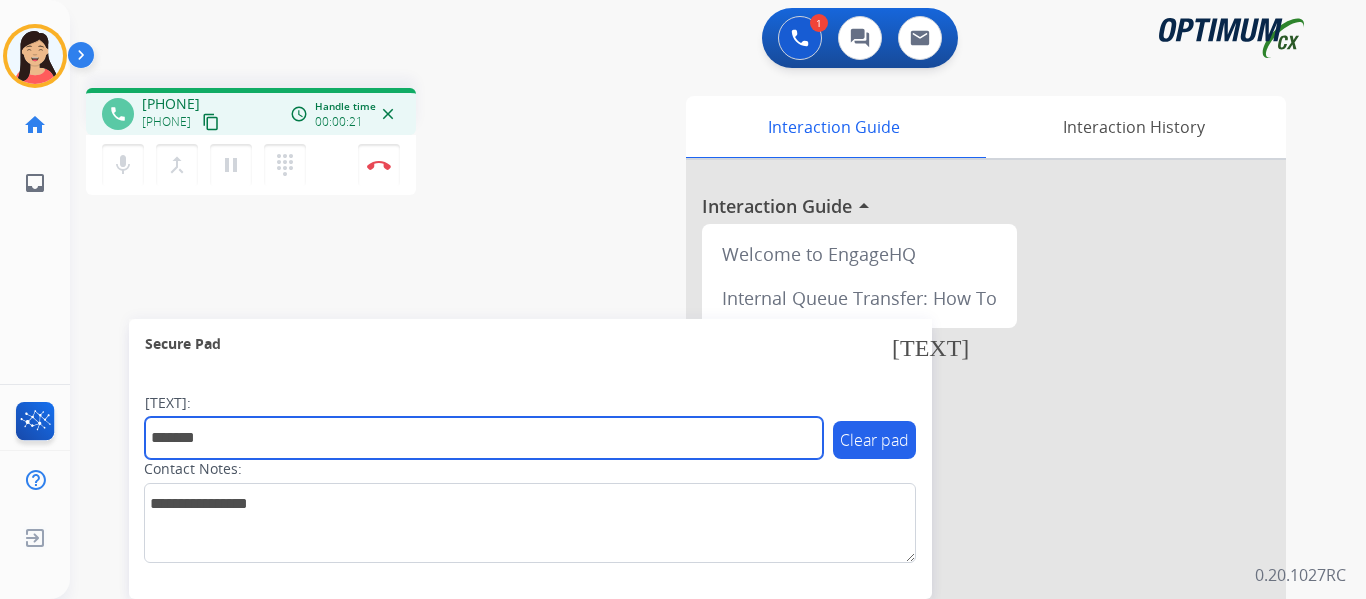 type on "*******" 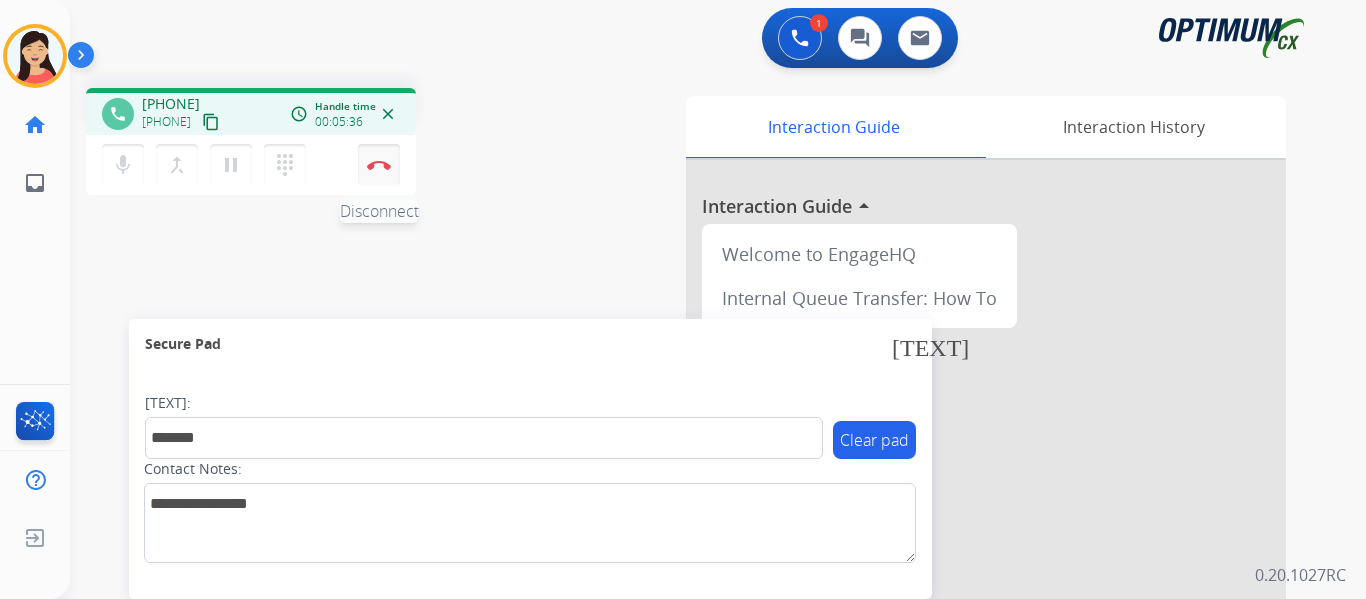 click at bounding box center (379, 165) 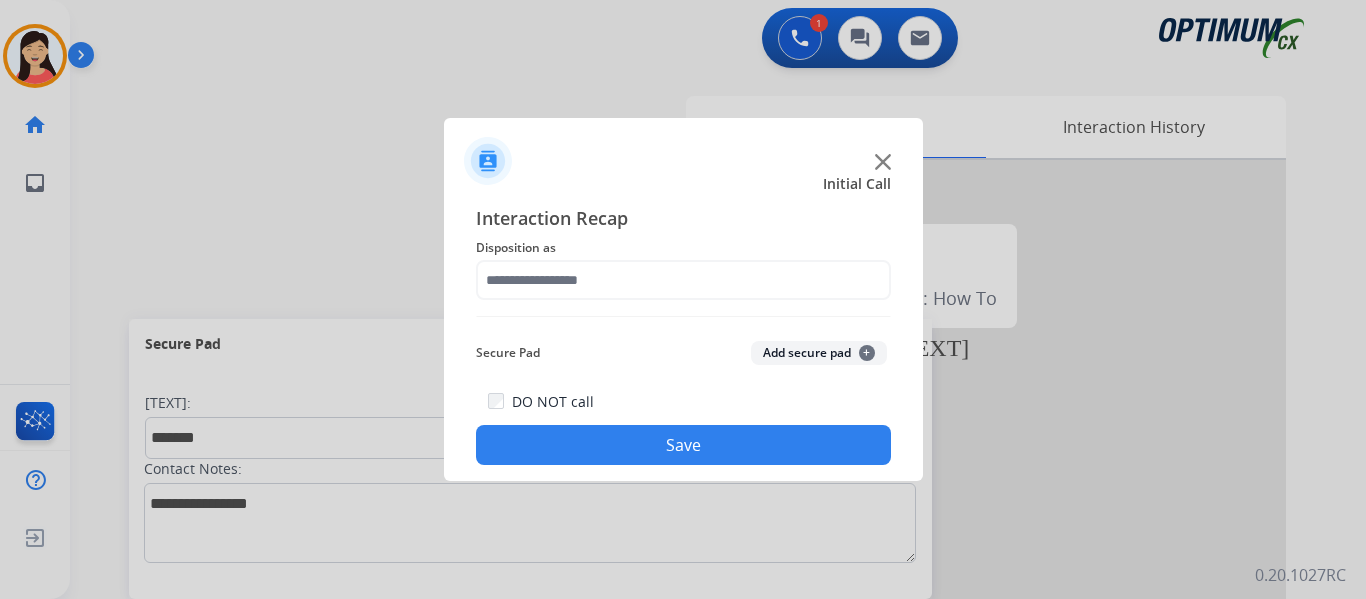 click on "[TEXT] +" 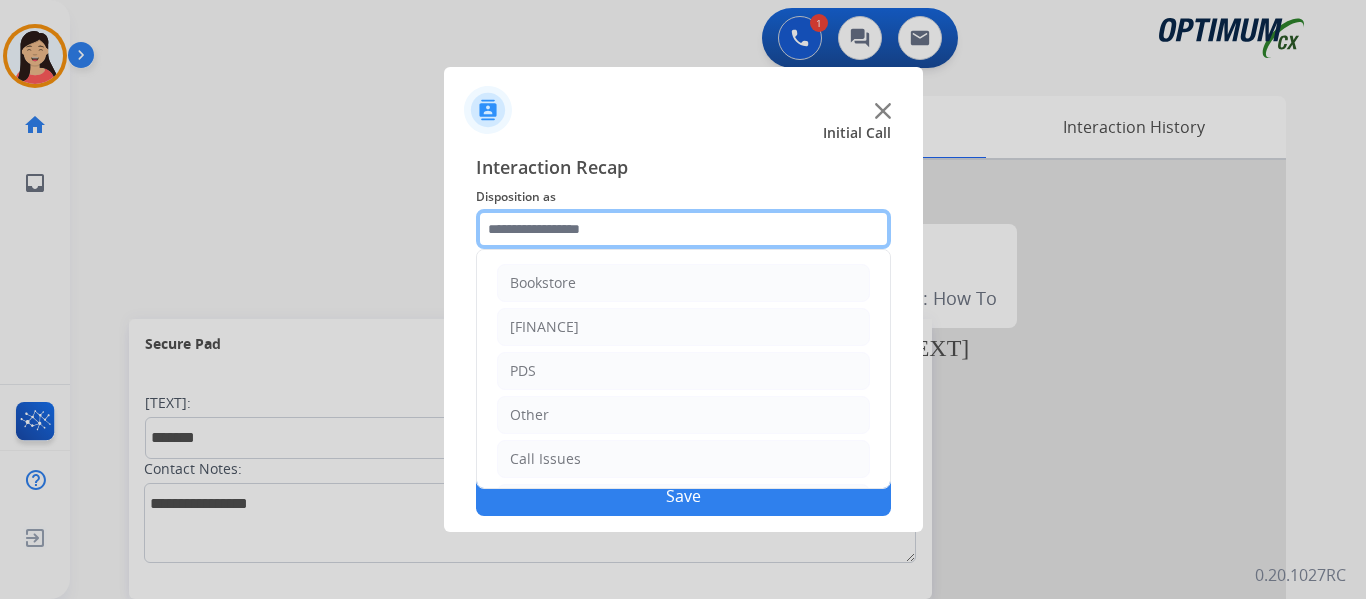 click 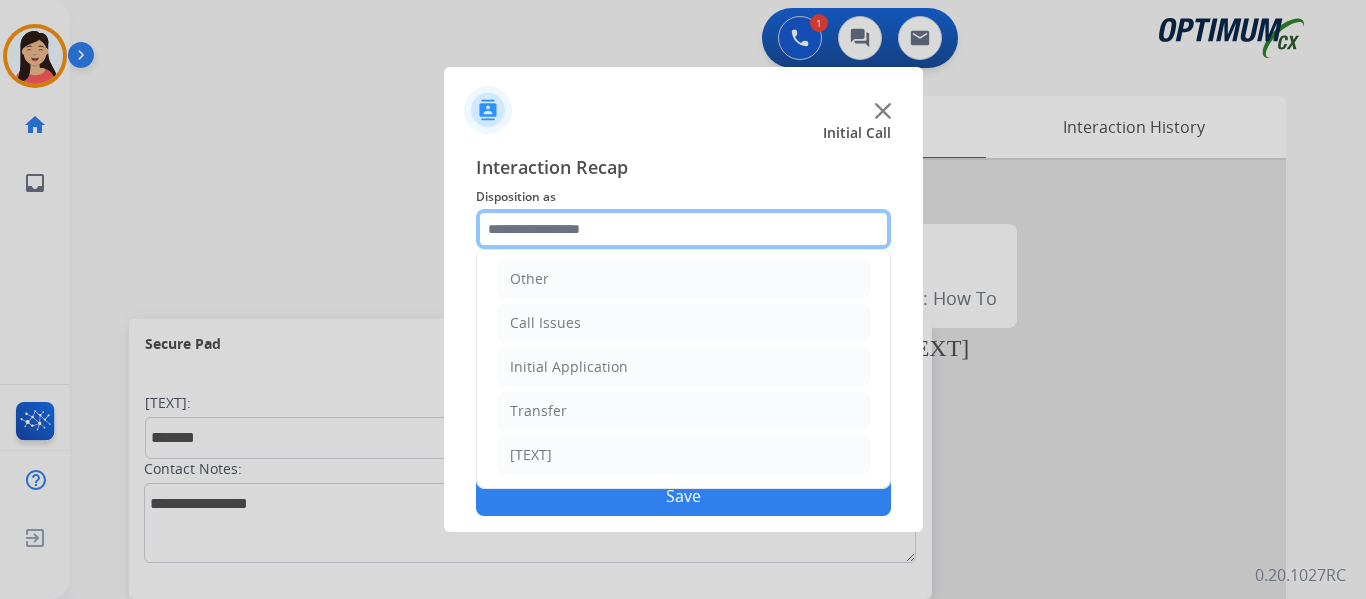 scroll, scrollTop: 0, scrollLeft: 0, axis: both 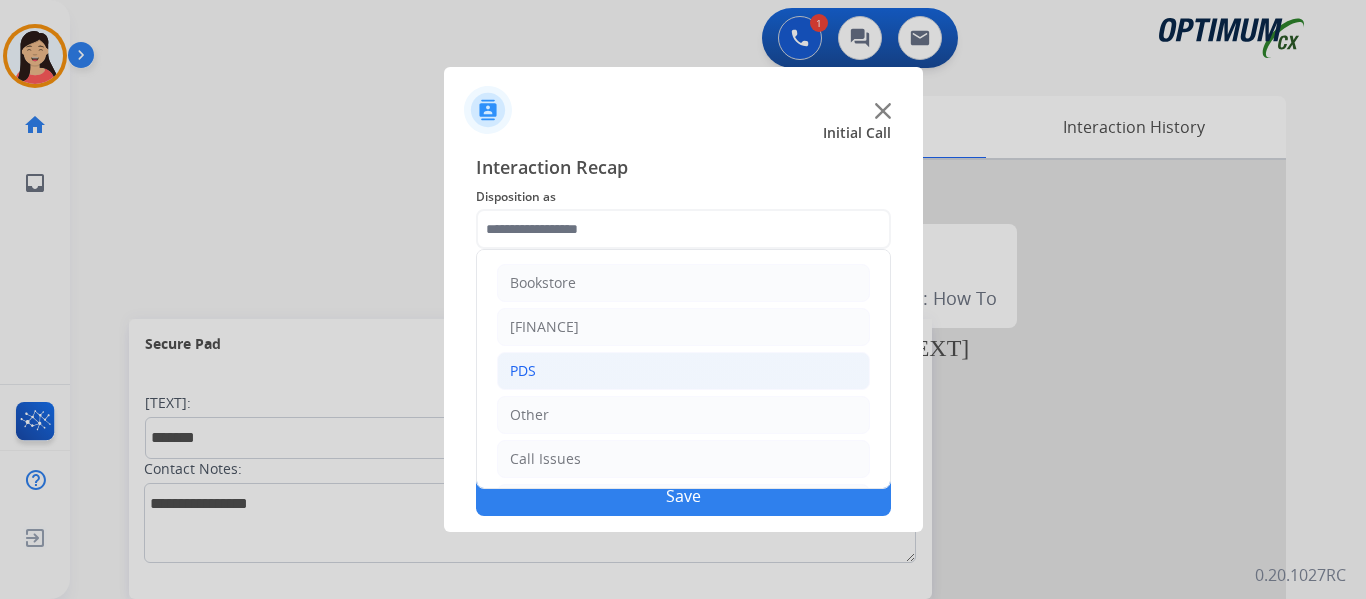click on "PDS" 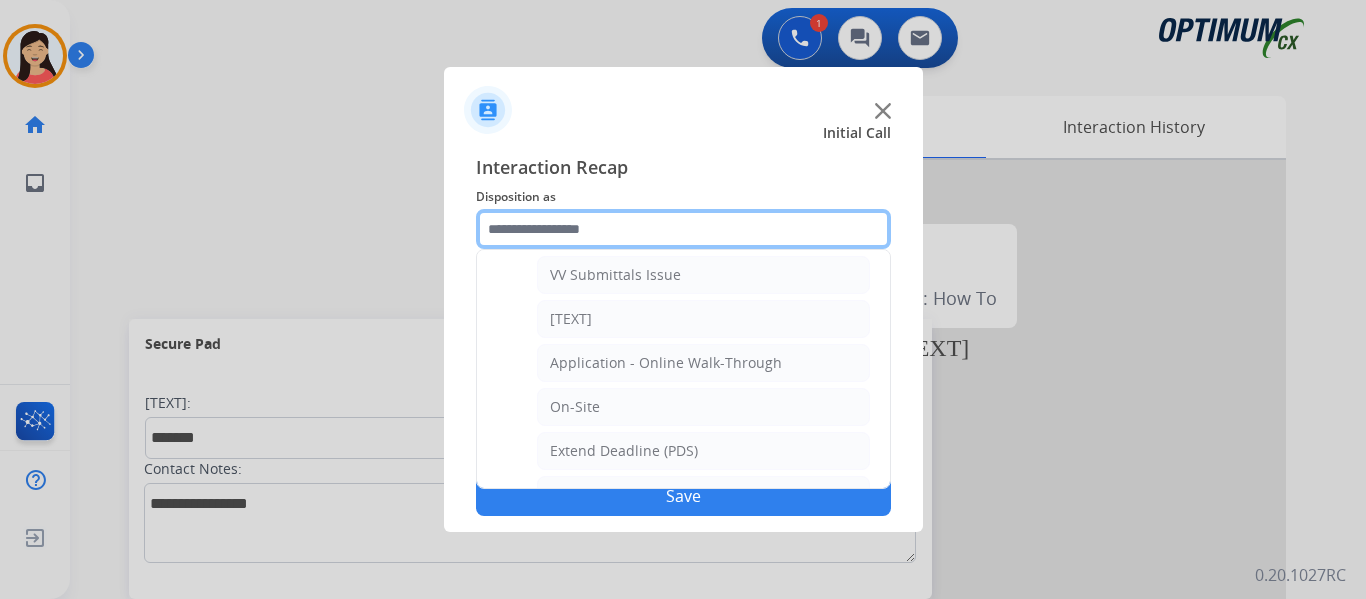 scroll, scrollTop: 500, scrollLeft: 0, axis: vertical 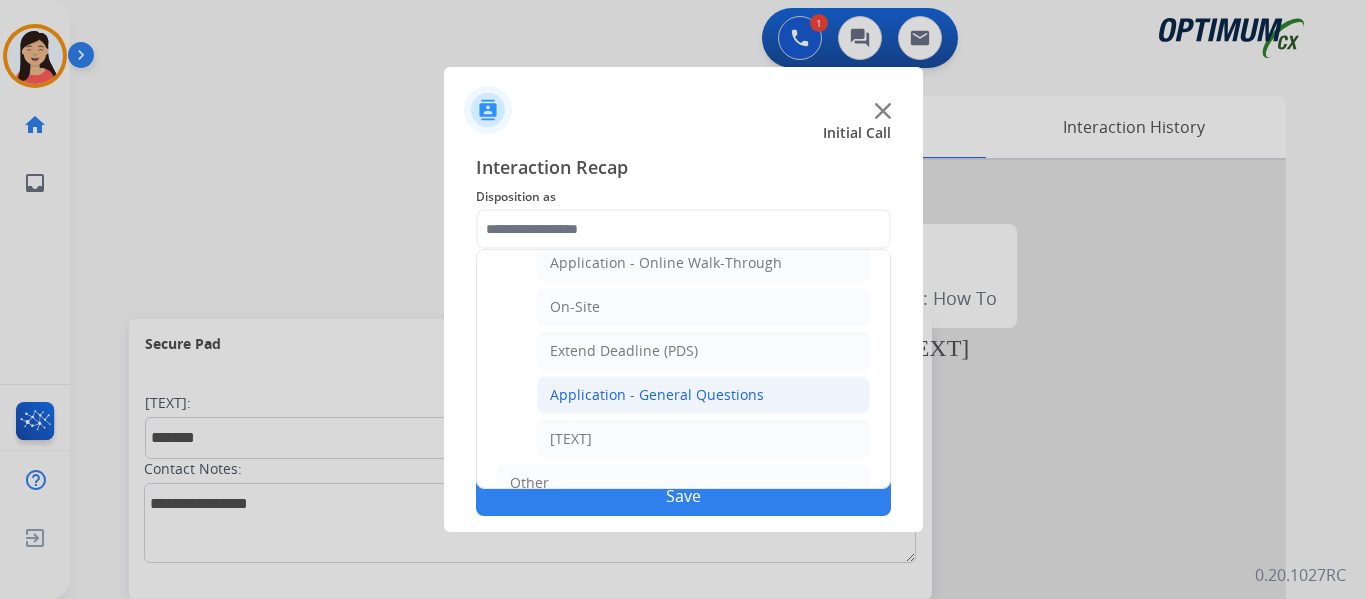 click on "Application - General Questions" 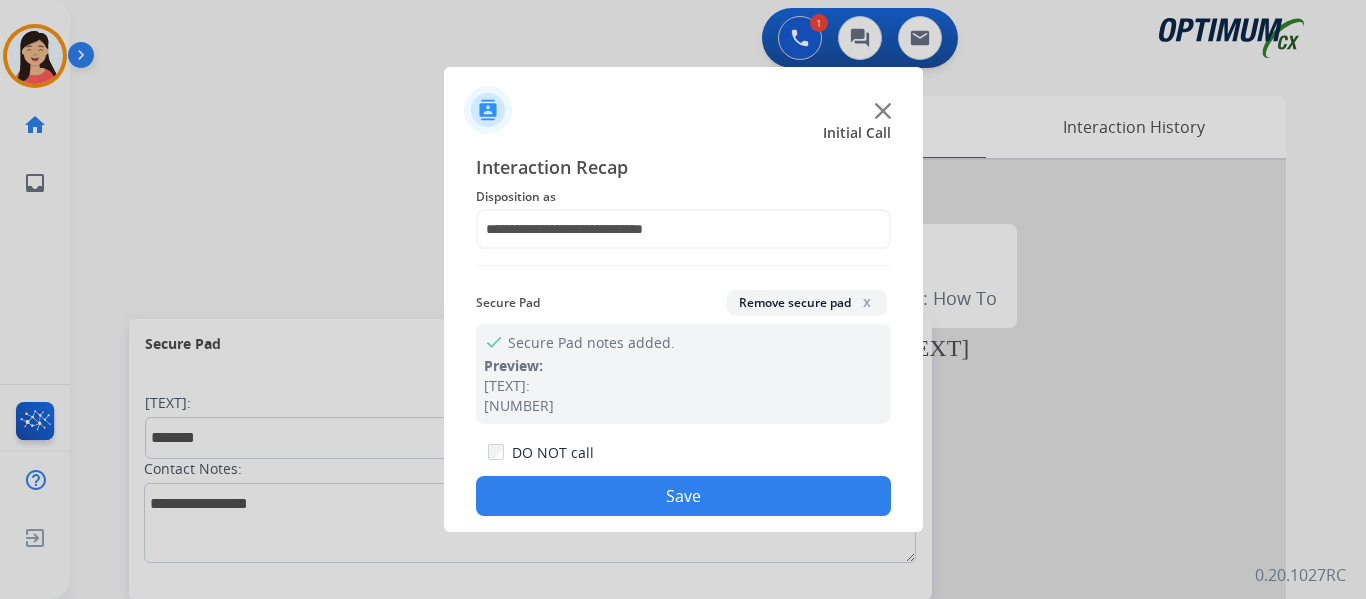 click on "Save" 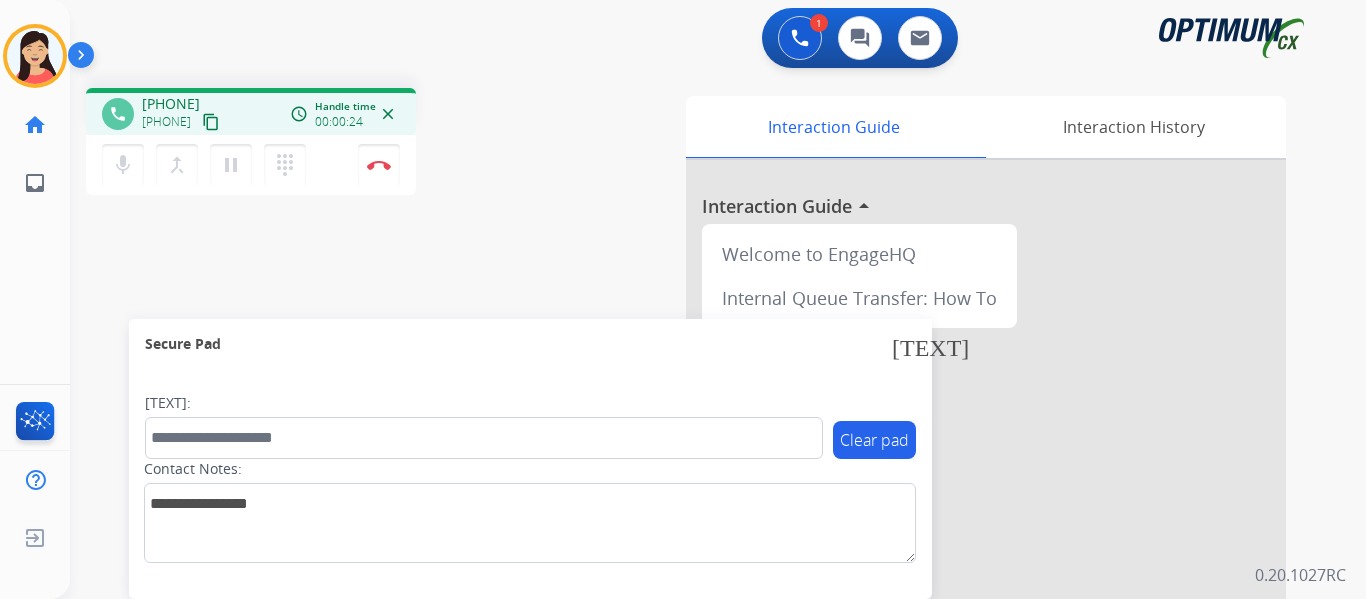 click on "content_copy" at bounding box center [211, 122] 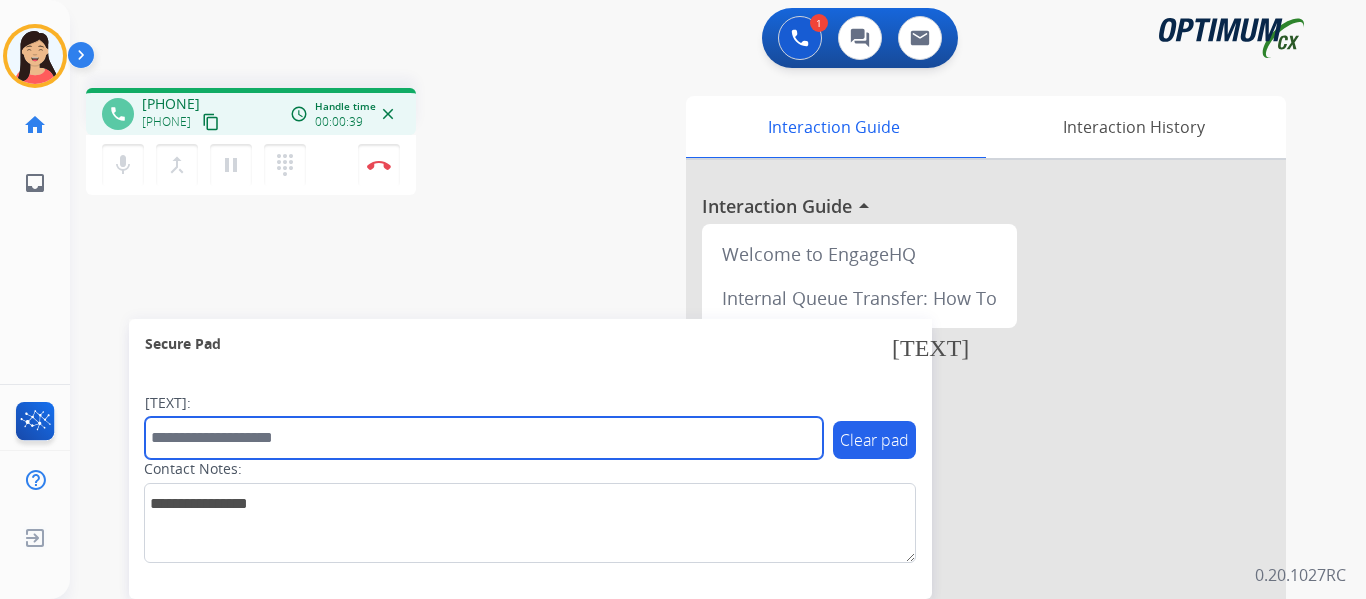 click at bounding box center [484, 438] 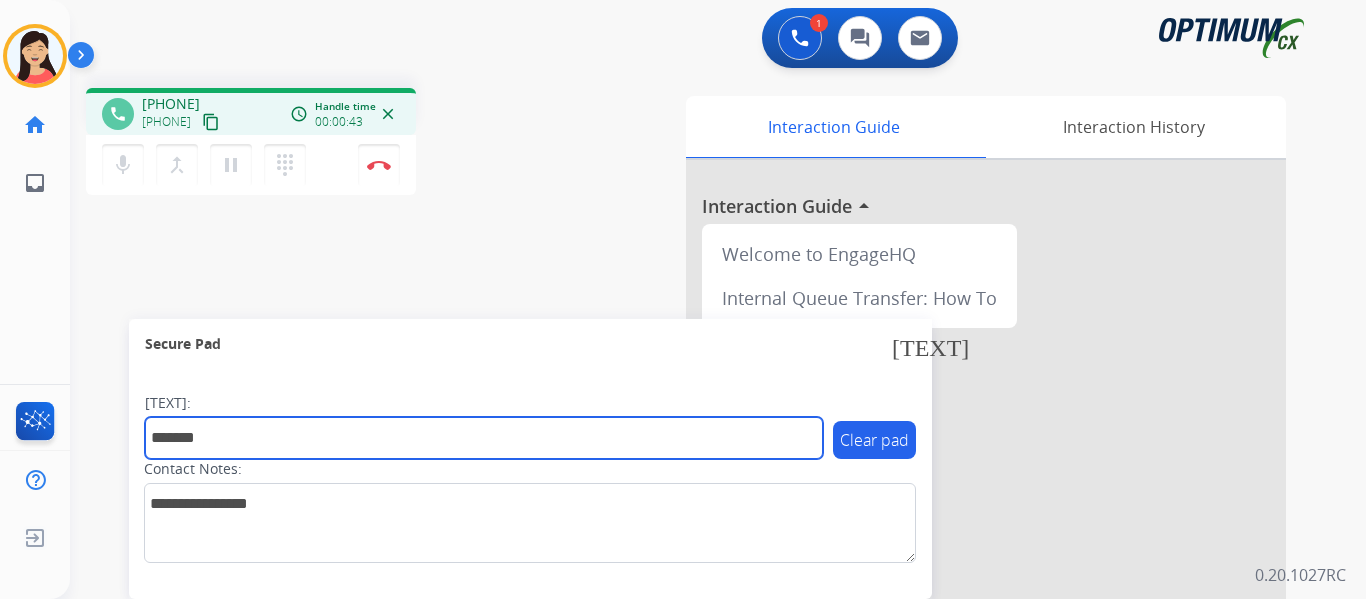 type on "*******" 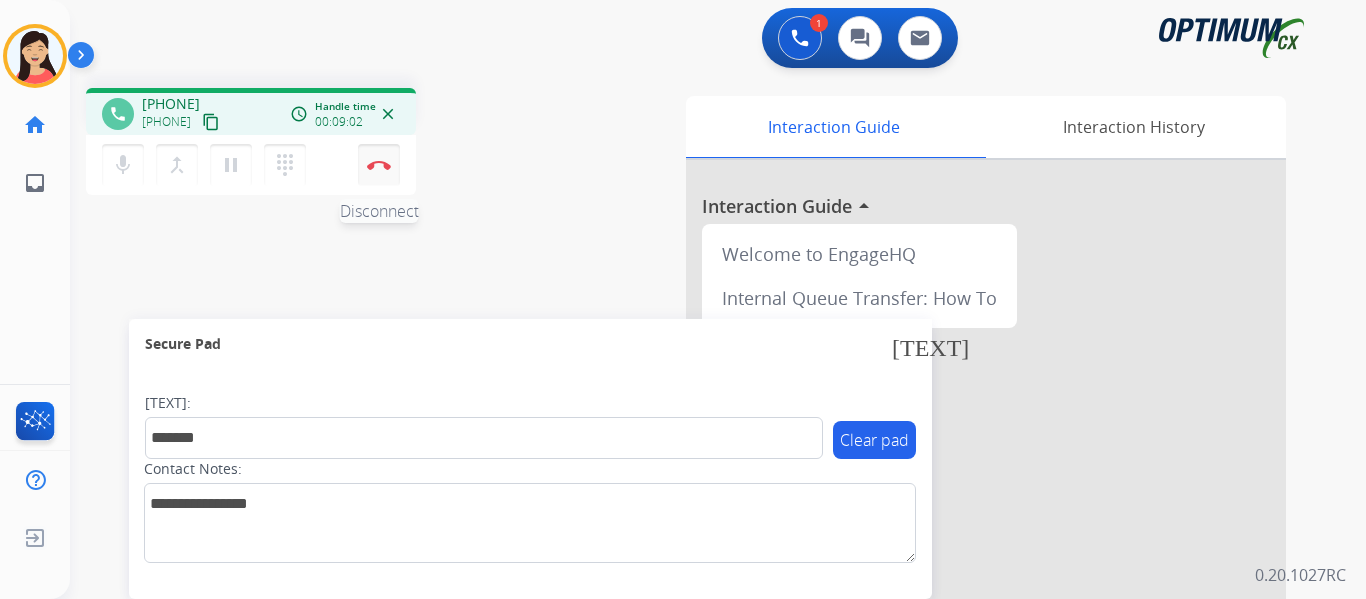 click at bounding box center [379, 165] 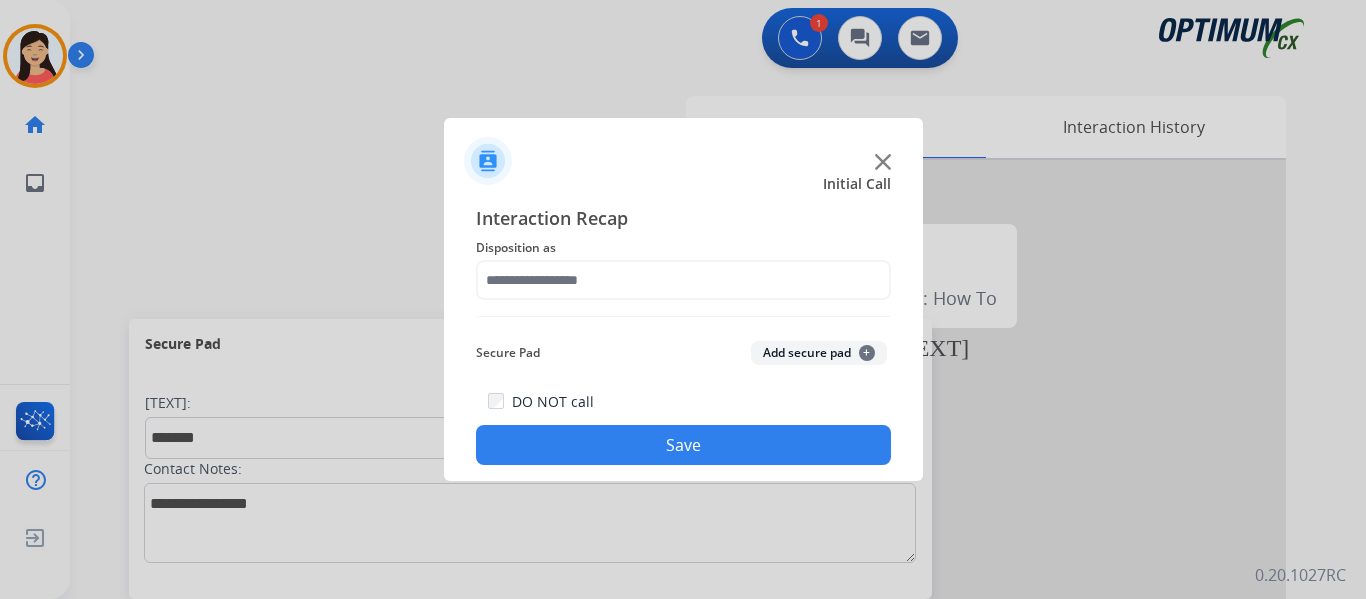 click on "[TEXT] +" 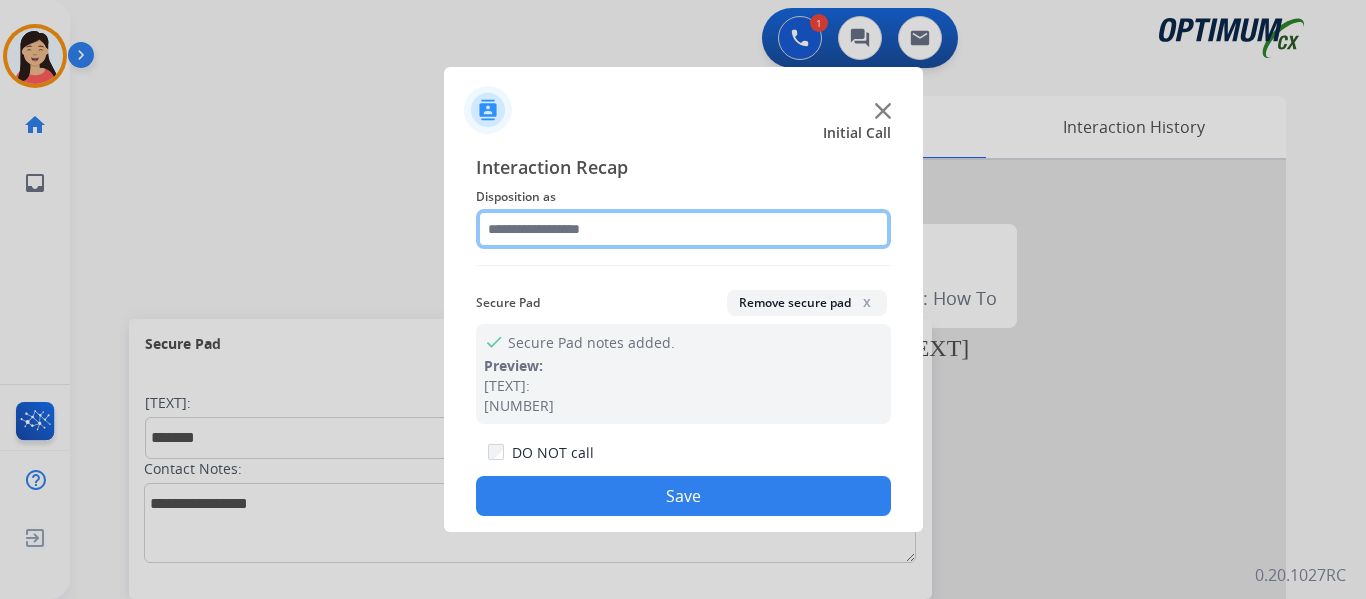 click 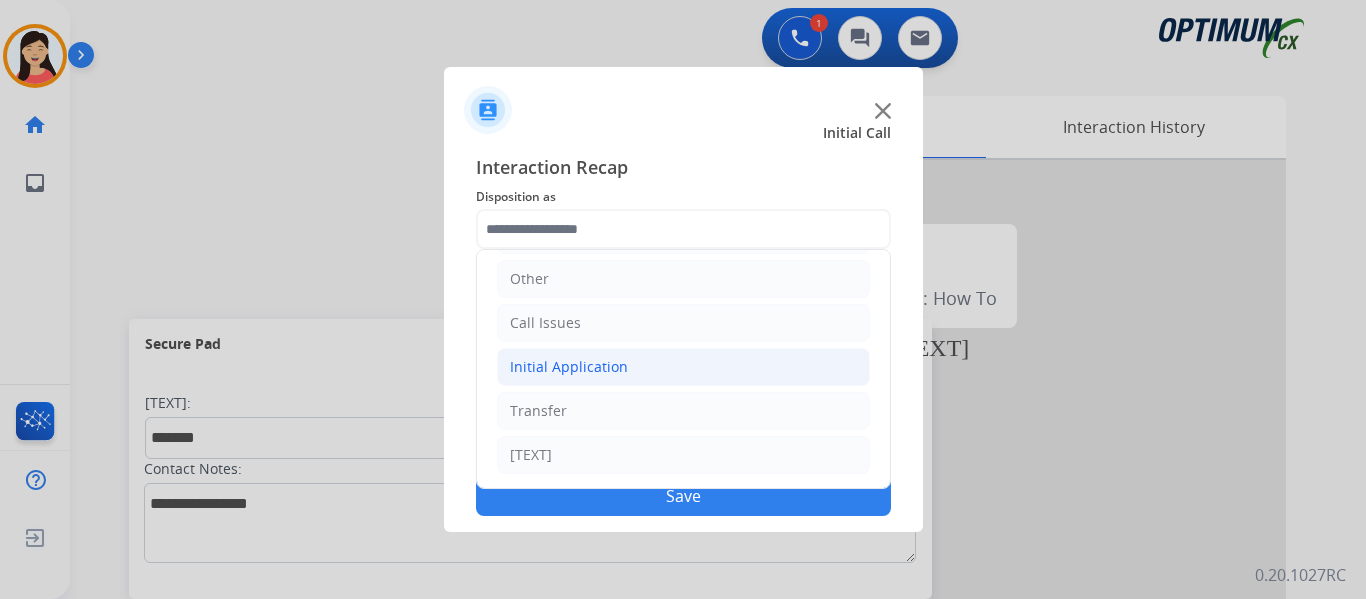 click on "Initial Application" 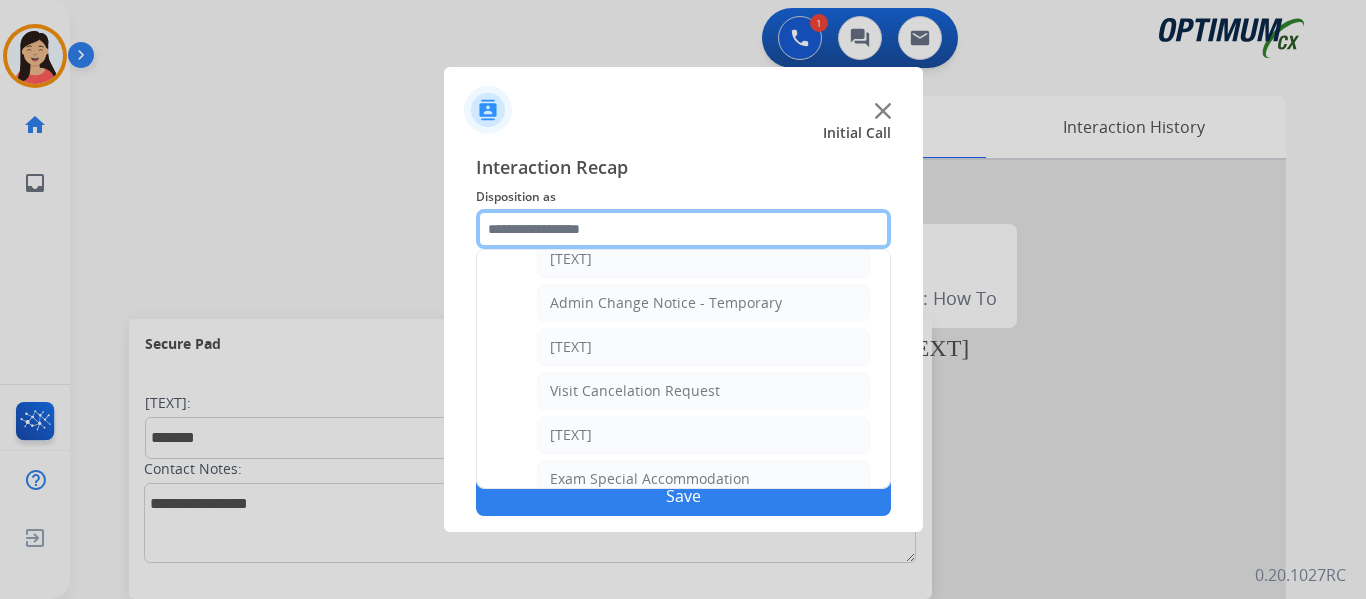scroll, scrollTop: 936, scrollLeft: 0, axis: vertical 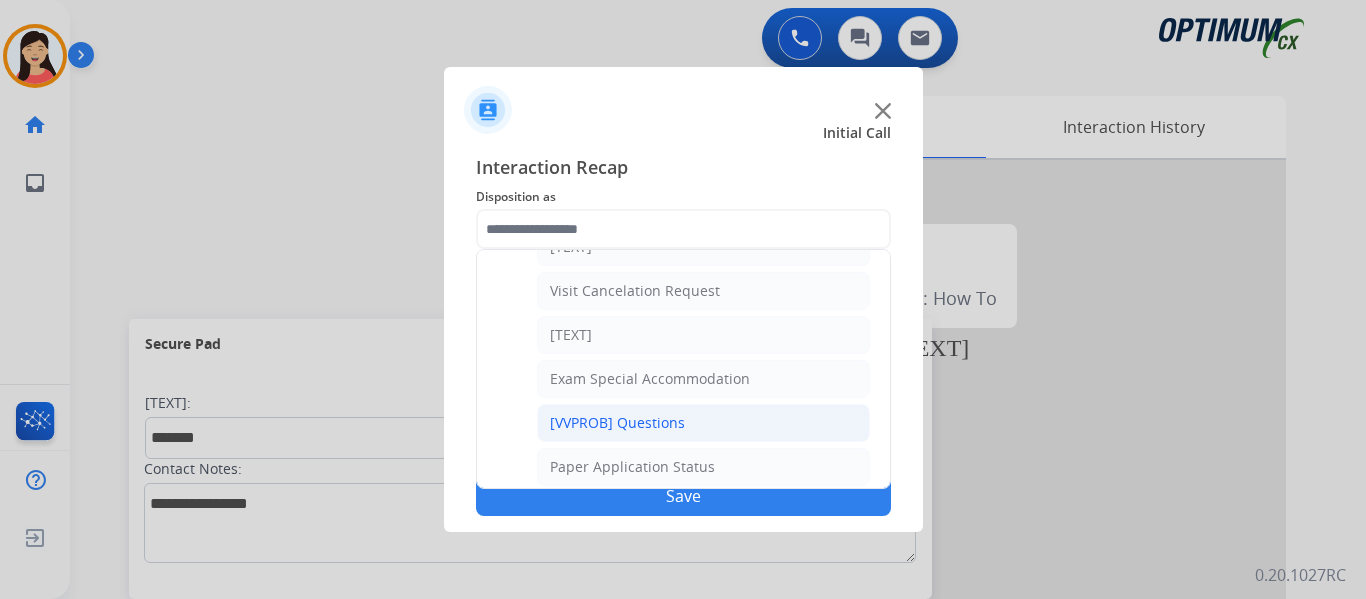 click on "[VVPROB] Questions" 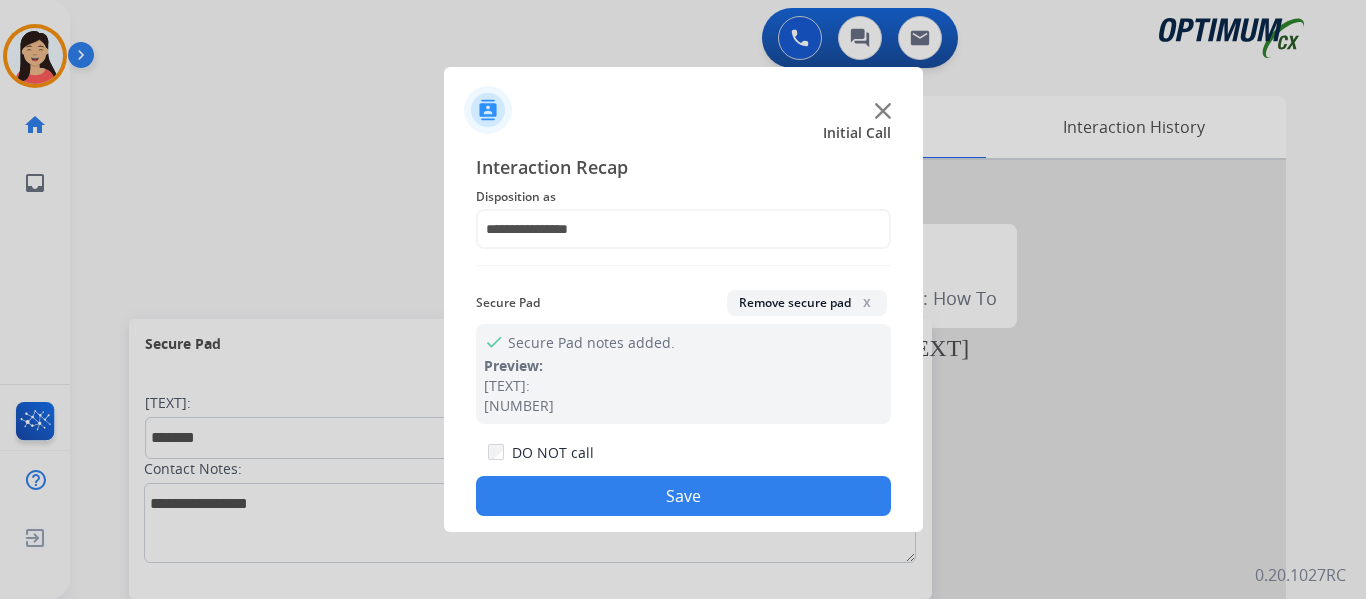 click on "Save" 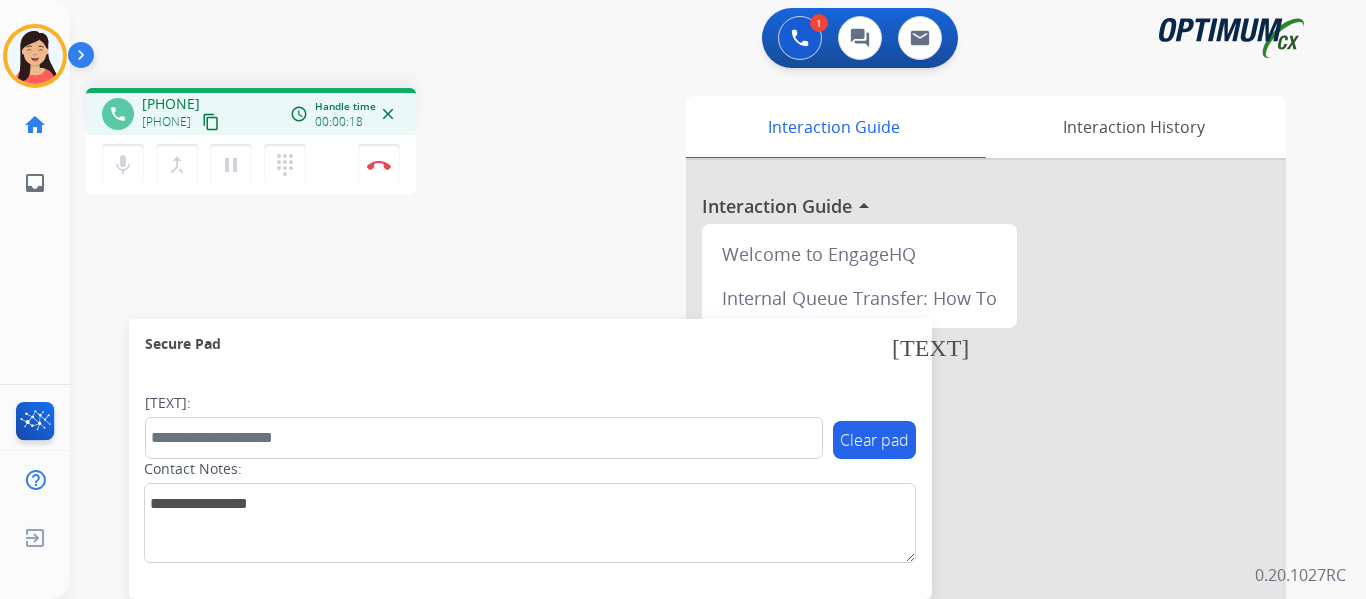 click on "content_copy" at bounding box center (211, 122) 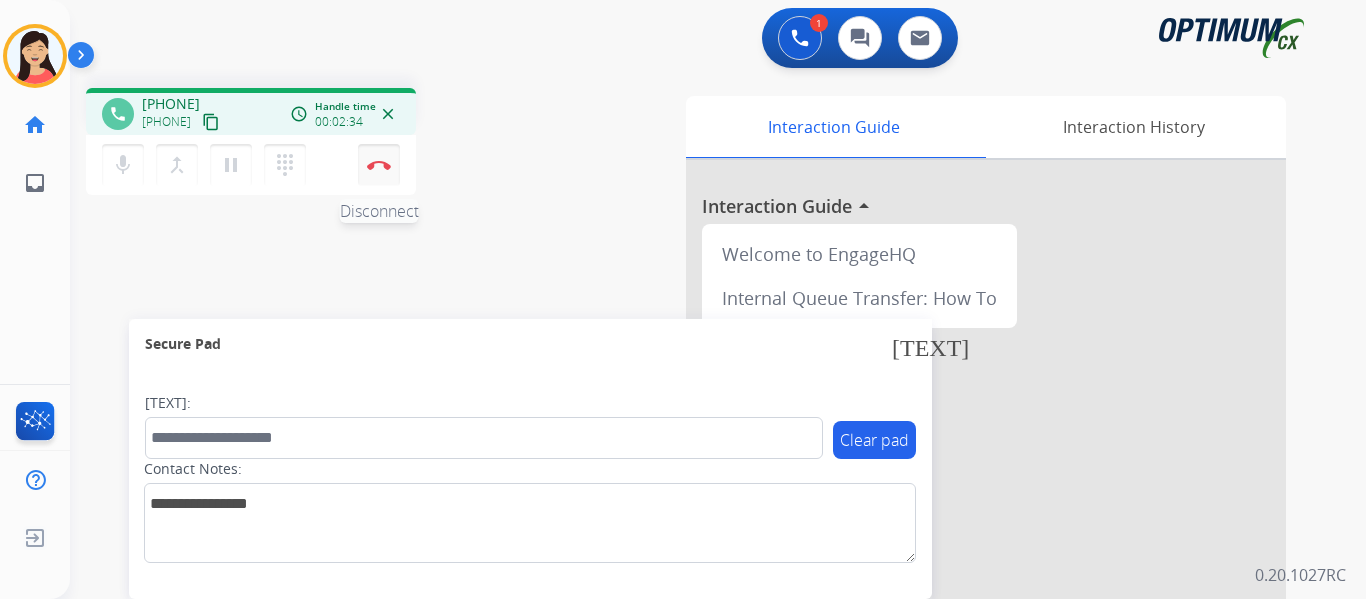 click on "Disconnect" at bounding box center [379, 165] 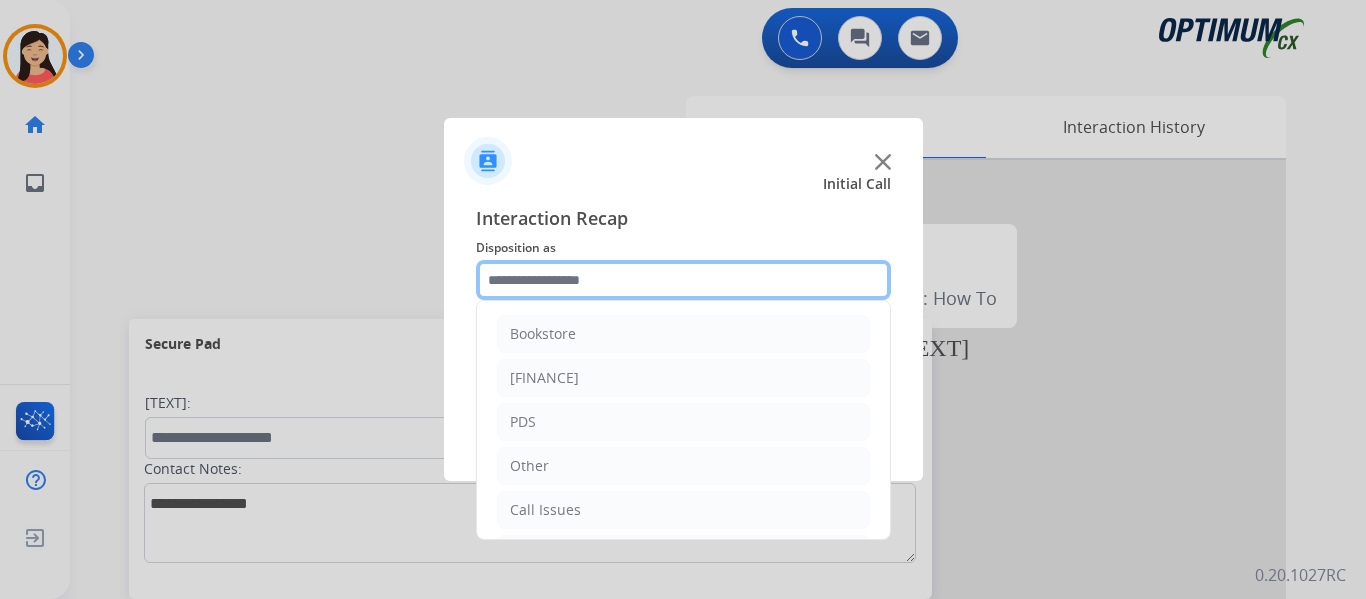 click 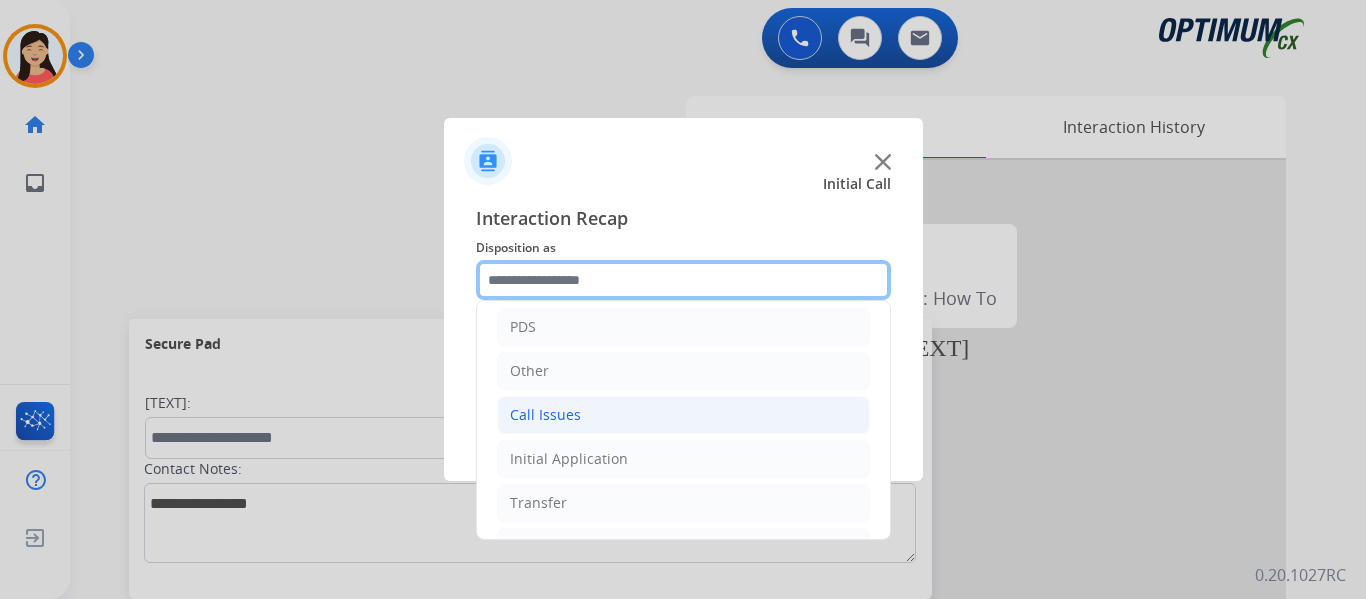 scroll, scrollTop: 136, scrollLeft: 0, axis: vertical 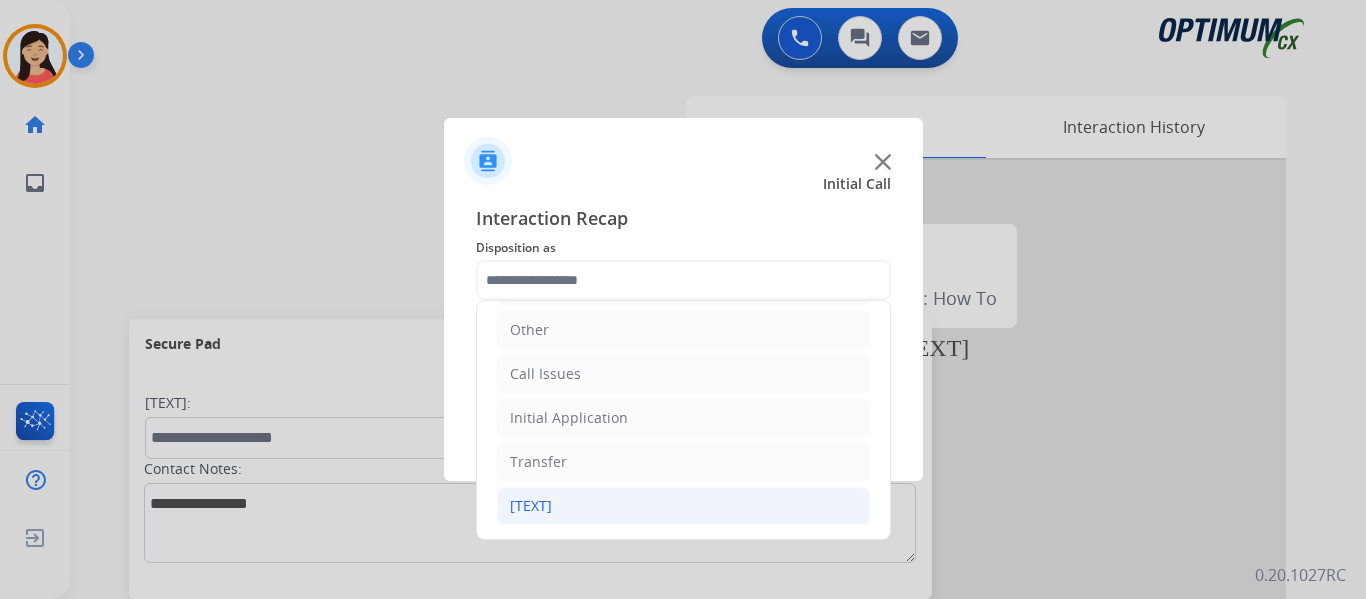 click on "[TEXT]" 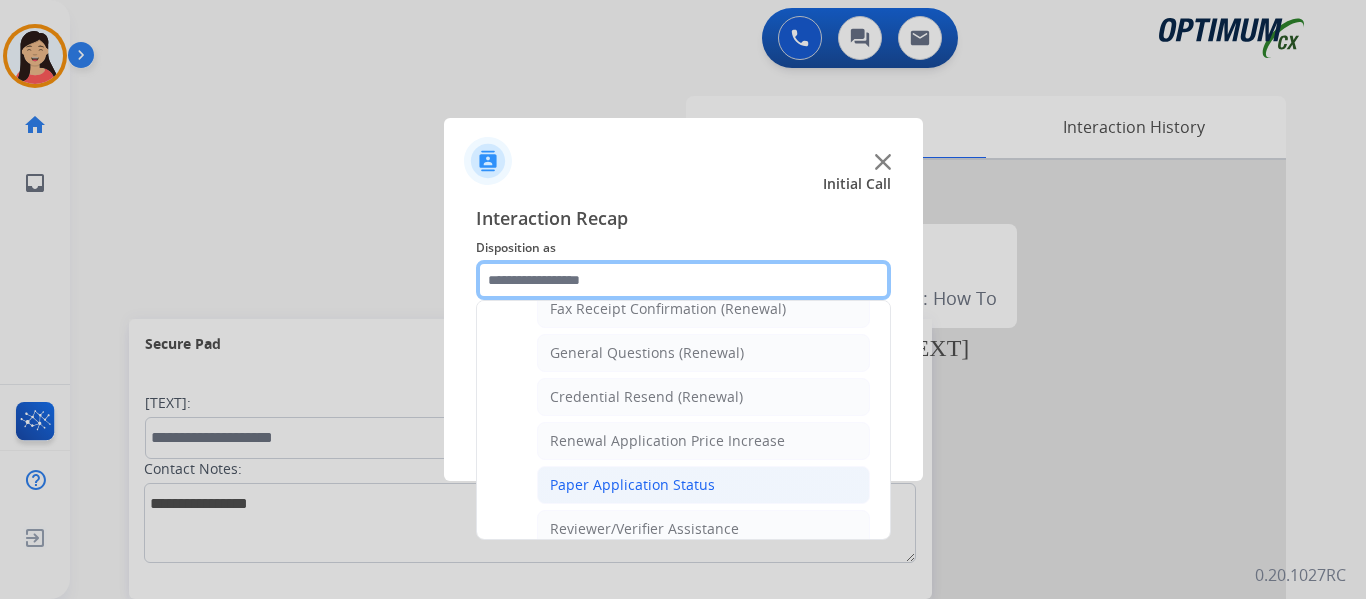 scroll, scrollTop: 572, scrollLeft: 0, axis: vertical 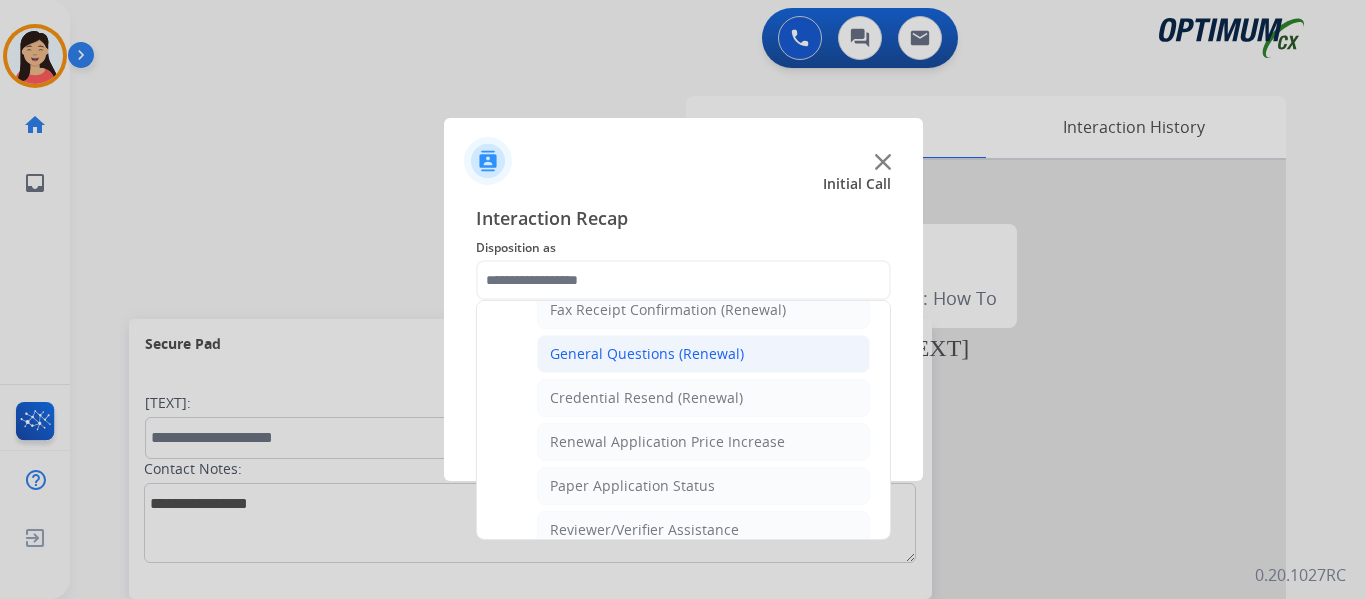 click on "General Questions (Renewal)" 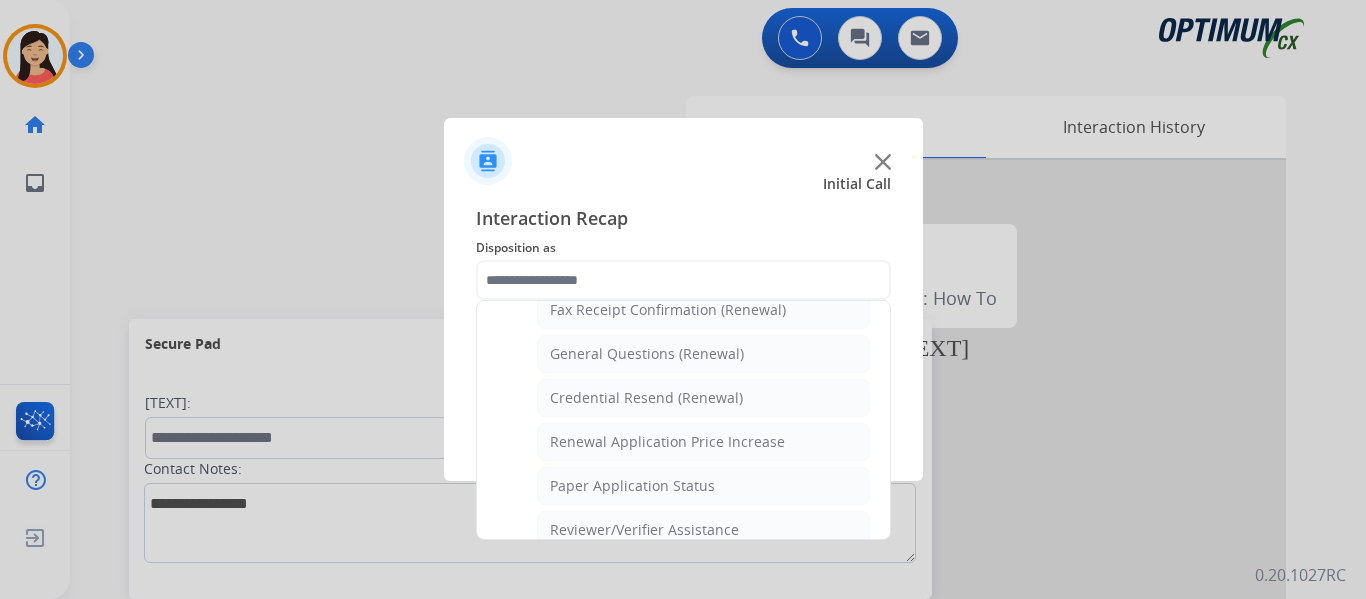 type on "**********" 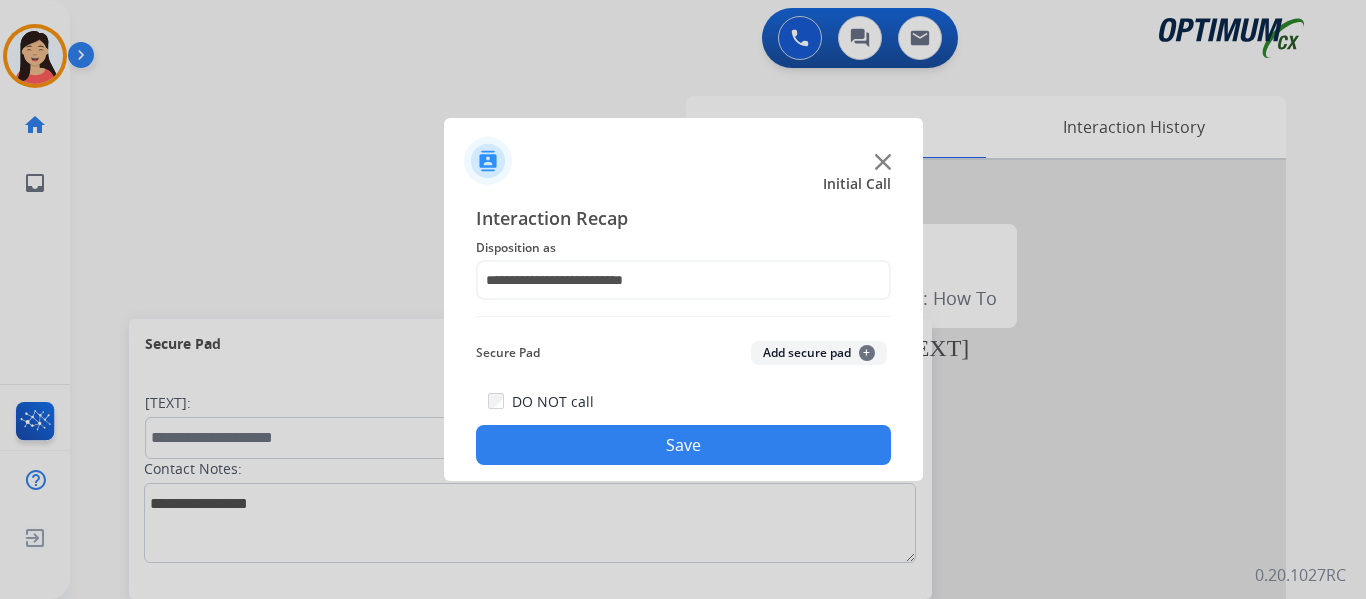 click on "Save" 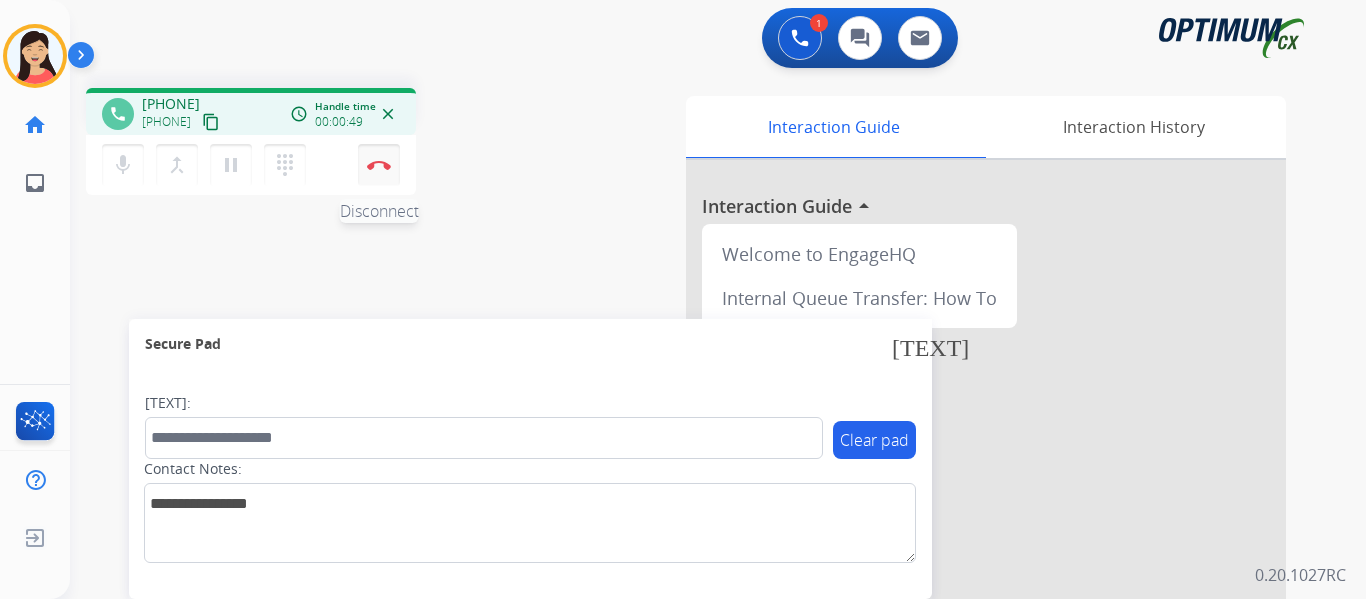 click on "Disconnect" at bounding box center [379, 165] 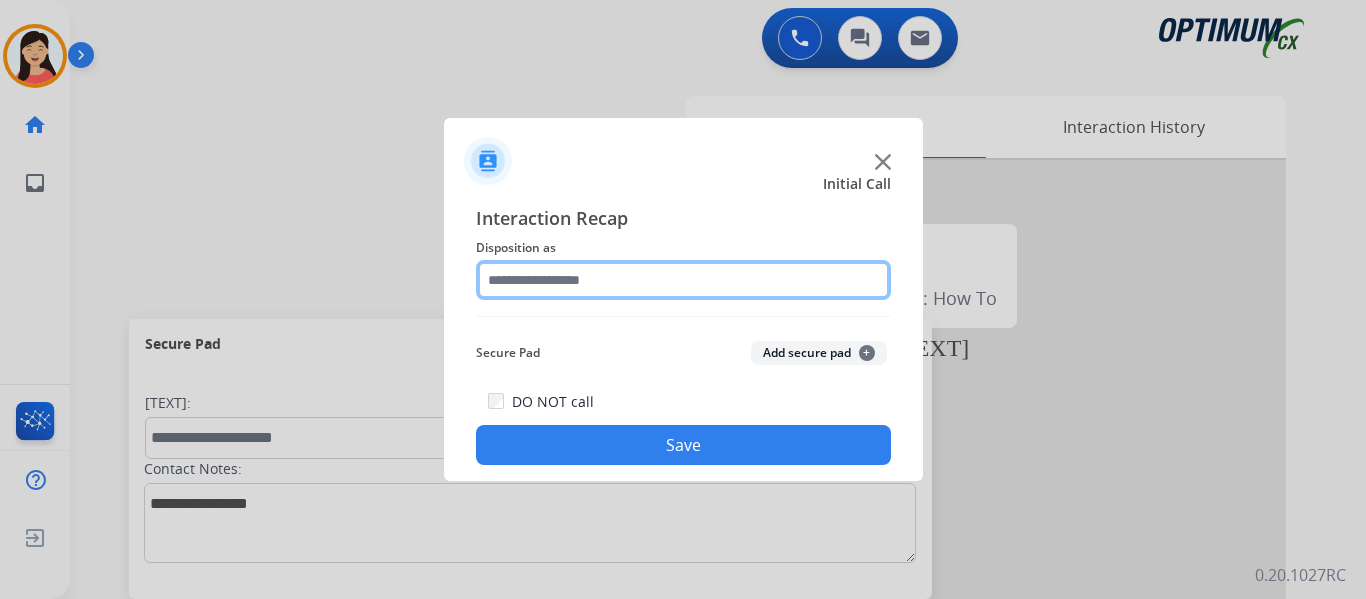click 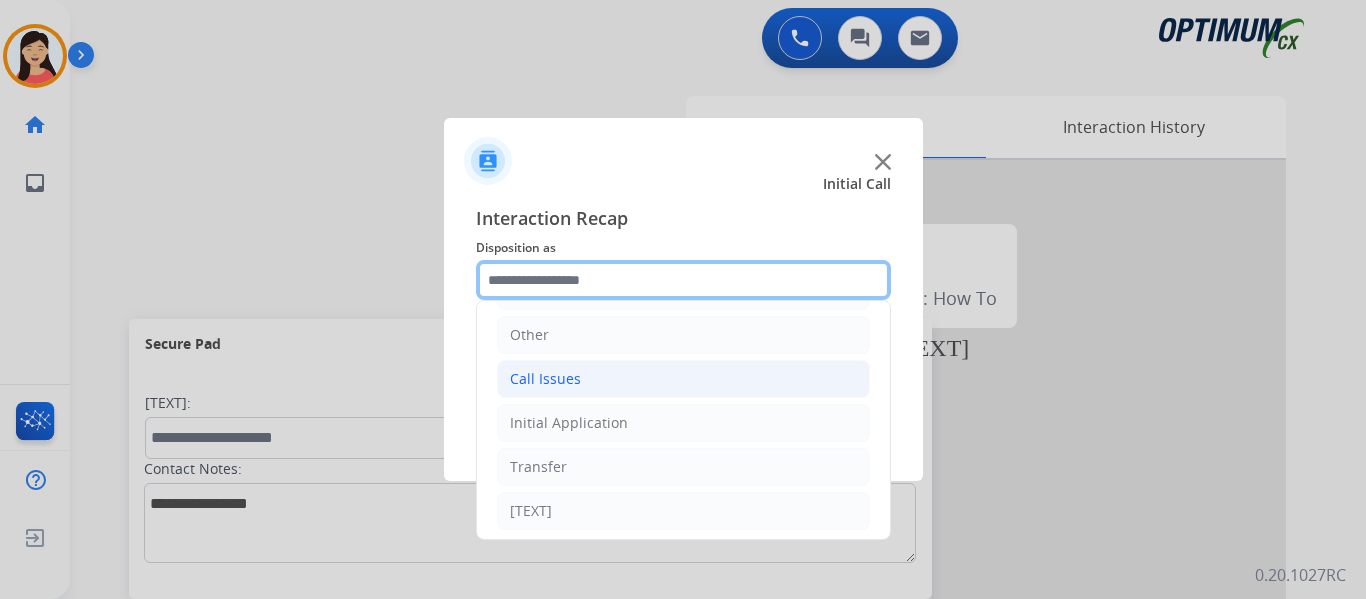 scroll, scrollTop: 136, scrollLeft: 0, axis: vertical 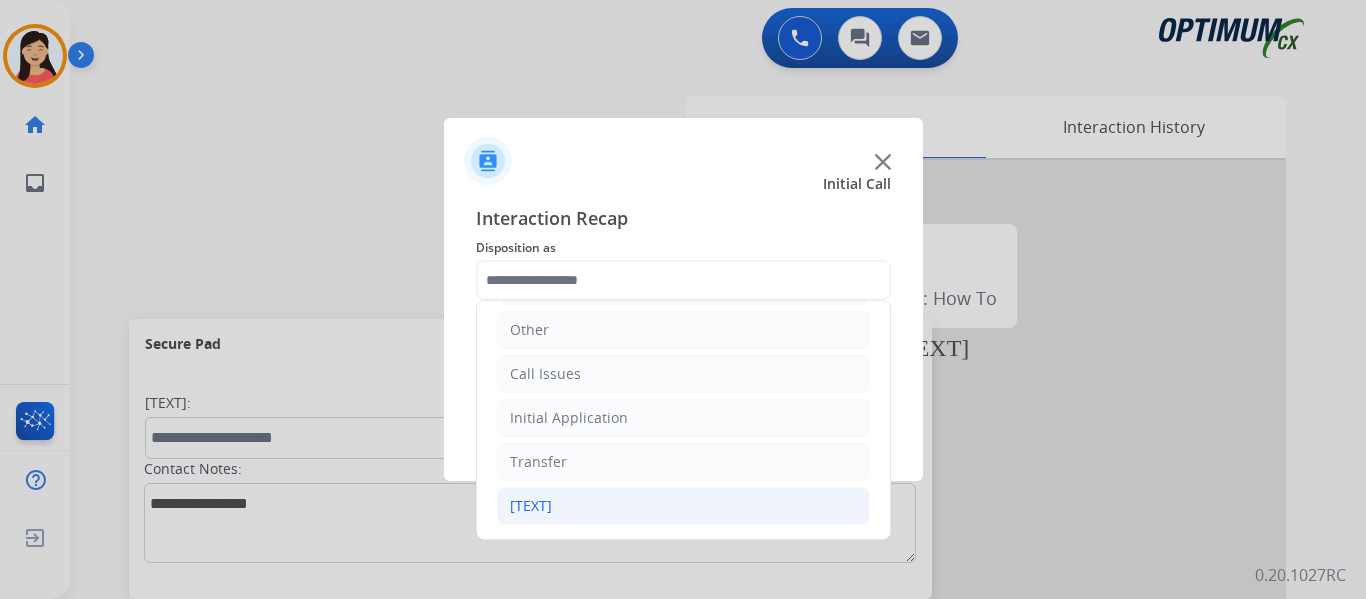 click on "[TEXT]" 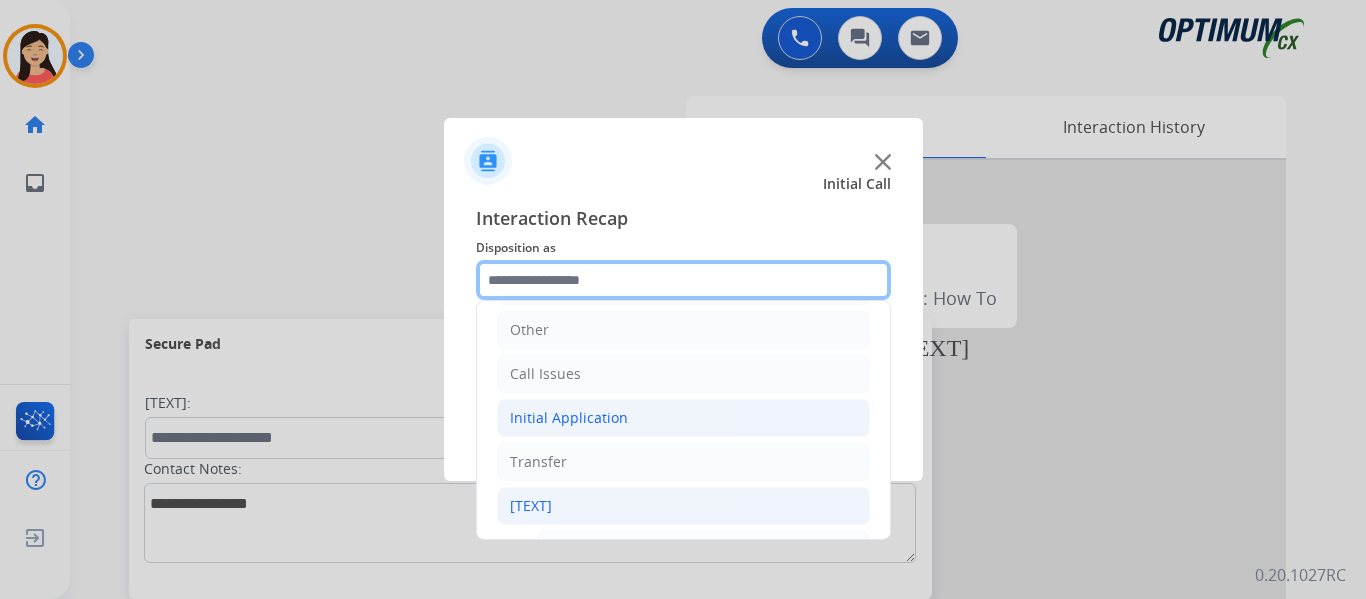 scroll, scrollTop: 772, scrollLeft: 0, axis: vertical 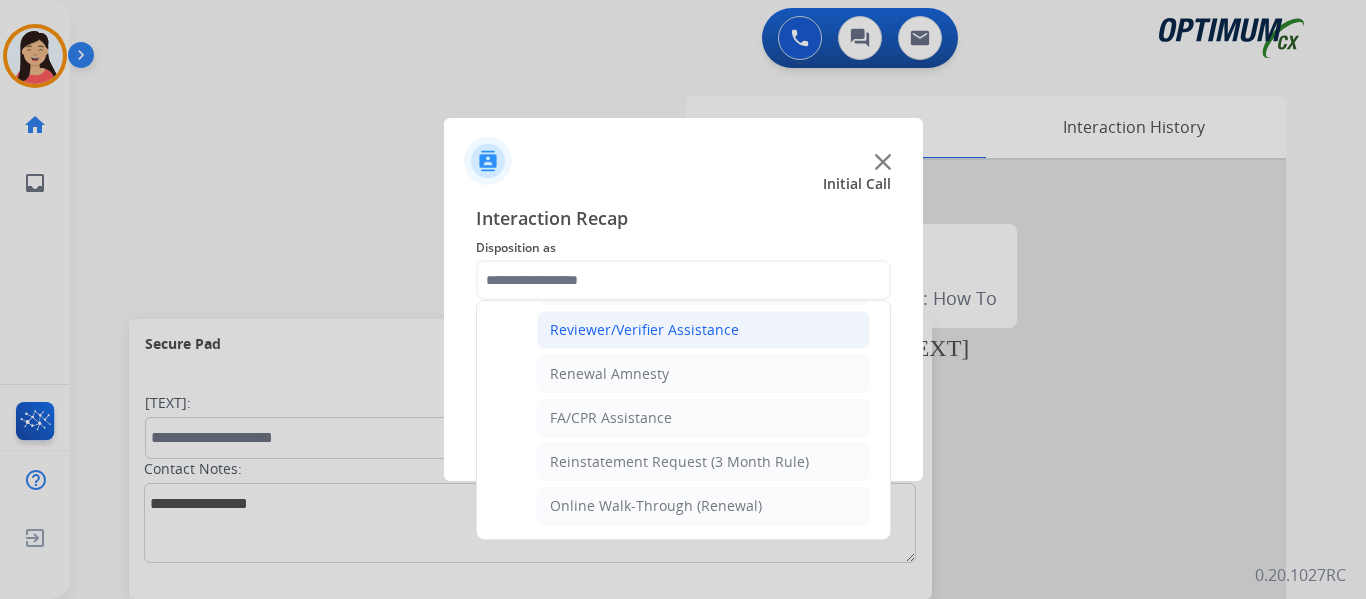 click on "Reviewer/Verifier Assistance" 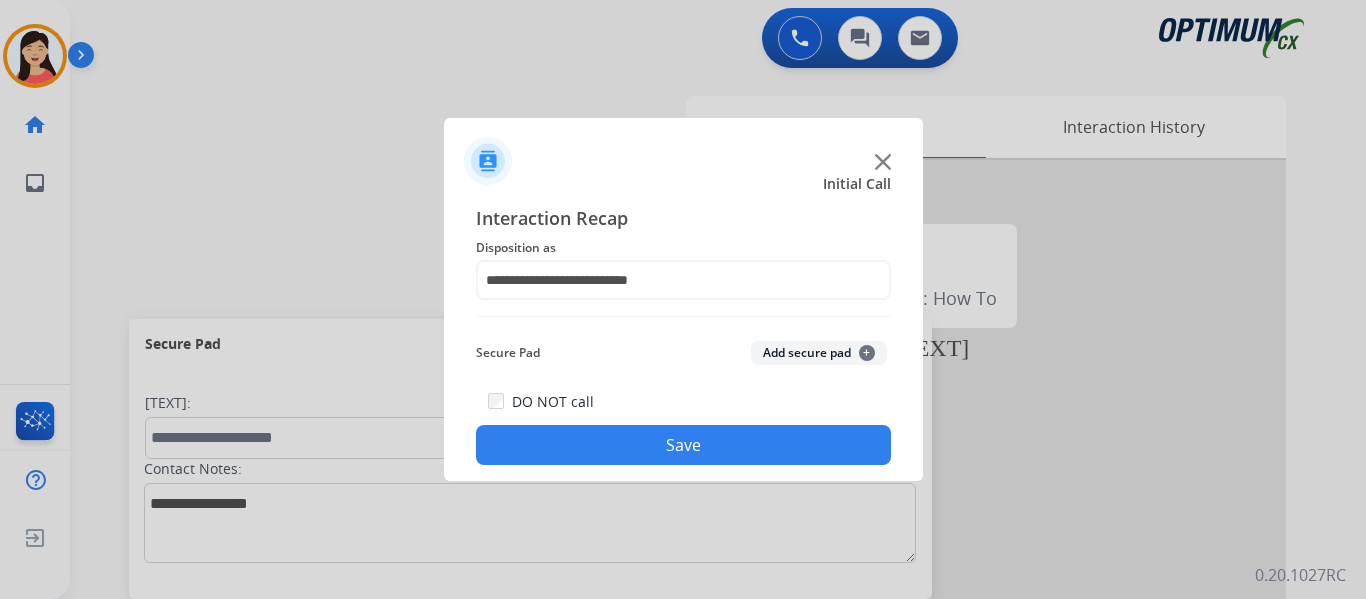 click on "Save" 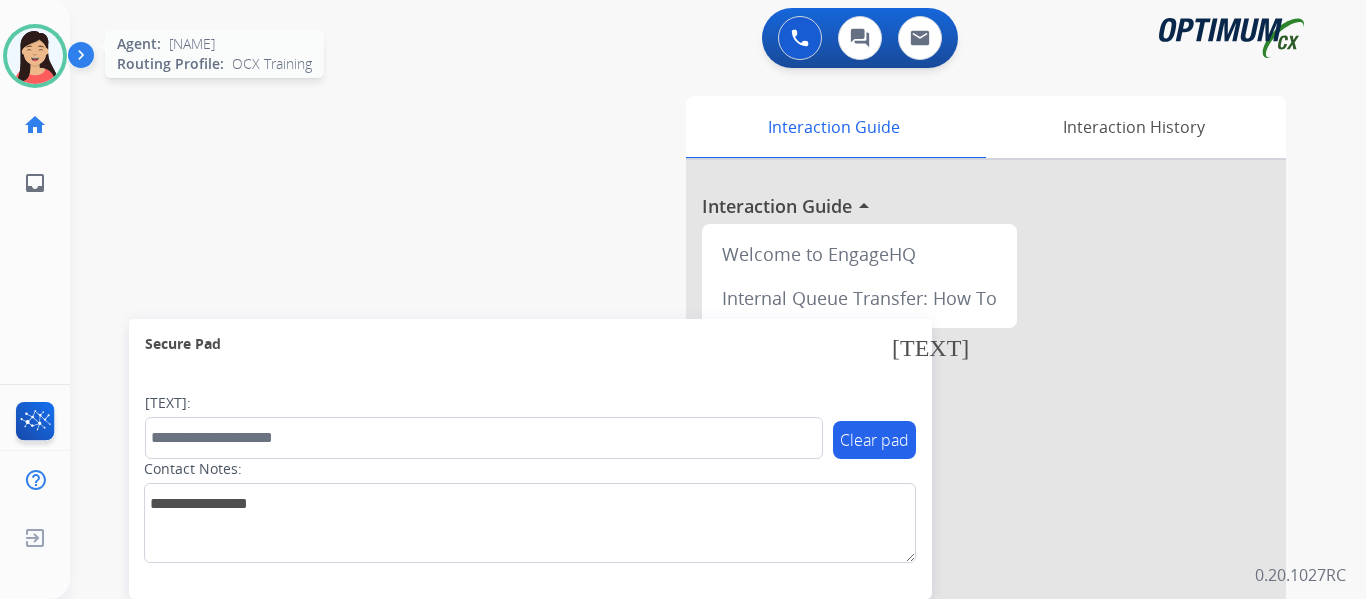 click at bounding box center [35, 56] 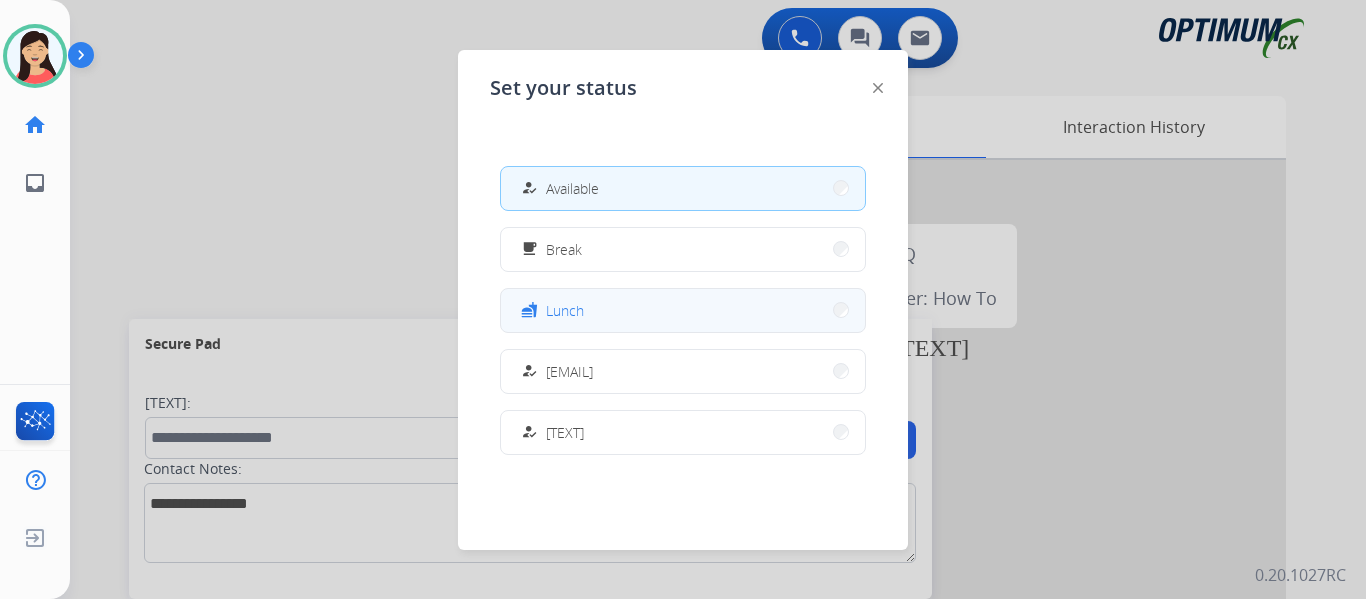 click on "fastfood Lunch" at bounding box center [683, 310] 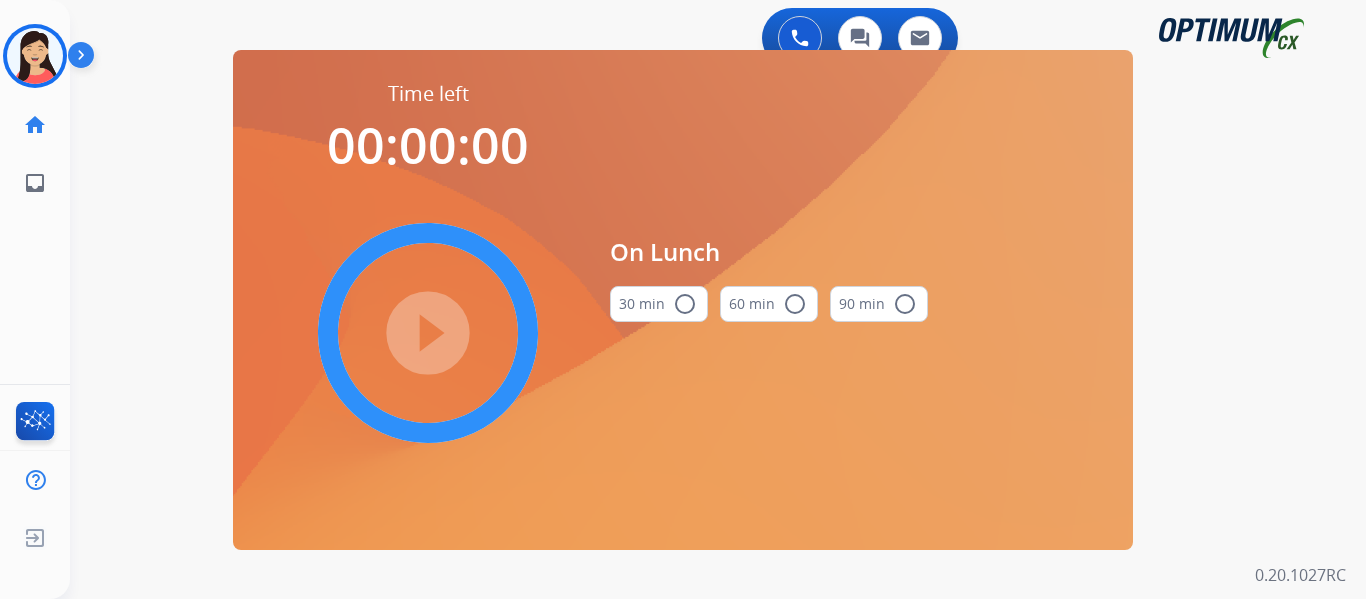 click on "30 min  radio_button_unchecked" at bounding box center [659, 304] 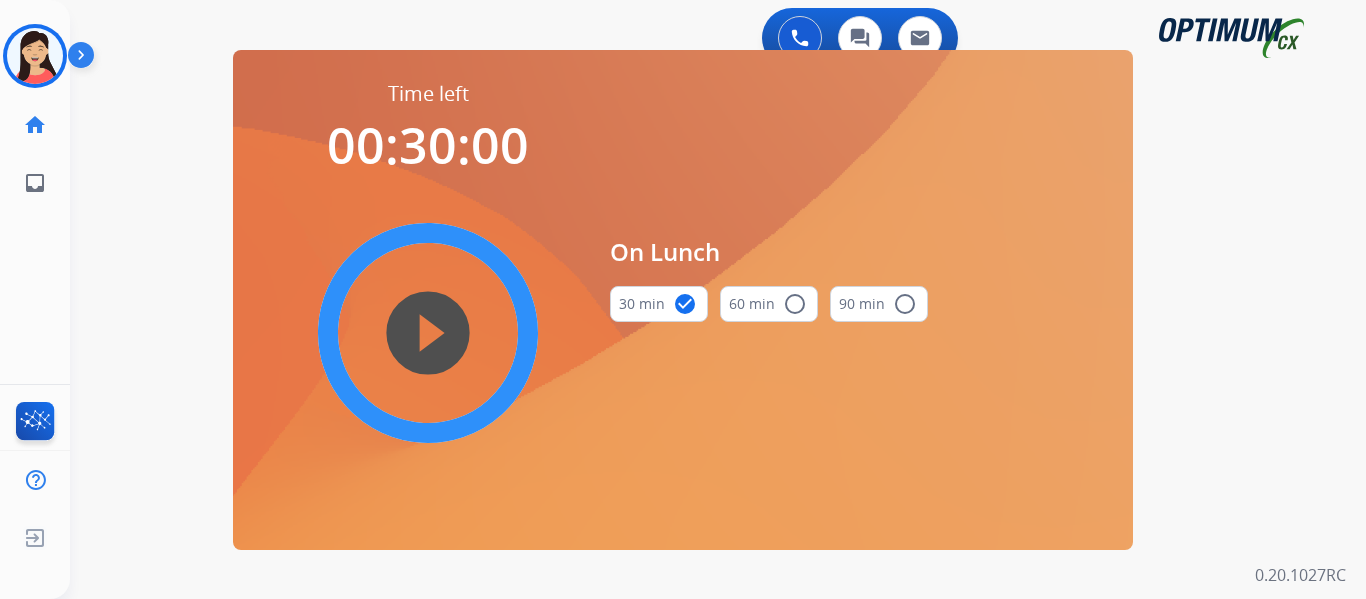 click on "play_circle_filled" at bounding box center (428, 333) 